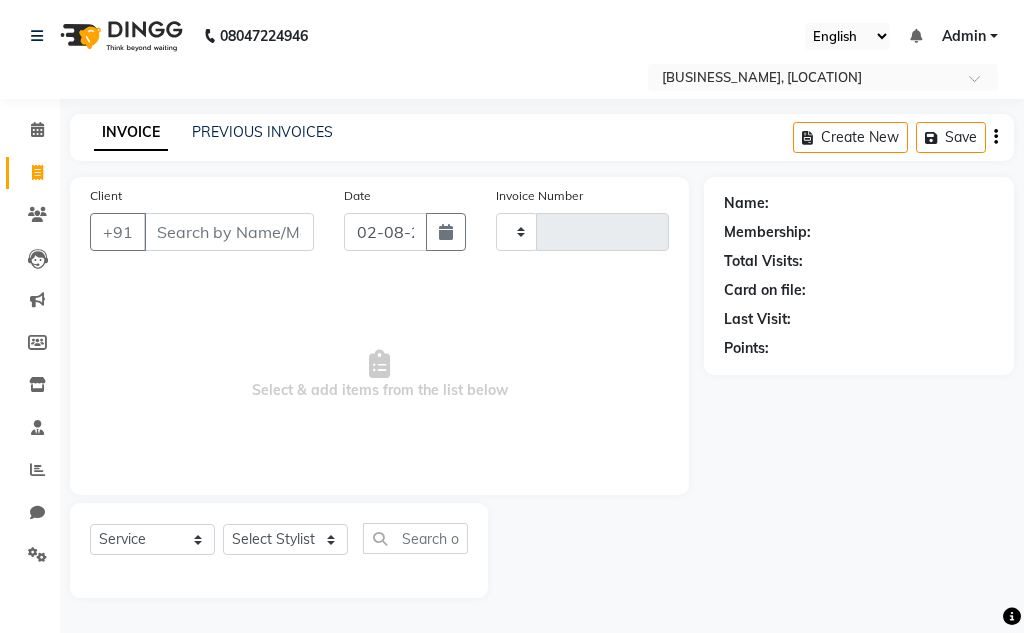 select on "service" 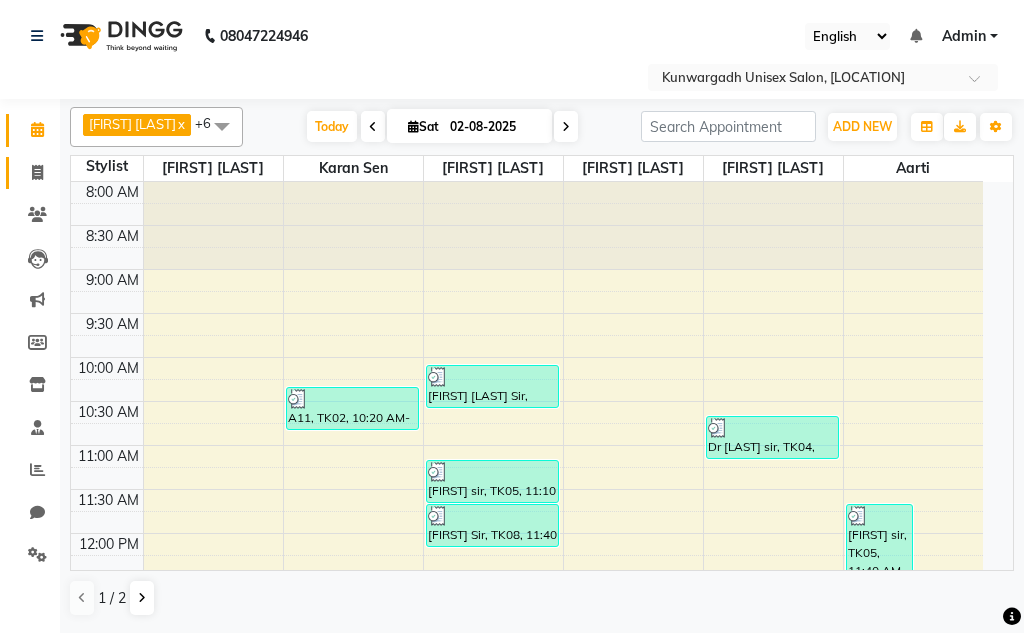 scroll, scrollTop: 0, scrollLeft: 0, axis: both 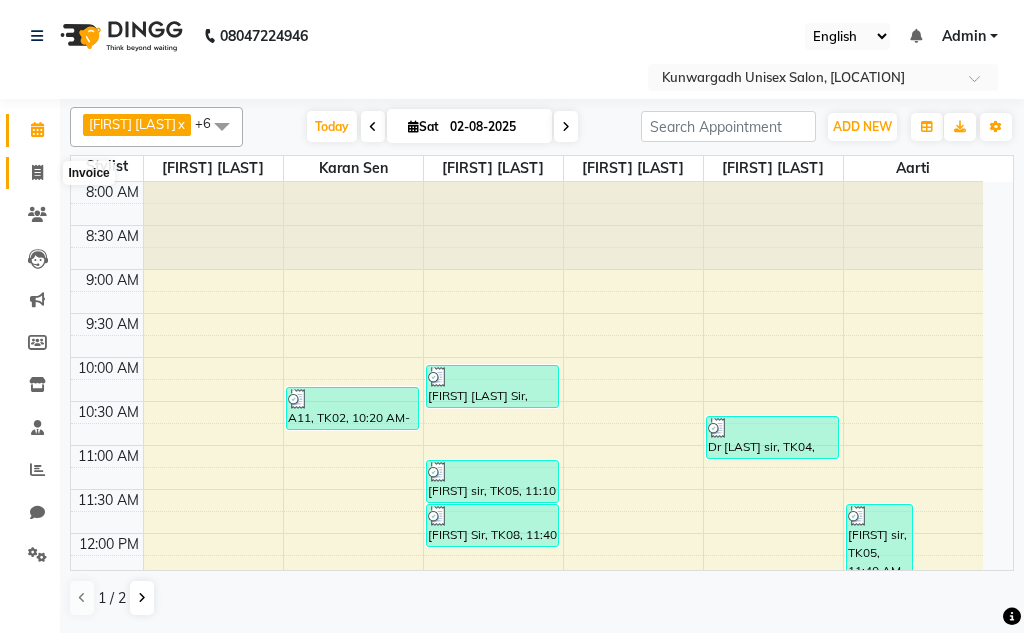 click 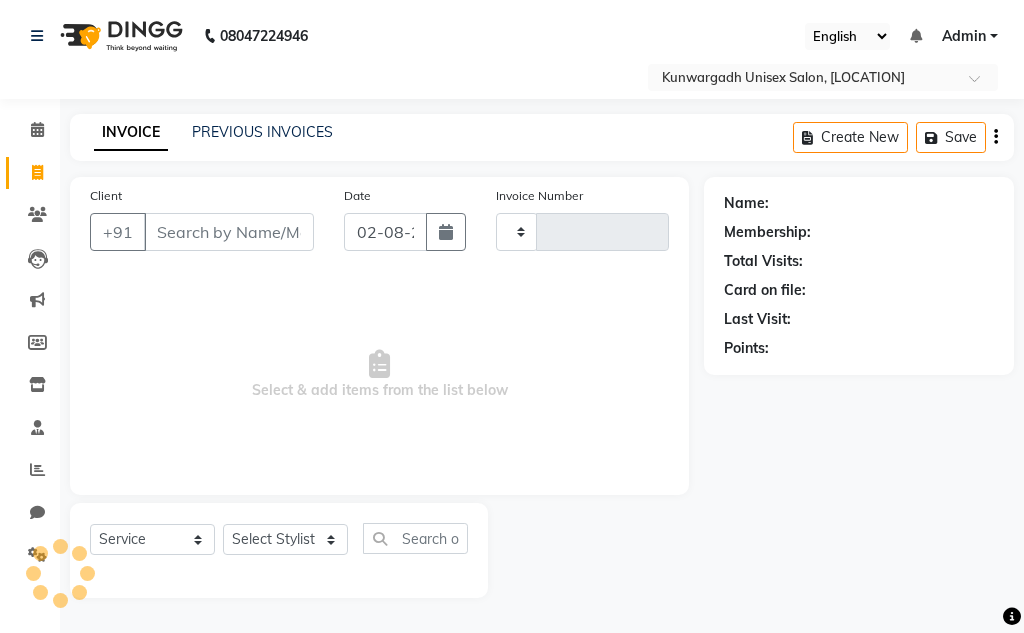 type on "3351" 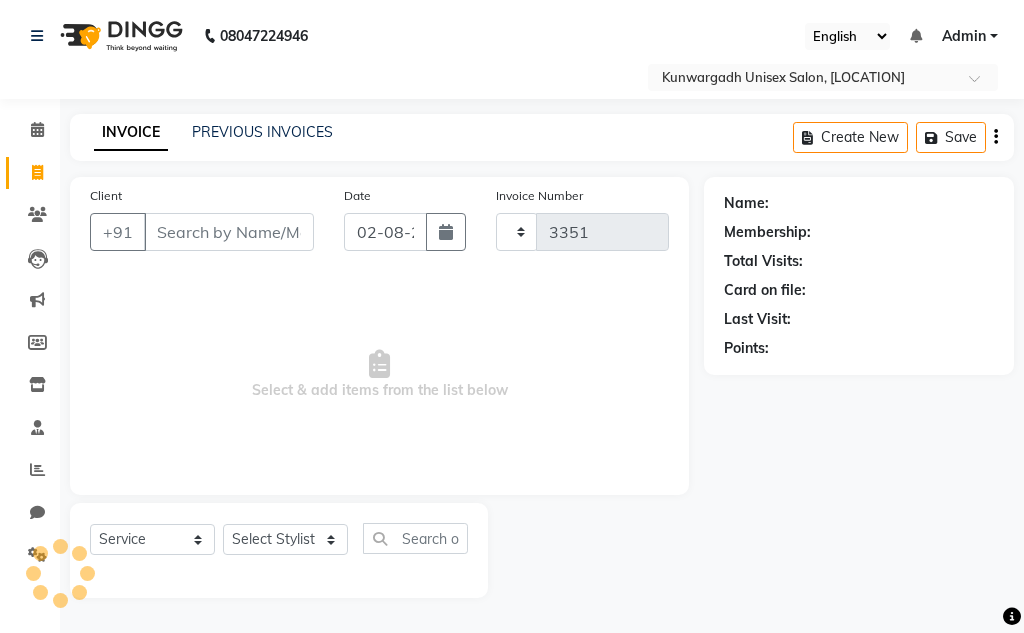 select on "7931" 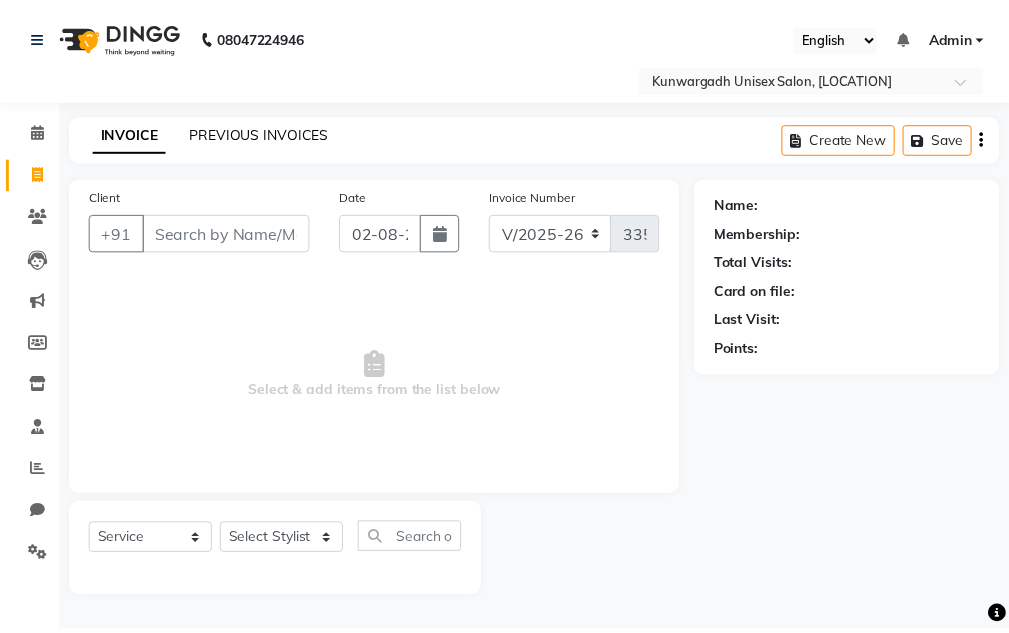 scroll, scrollTop: 0, scrollLeft: 0, axis: both 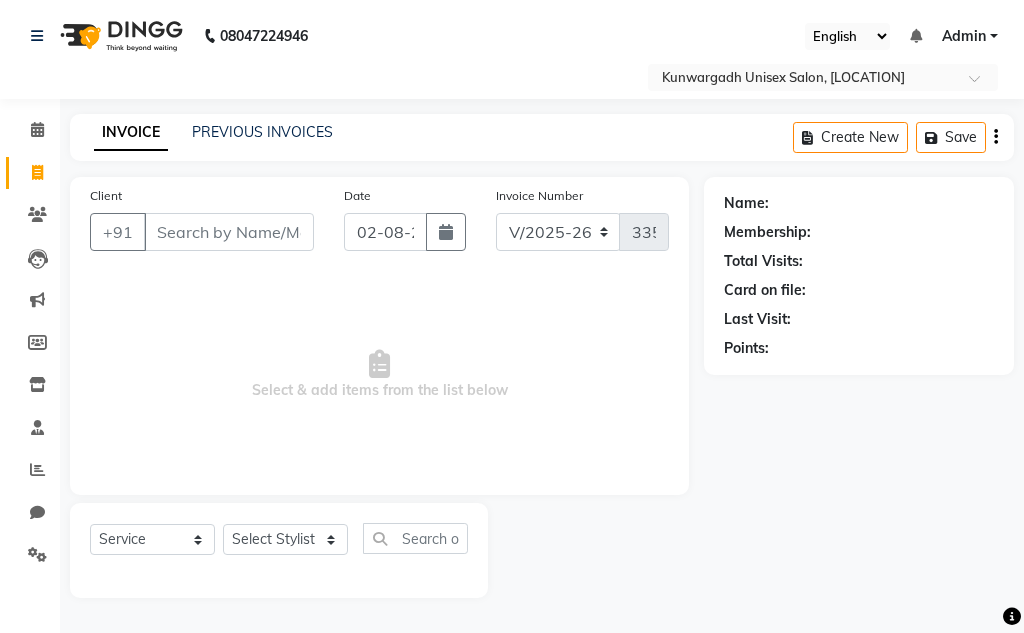 click on "Client" at bounding box center (229, 232) 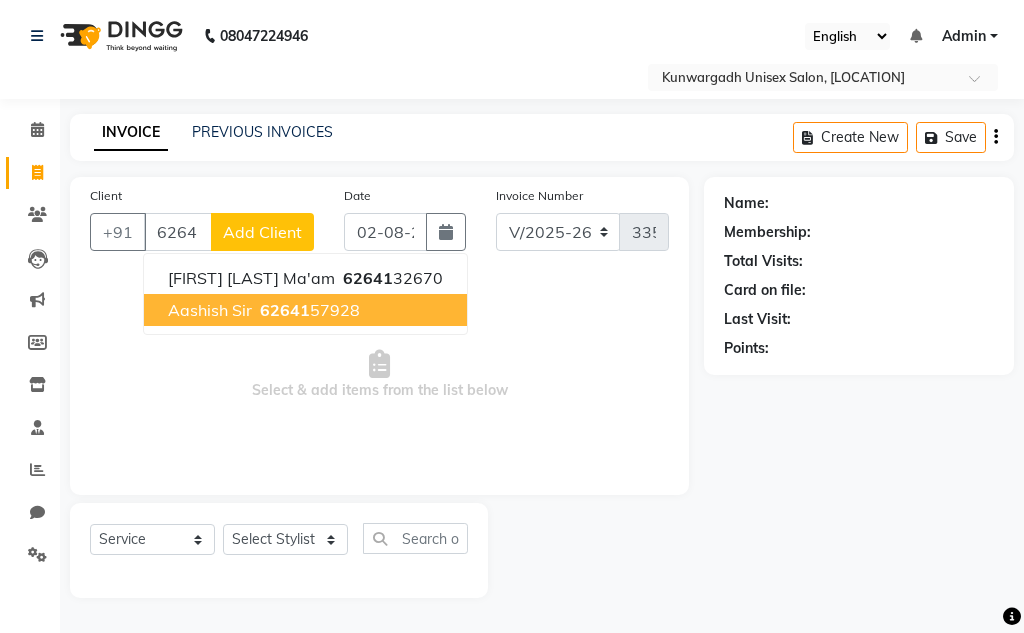click on "[PHONE]" at bounding box center [308, 310] 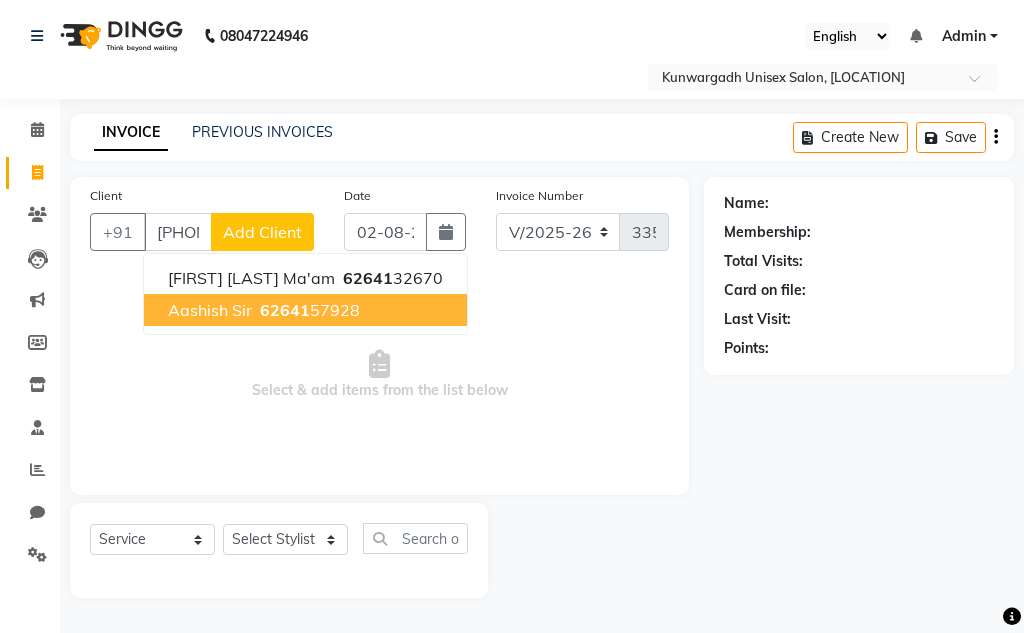 type on "[PHONE]" 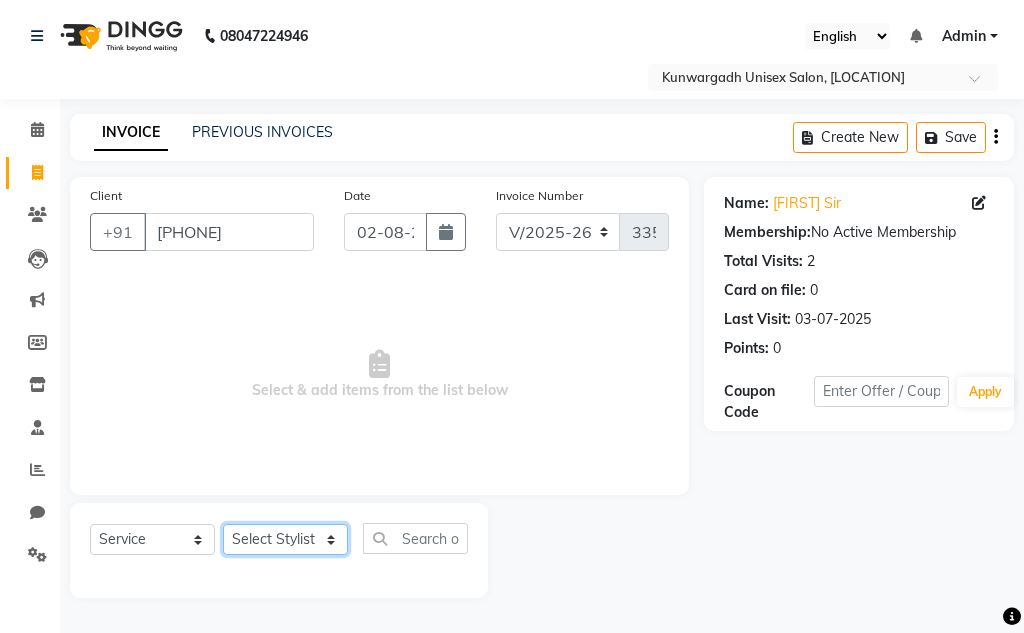 drag, startPoint x: 314, startPoint y: 545, endPoint x: 308, endPoint y: 530, distance: 16.155495 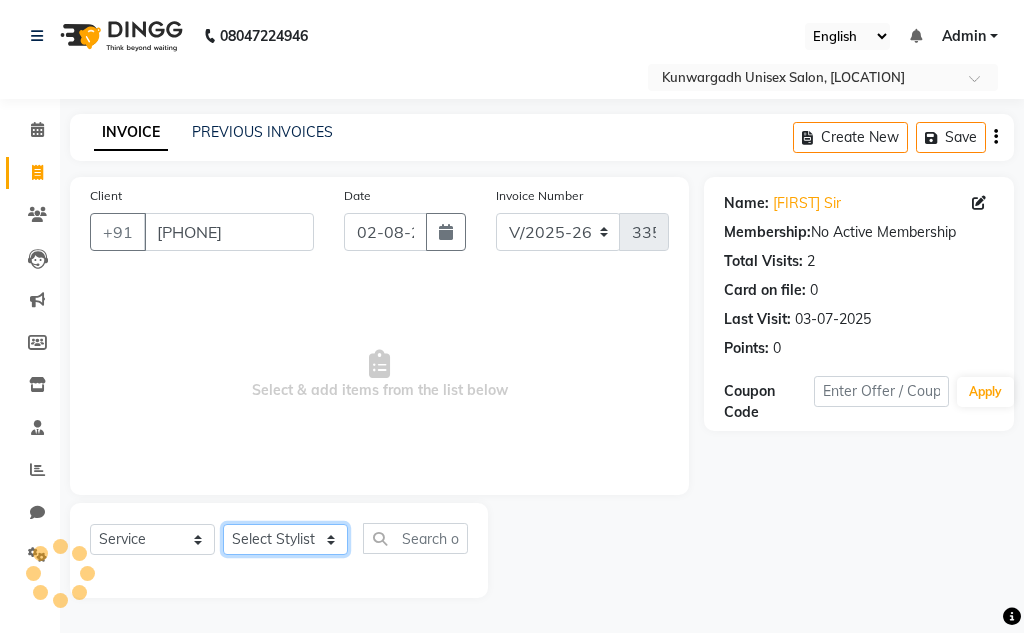 select on "82622" 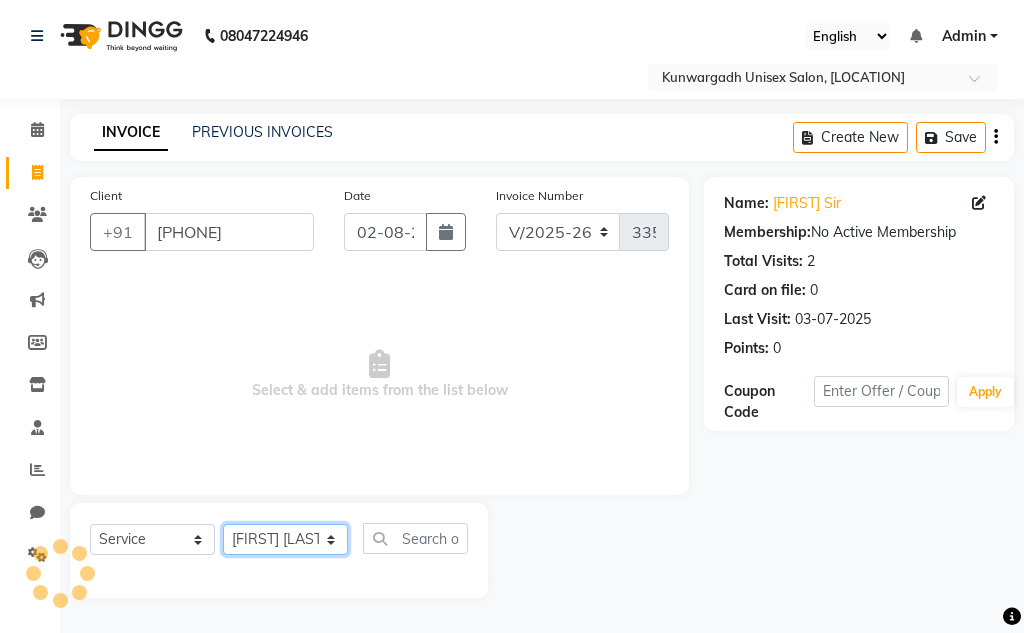 click on "Select Stylist Aarti  Ayush Sir  Chiku Sir  Dolly Thakur Gaurav soni  Gulfan Khan   Karan Sen  Muskan Sahu  Samir Khan" 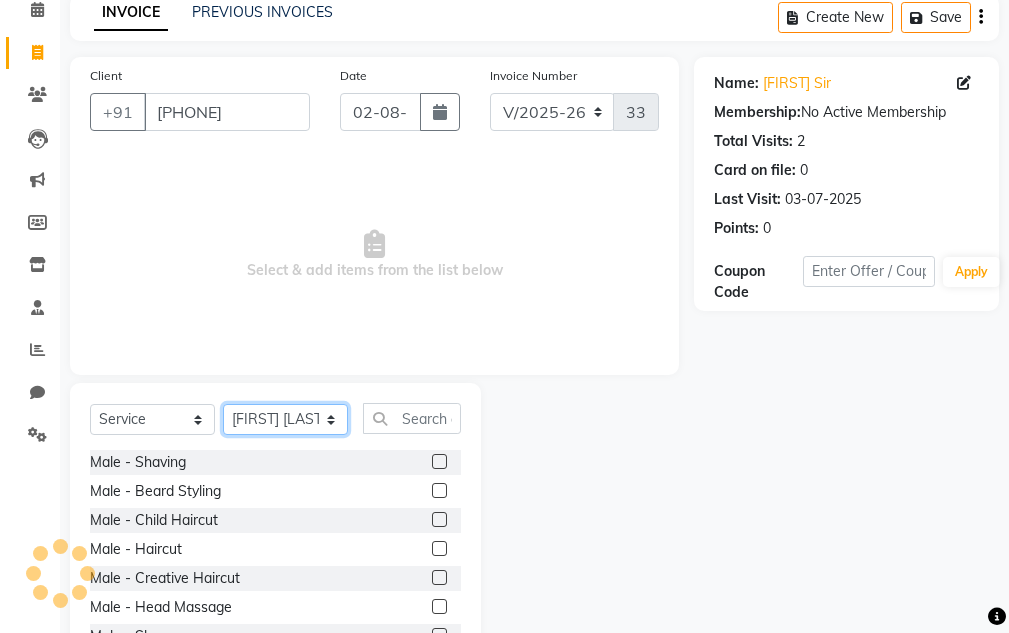 scroll, scrollTop: 195, scrollLeft: 0, axis: vertical 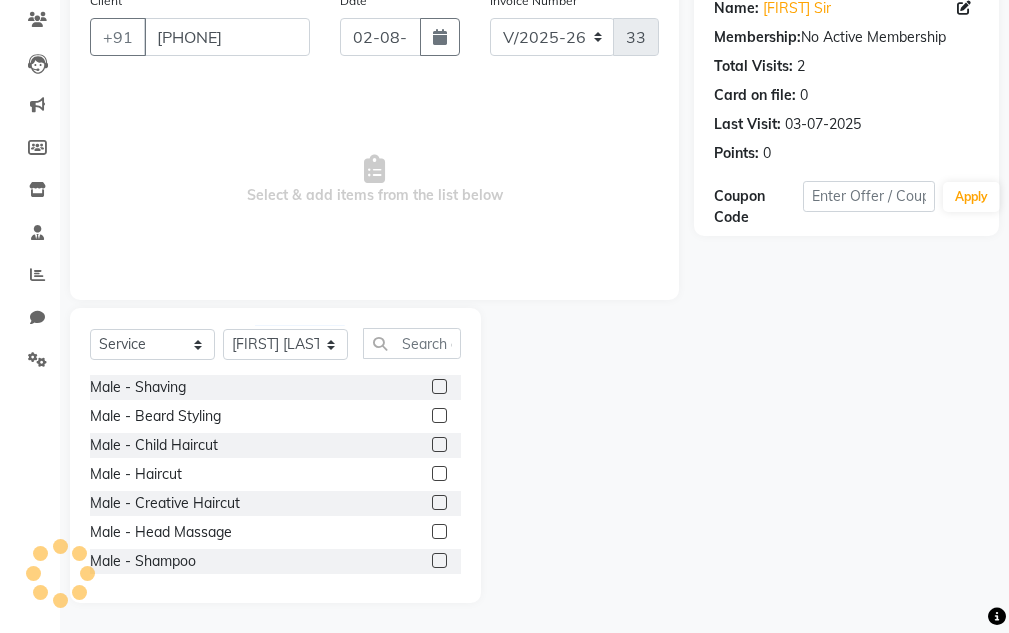 click 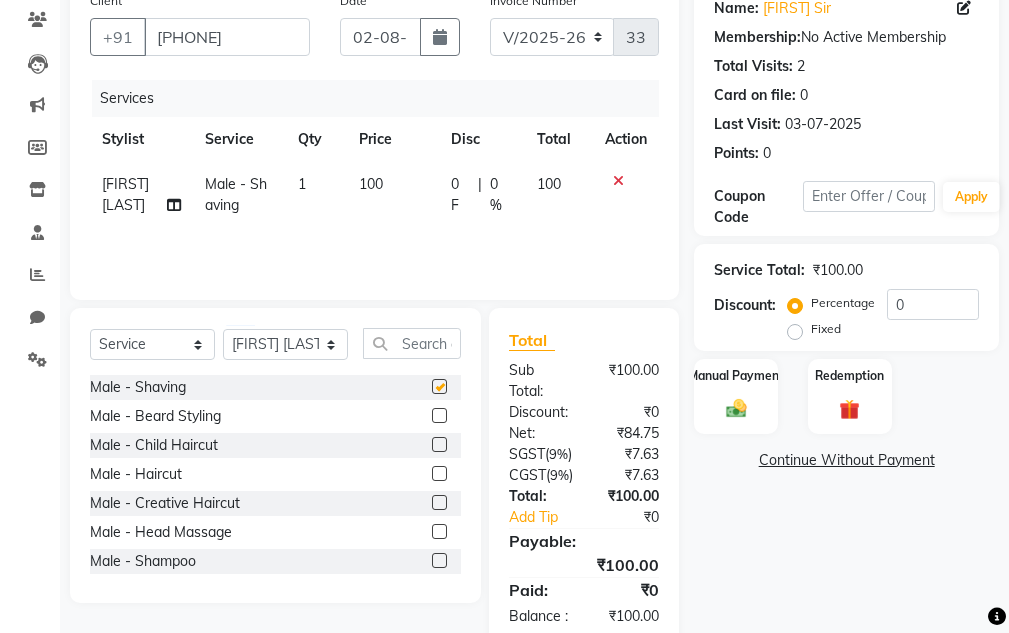 checkbox on "false" 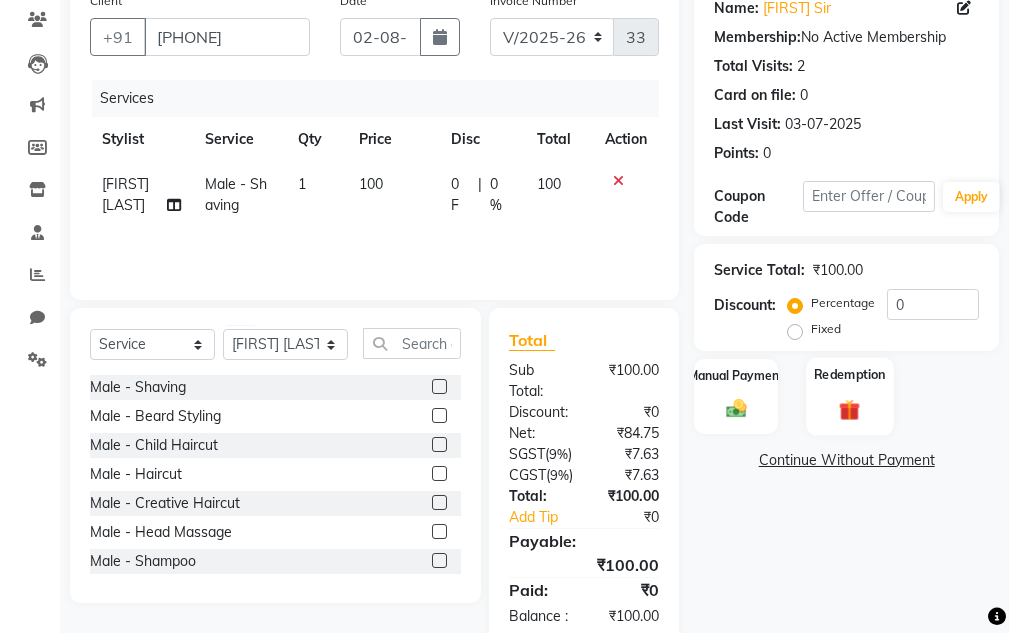 drag, startPoint x: 707, startPoint y: 407, endPoint x: 853, endPoint y: 399, distance: 146.21901 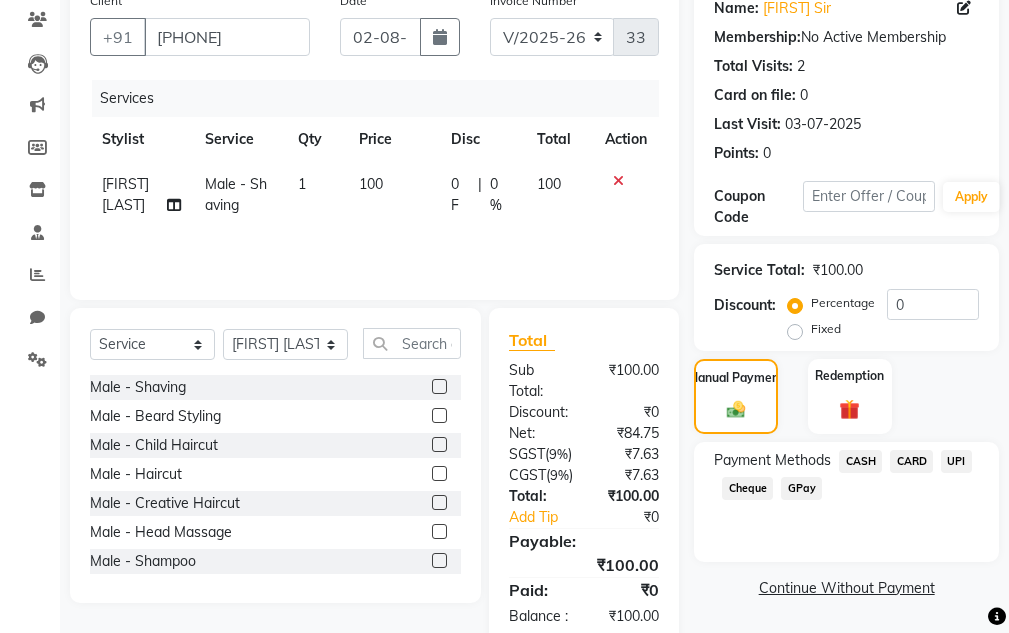 drag, startPoint x: 961, startPoint y: 457, endPoint x: 964, endPoint y: 443, distance: 14.3178215 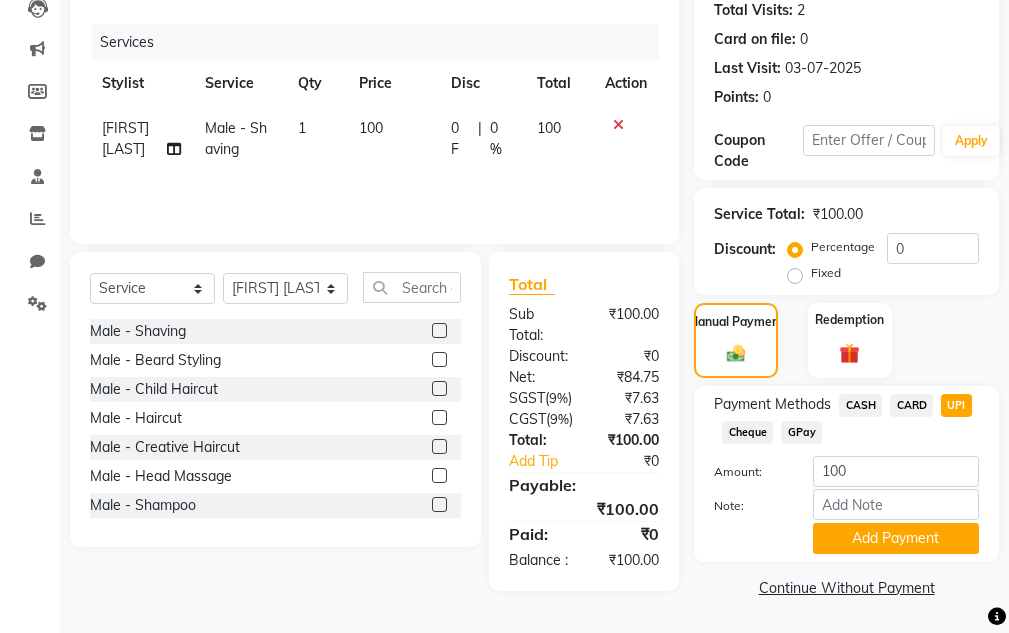 scroll, scrollTop: 302, scrollLeft: 0, axis: vertical 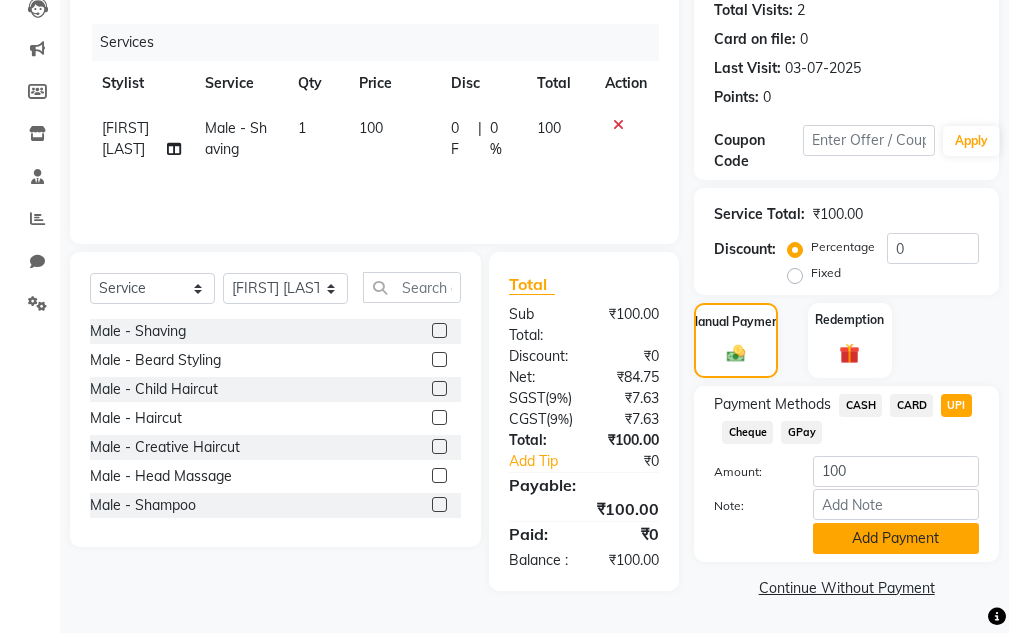 click on "Add Payment" 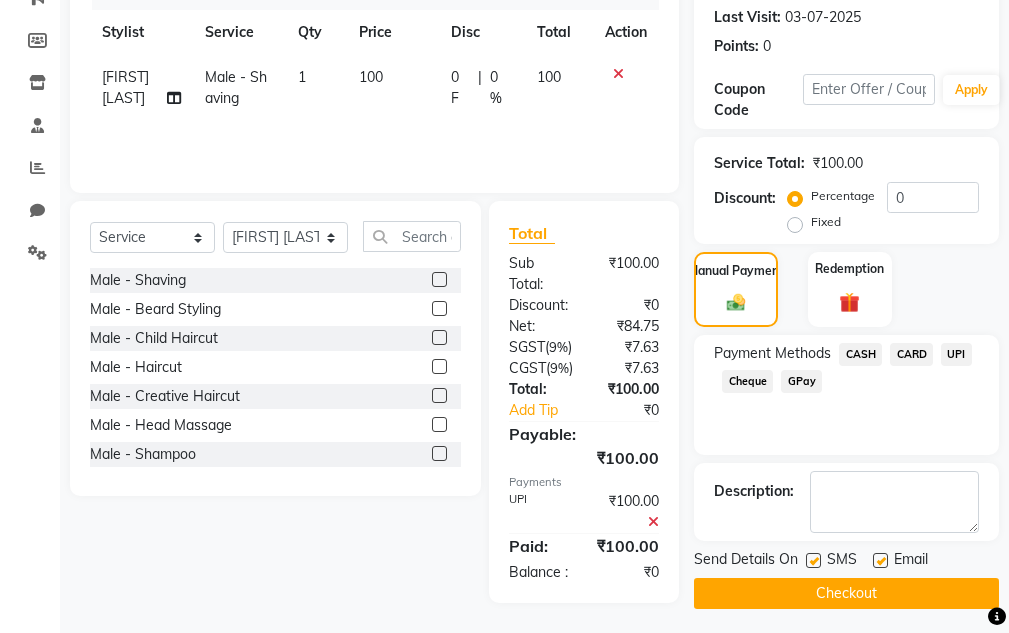 drag, startPoint x: 880, startPoint y: 603, endPoint x: 876, endPoint y: 558, distance: 45.17743 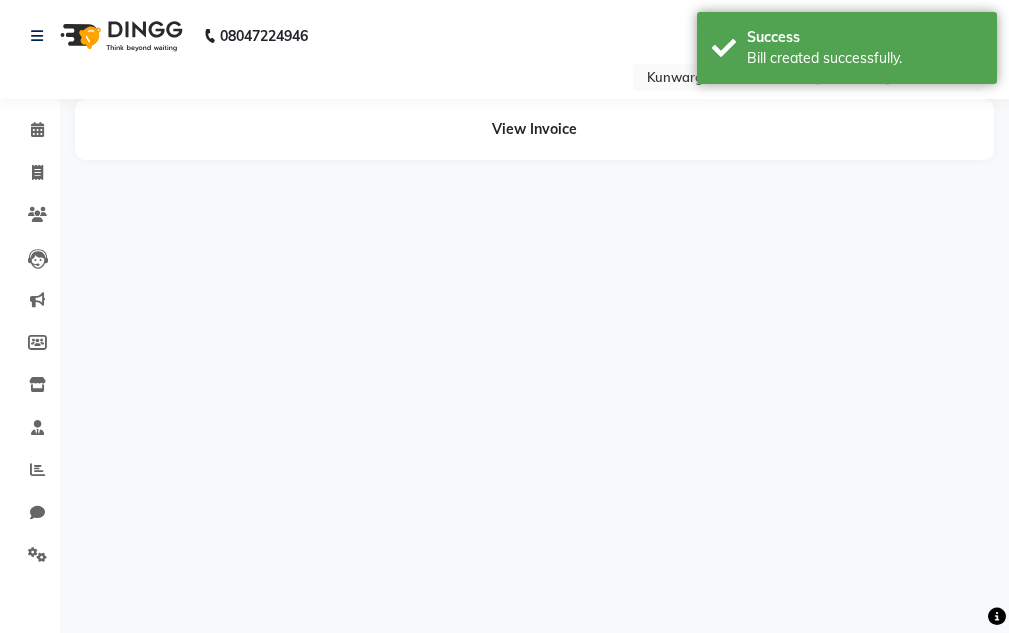 scroll, scrollTop: 0, scrollLeft: 0, axis: both 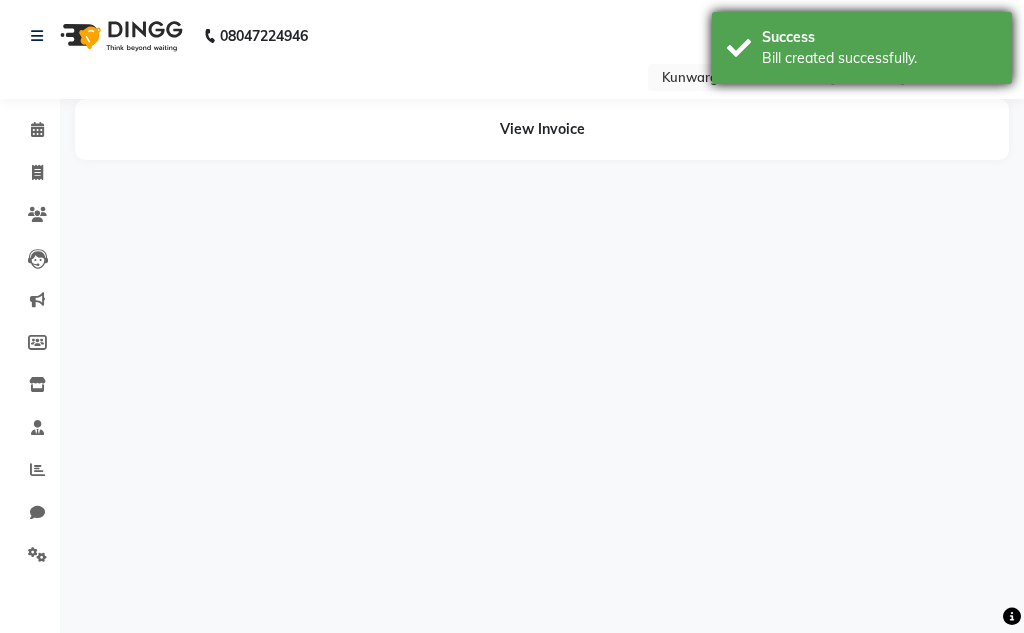 click on "Success" at bounding box center [879, 37] 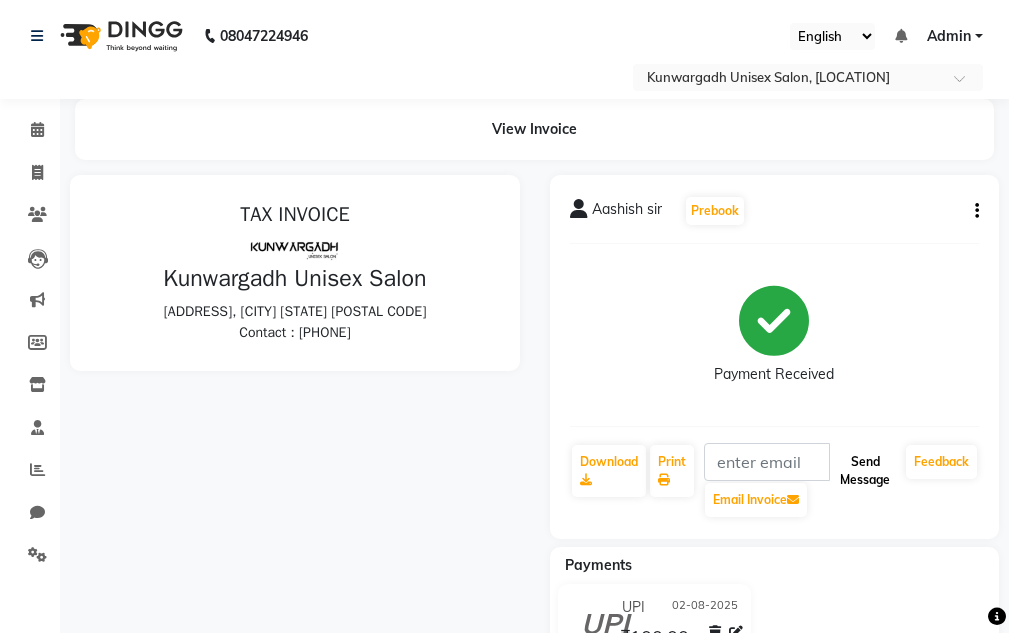 scroll, scrollTop: 0, scrollLeft: 0, axis: both 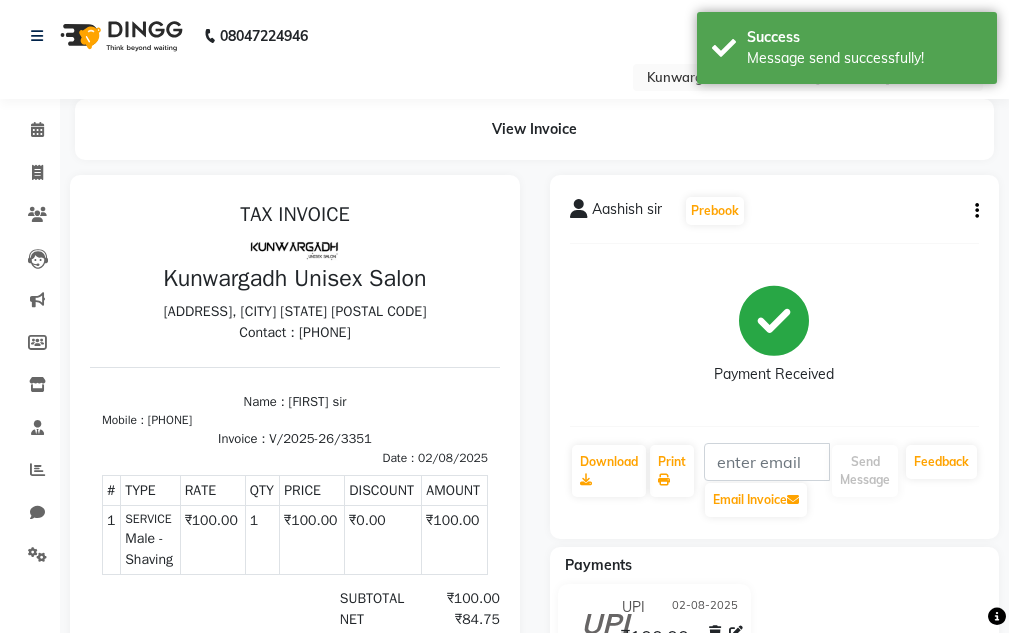 drag, startPoint x: 827, startPoint y: 32, endPoint x: 368, endPoint y: 105, distance: 464.76877 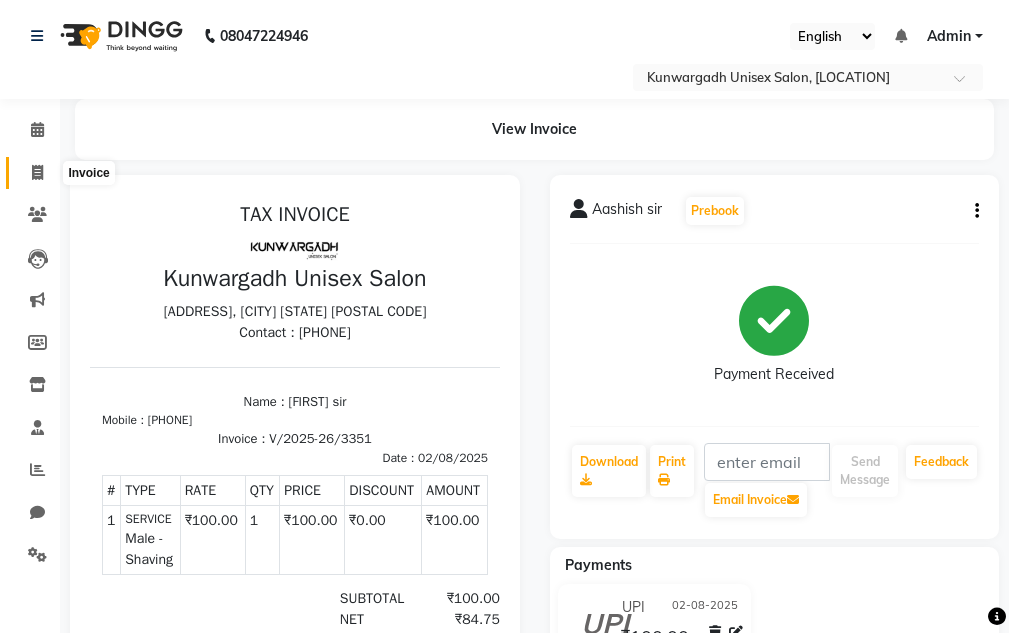 click 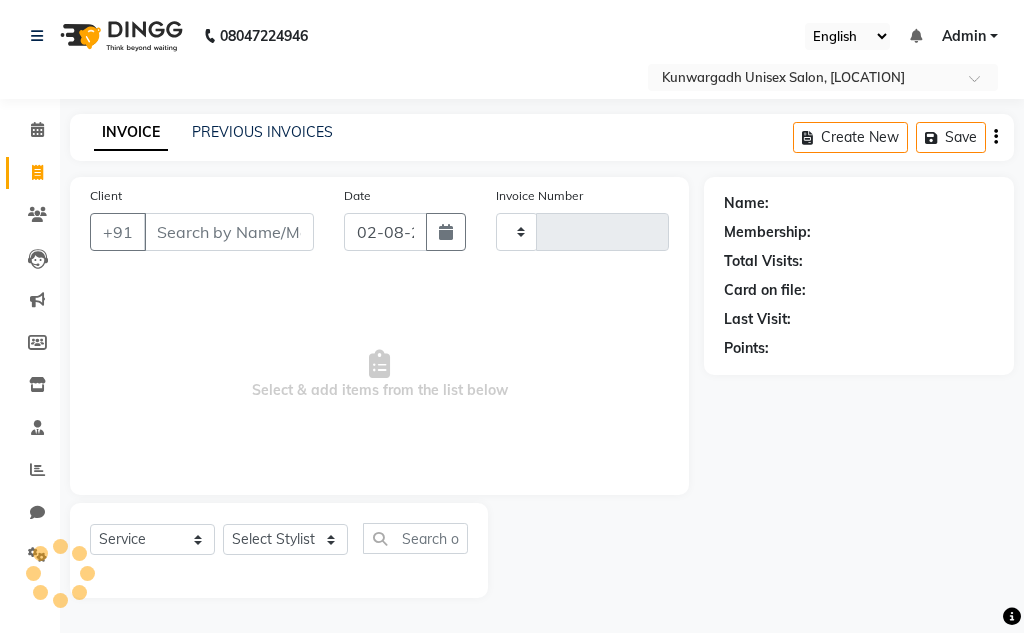 type on "3352" 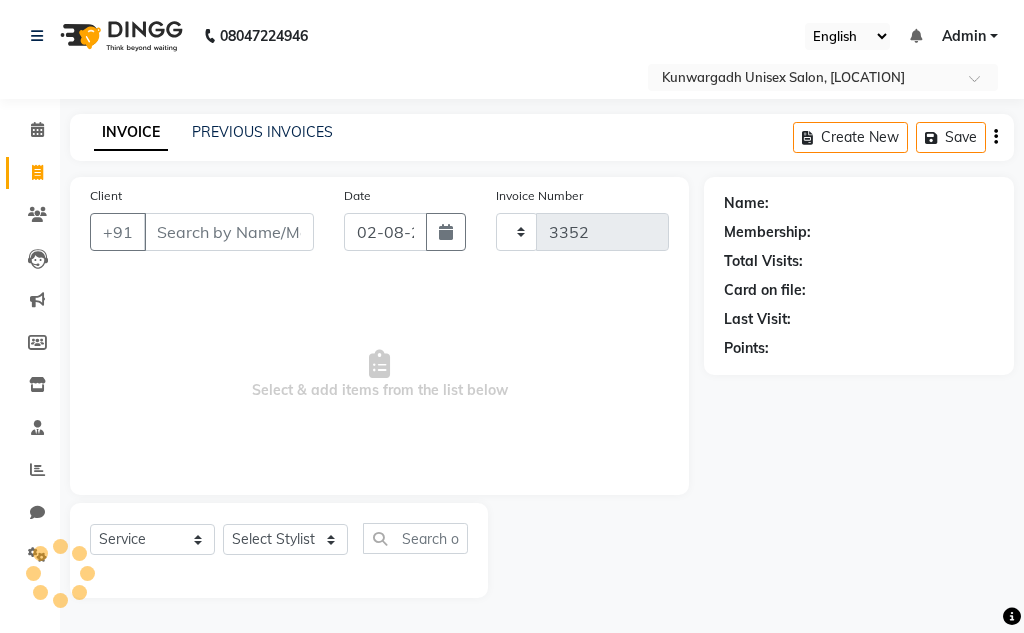 select on "7931" 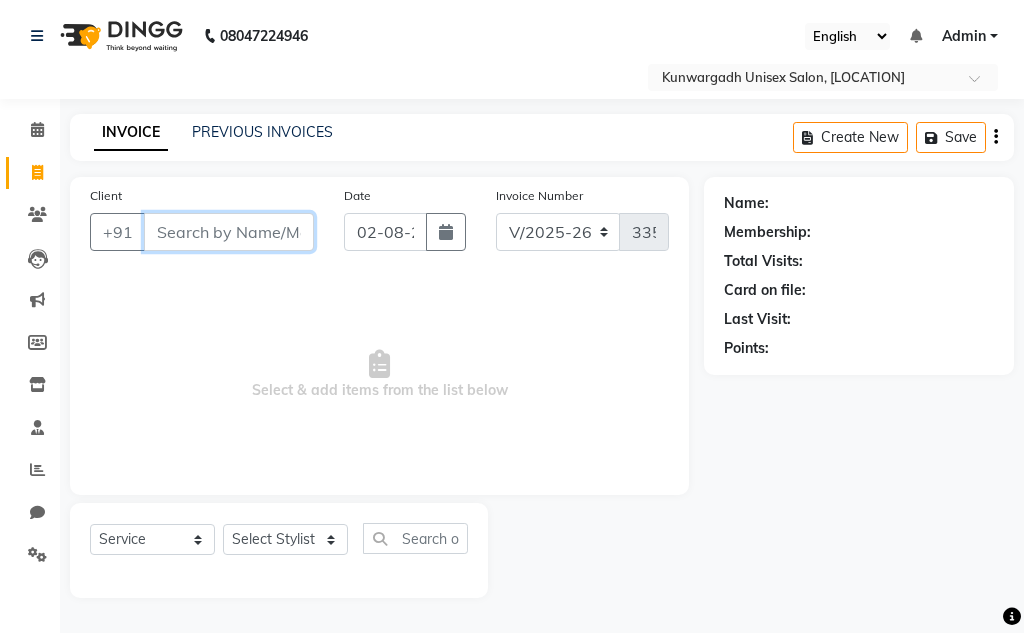 drag, startPoint x: 246, startPoint y: 242, endPoint x: 264, endPoint y: 225, distance: 24.758837 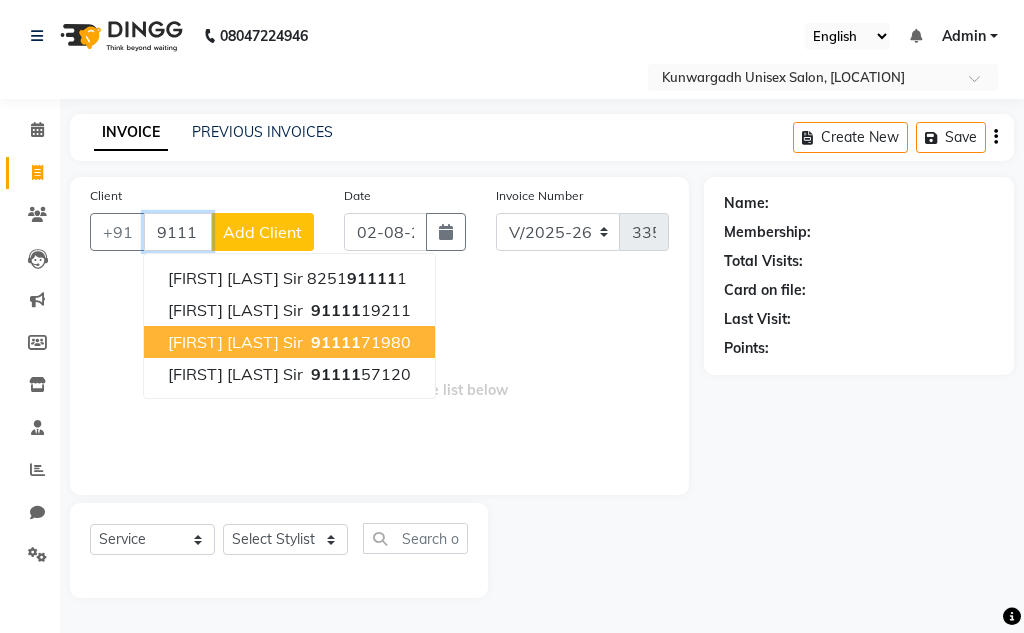click on "[PHONE]" at bounding box center (359, 342) 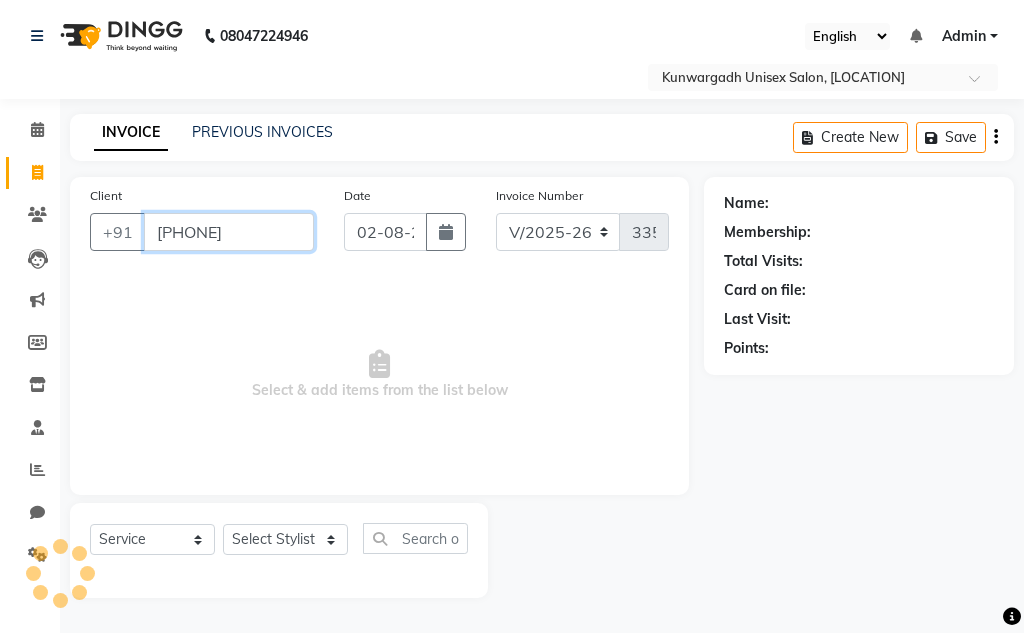 type on "[PHONE]" 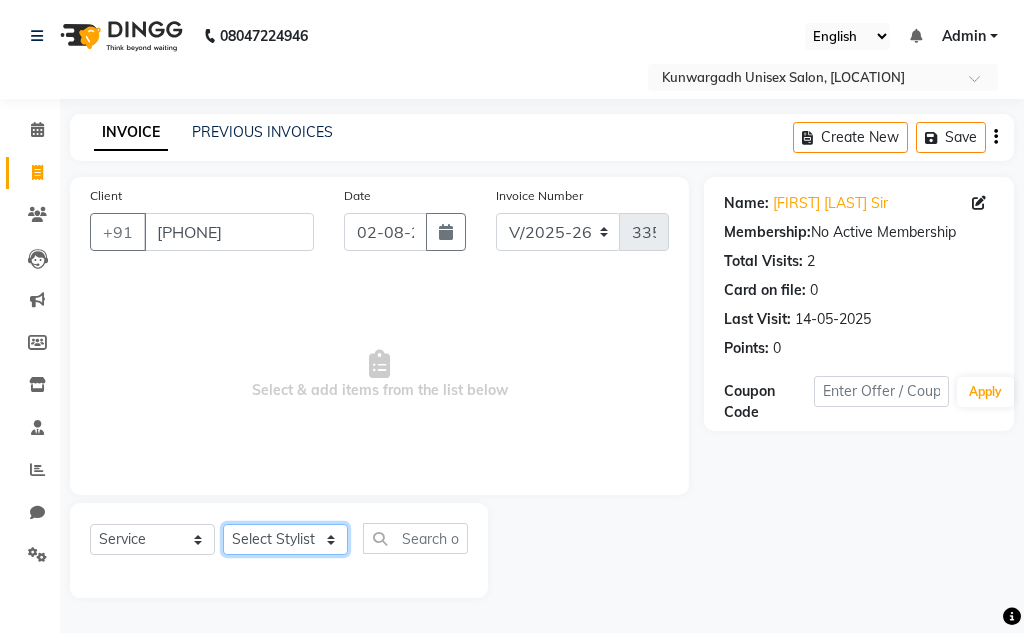 drag, startPoint x: 281, startPoint y: 538, endPoint x: 374, endPoint y: 451, distance: 127.349915 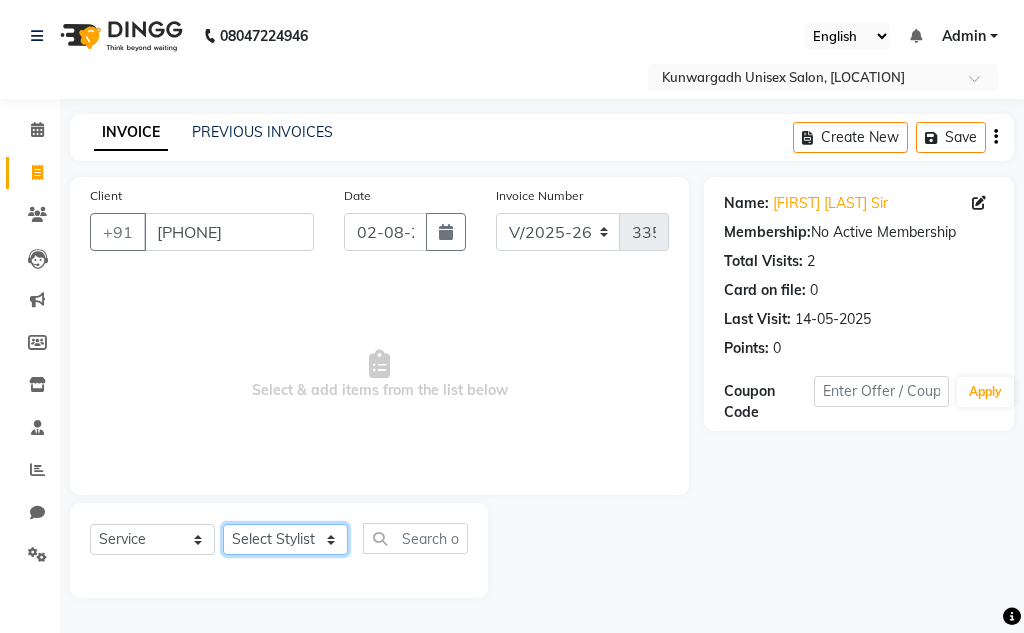 select on "85604" 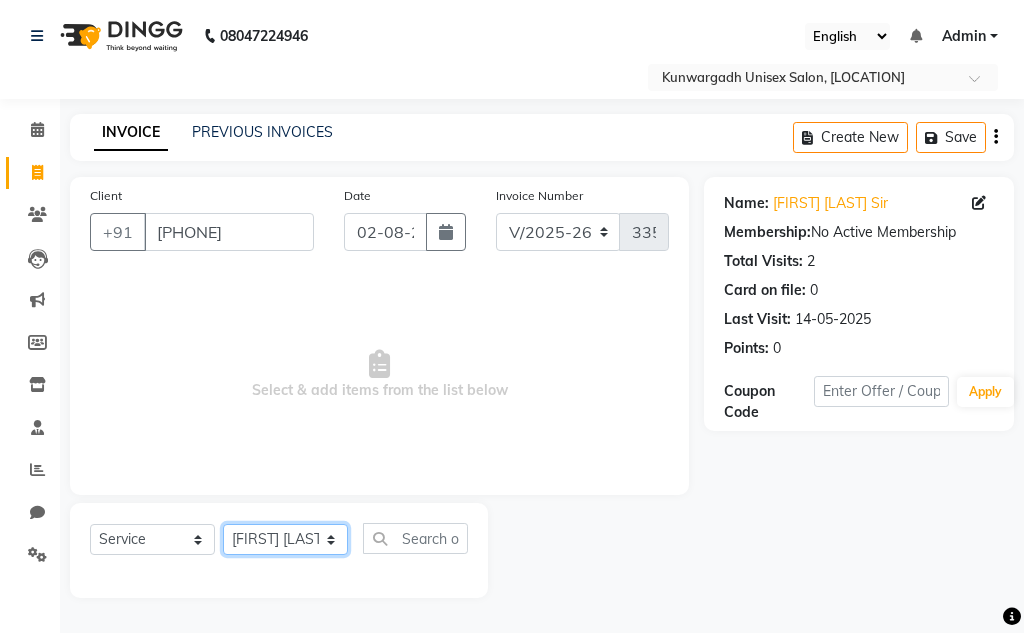 click on "Select Stylist Aarti  Ayush Sir  Chiku Sir  Dolly Thakur Gaurav soni  Gulfan Khan   Karan Sen  Muskan Sahu  Samir Khan" 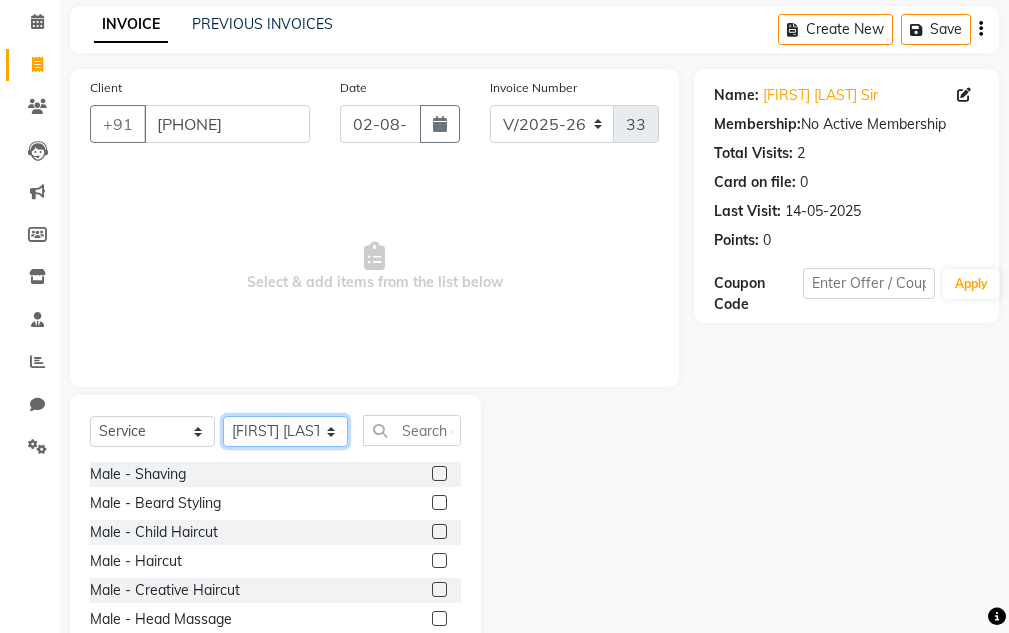 scroll, scrollTop: 195, scrollLeft: 0, axis: vertical 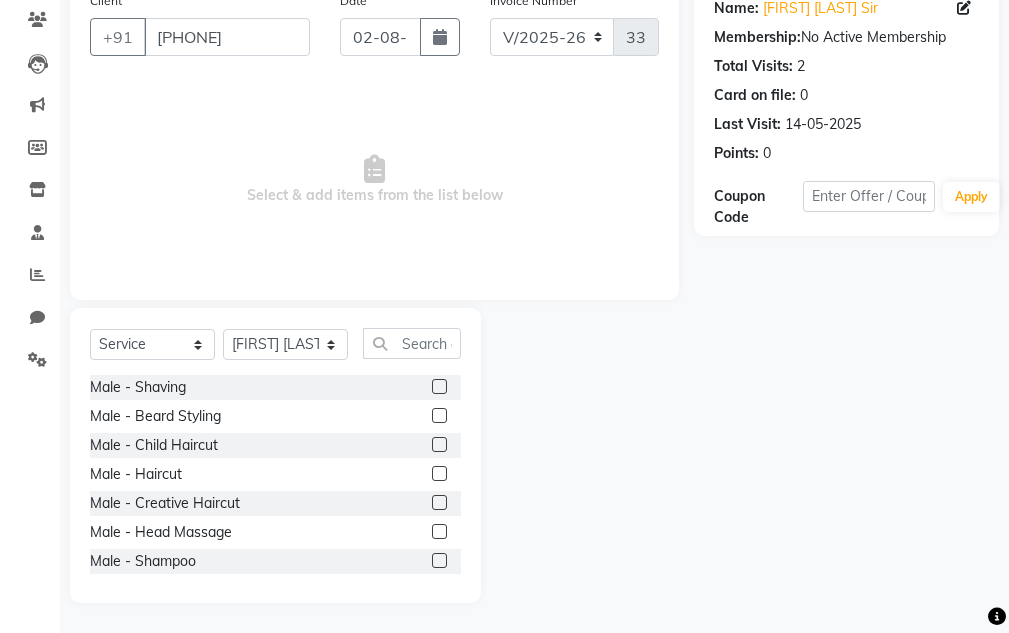 click 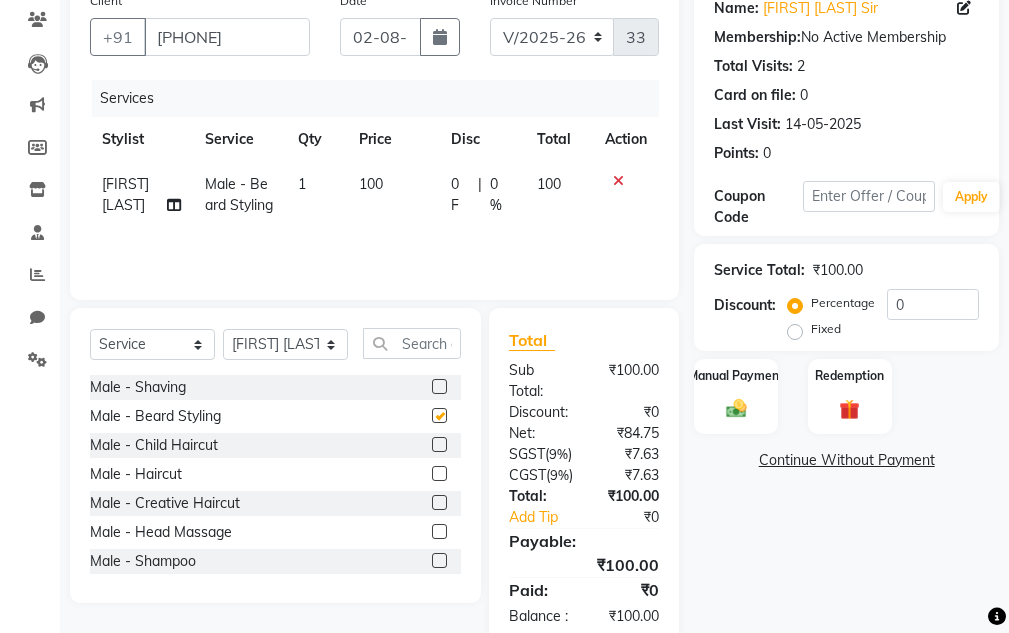 checkbox on "false" 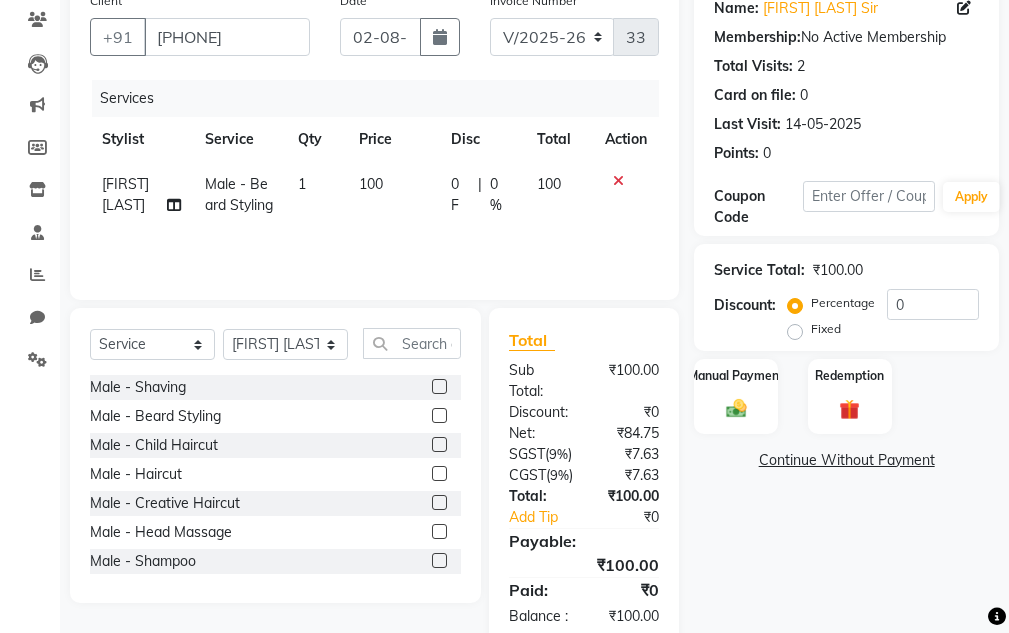 click 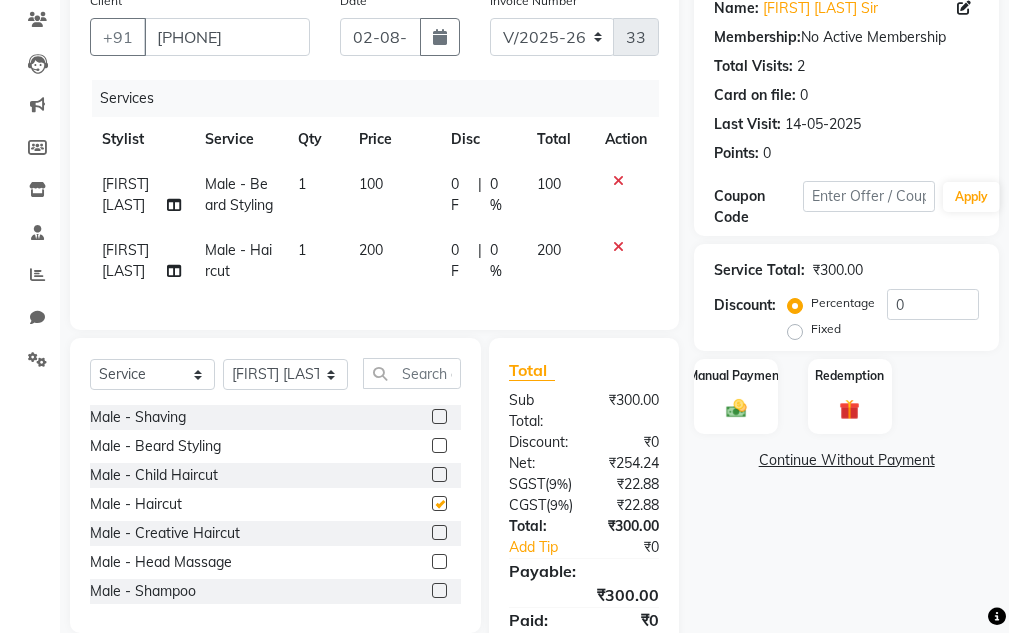 checkbox on "false" 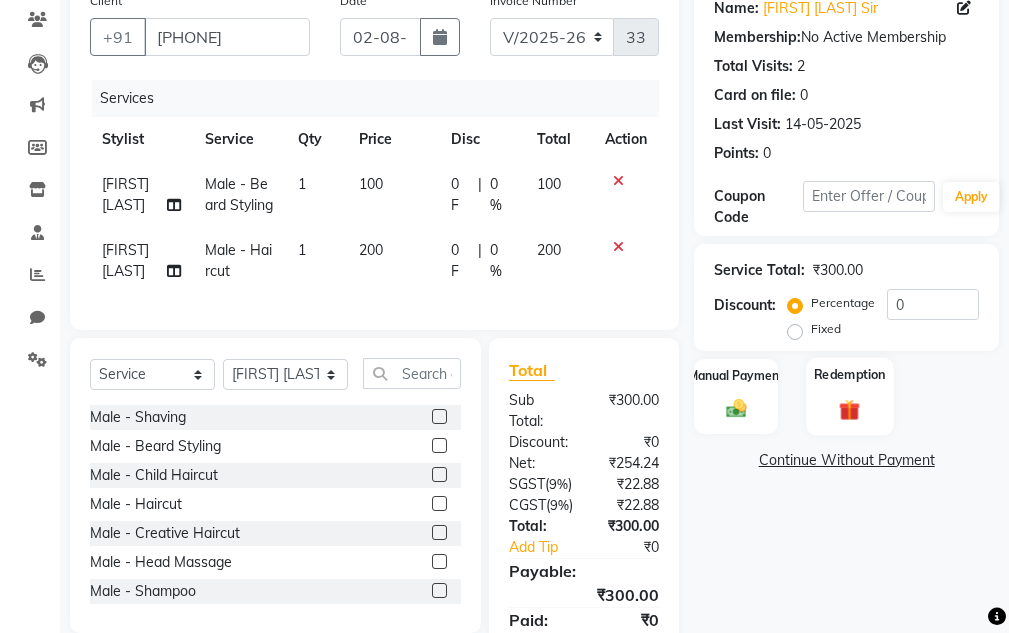 drag, startPoint x: 716, startPoint y: 409, endPoint x: 854, endPoint y: 406, distance: 138.03261 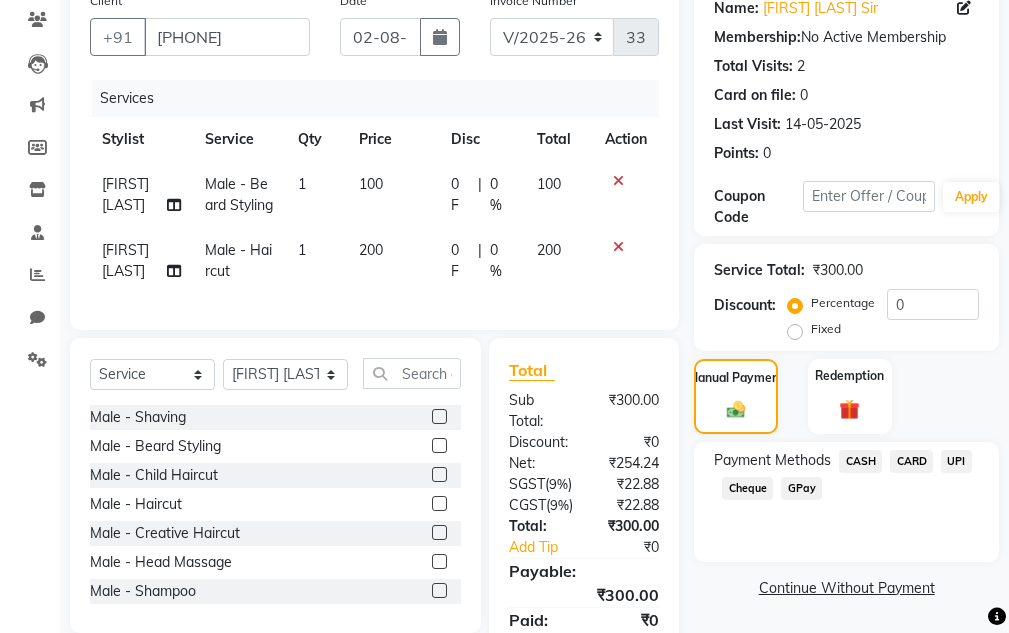 drag, startPoint x: 875, startPoint y: 461, endPoint x: 894, endPoint y: 430, distance: 36.359318 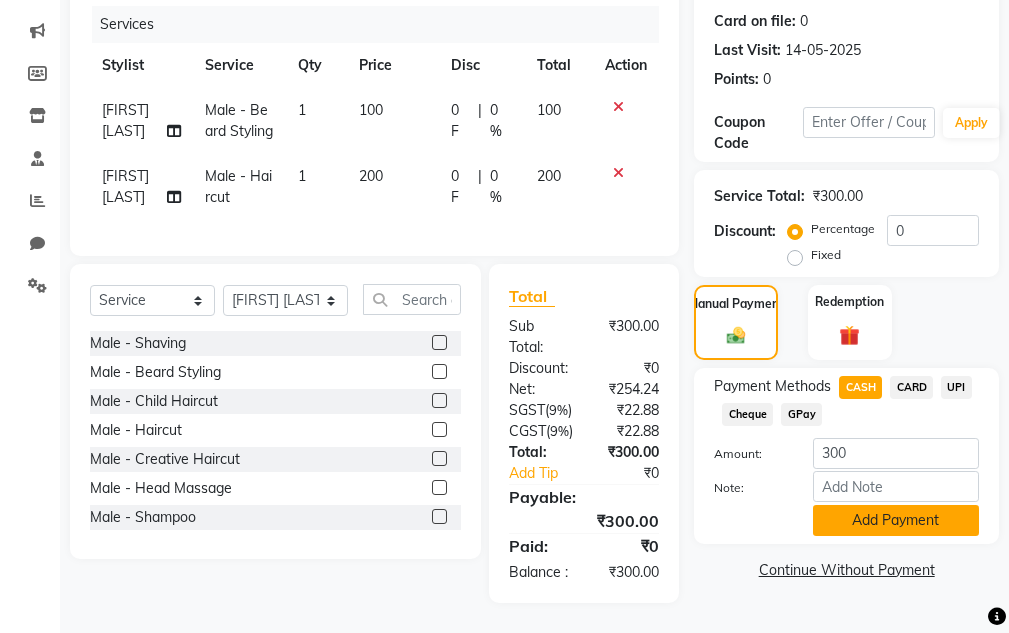 click on "Add Payment" 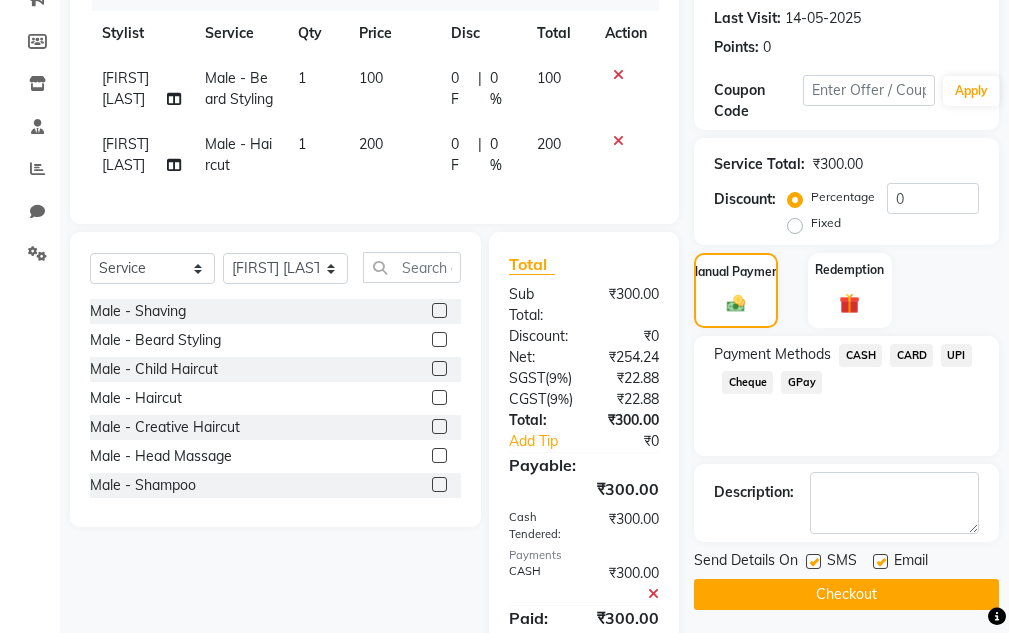 scroll, scrollTop: 472, scrollLeft: 0, axis: vertical 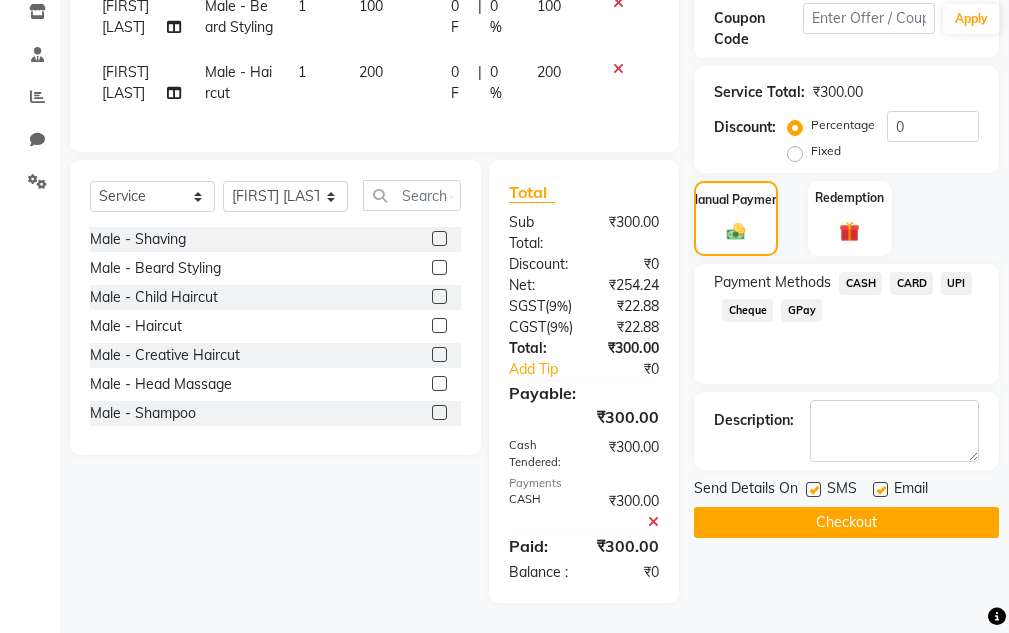 drag, startPoint x: 886, startPoint y: 420, endPoint x: 868, endPoint y: 237, distance: 183.88312 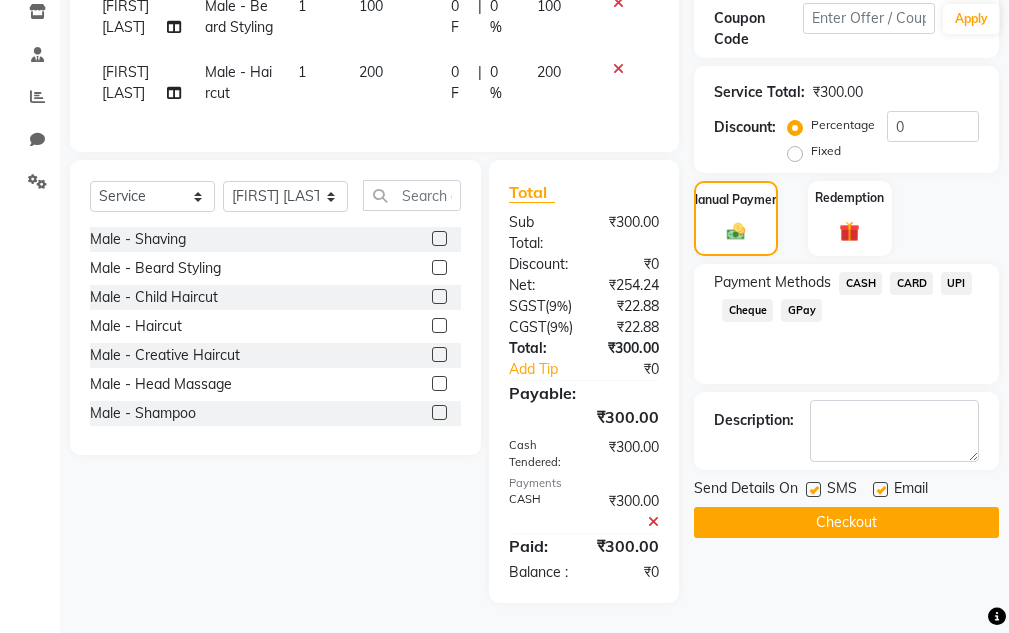 click on "Send Details On SMS Email  Checkout" 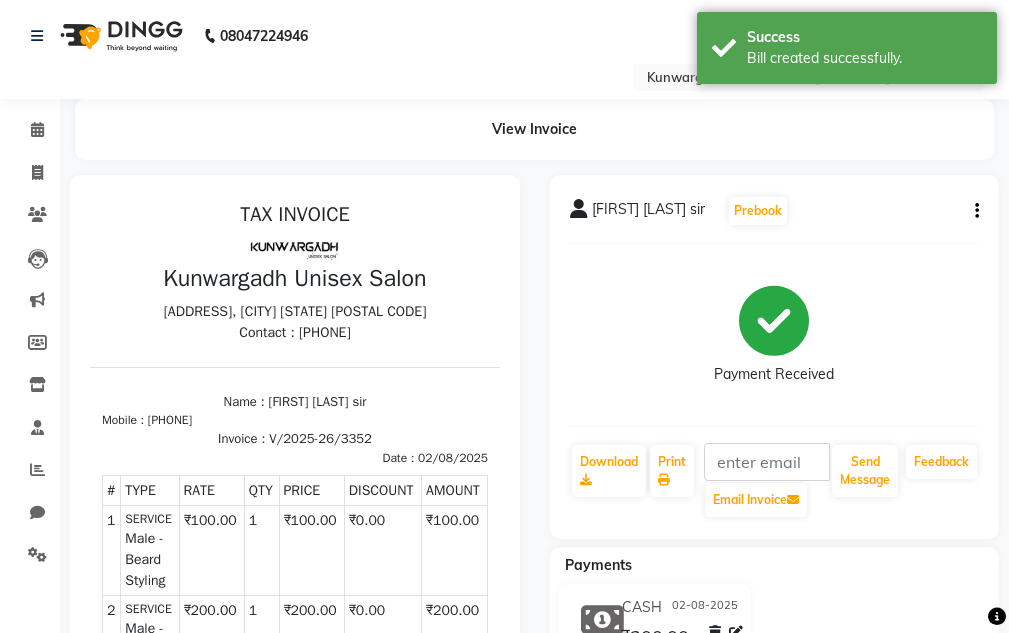 scroll, scrollTop: 0, scrollLeft: 0, axis: both 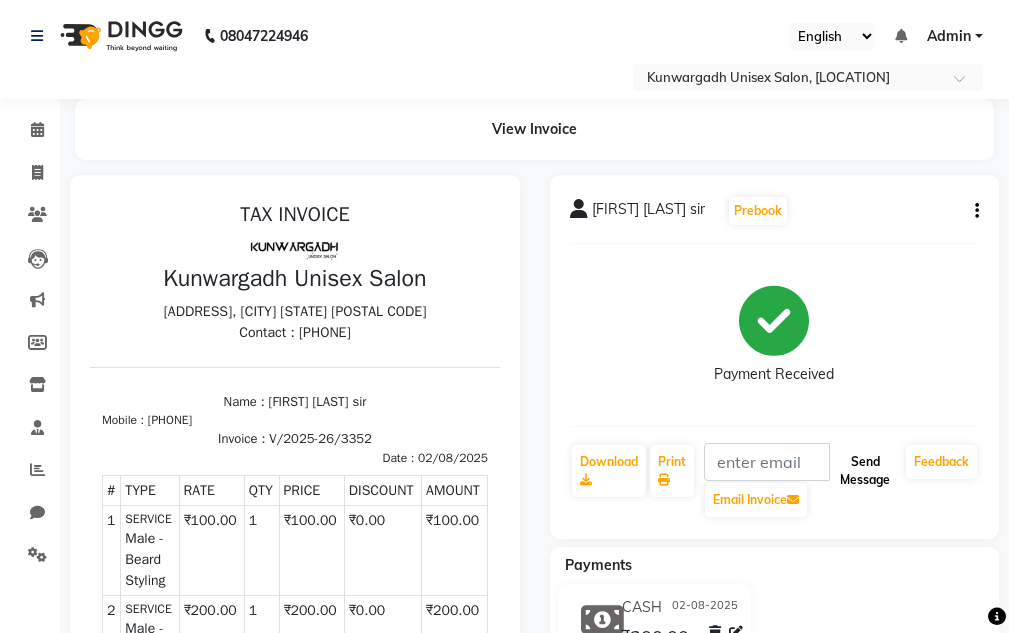 click on "Send Message" 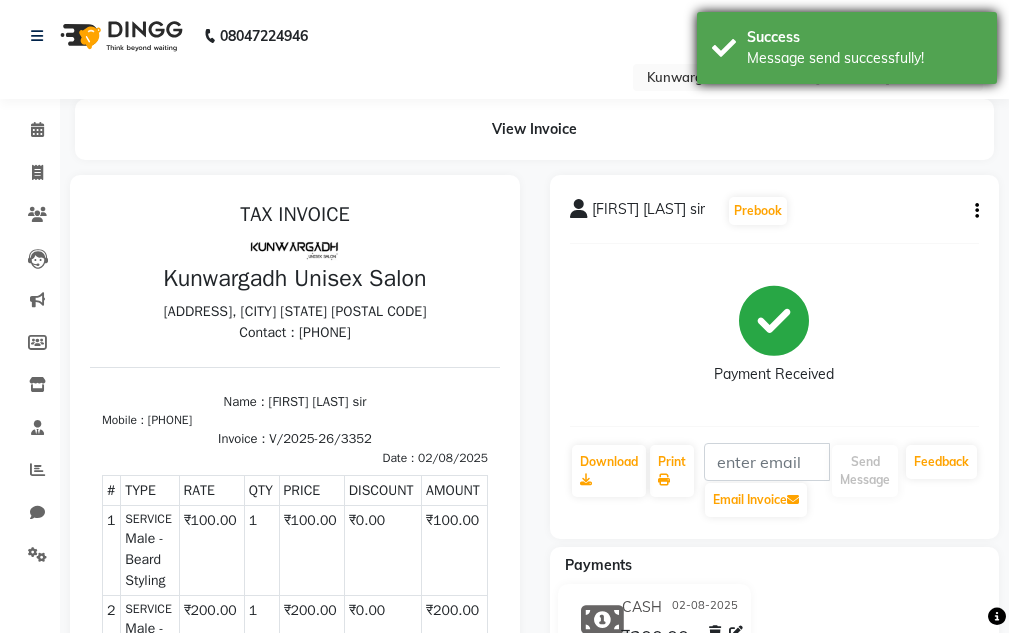 drag, startPoint x: 851, startPoint y: 63, endPoint x: 784, endPoint y: 71, distance: 67.47592 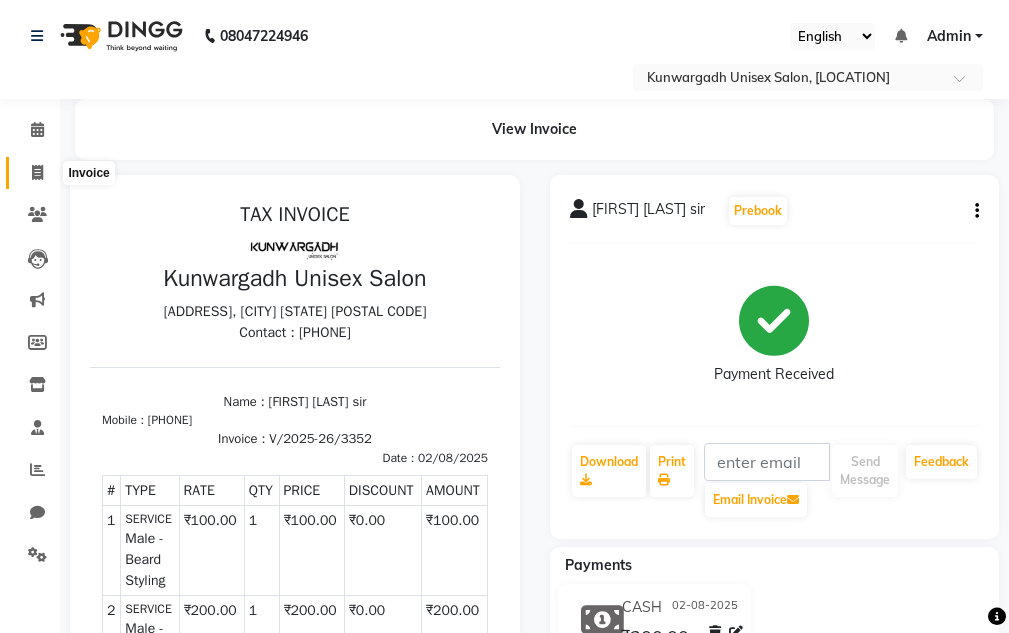 click 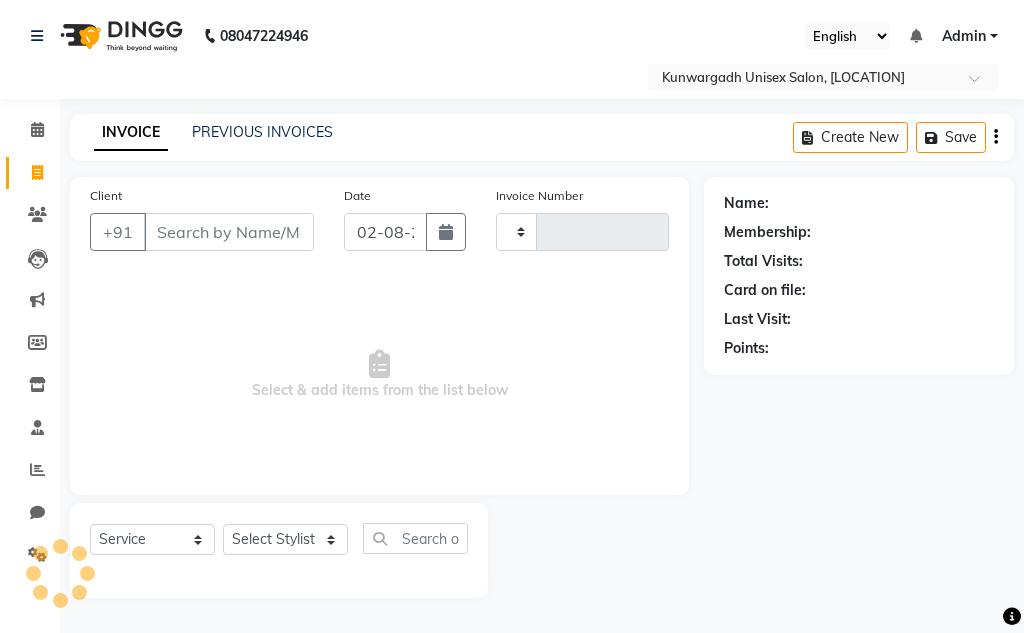 type on "3353" 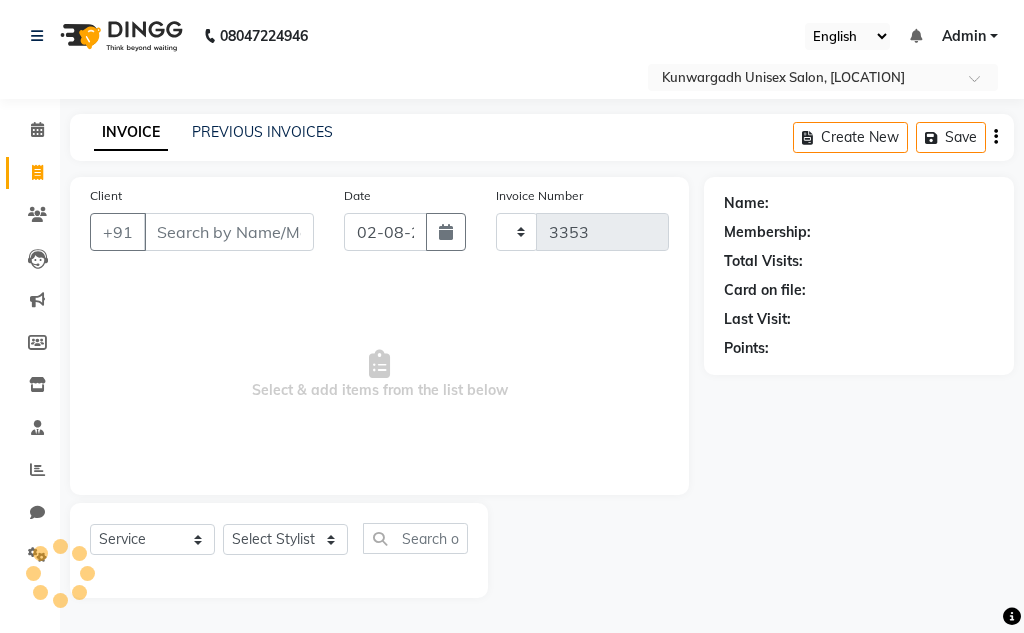 select on "7931" 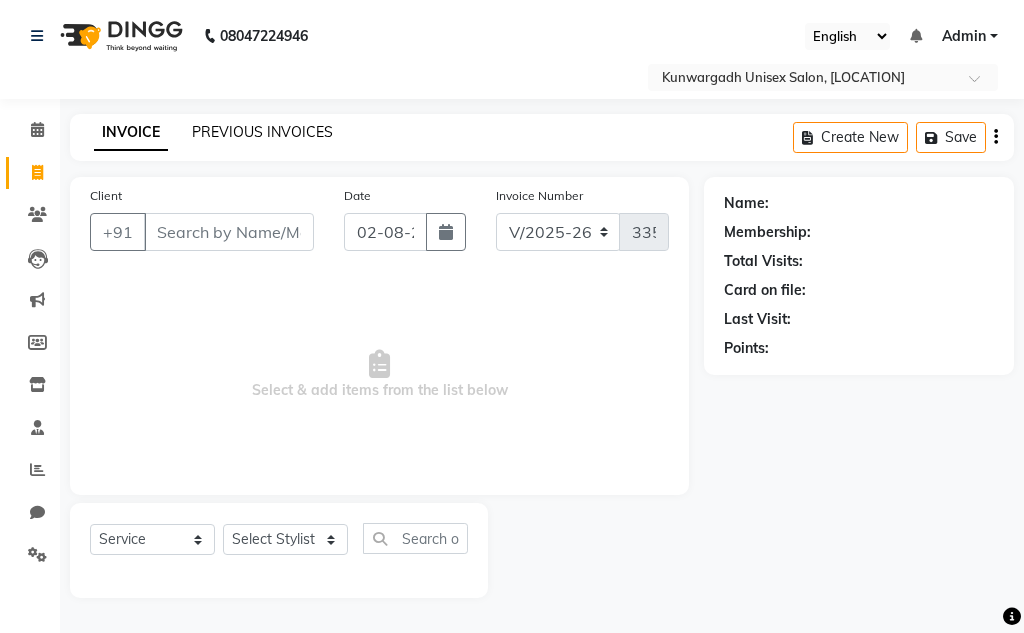 click on "PREVIOUS INVOICES" 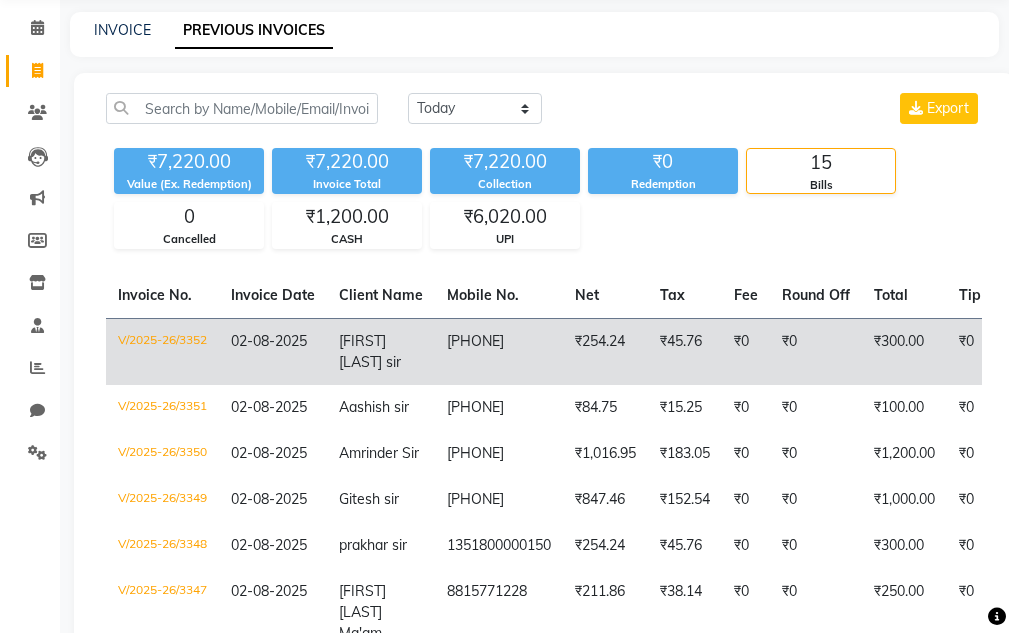 scroll, scrollTop: 0, scrollLeft: 0, axis: both 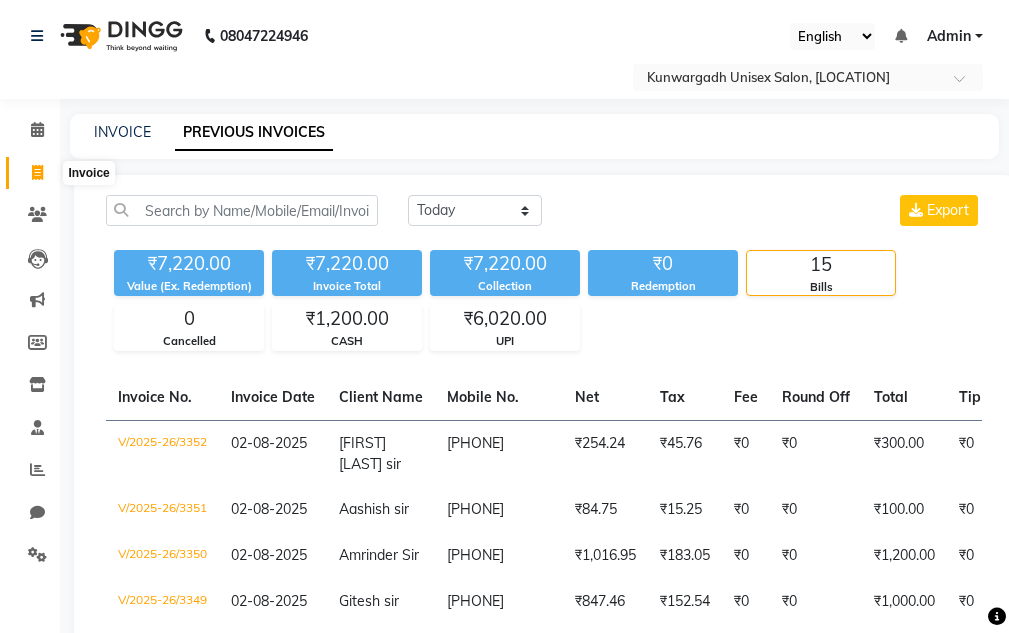click 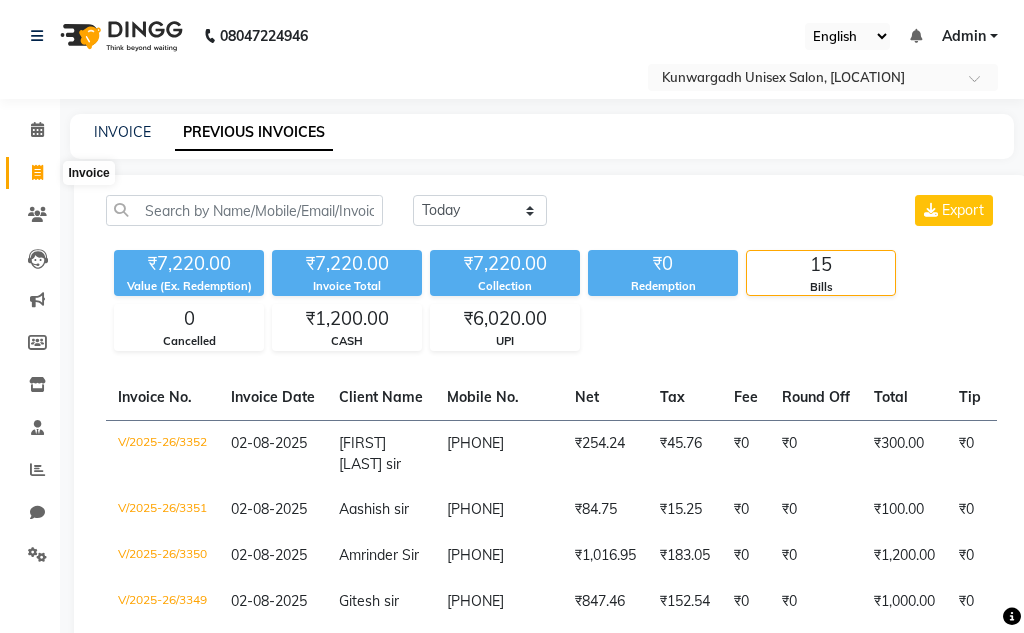 select on "service" 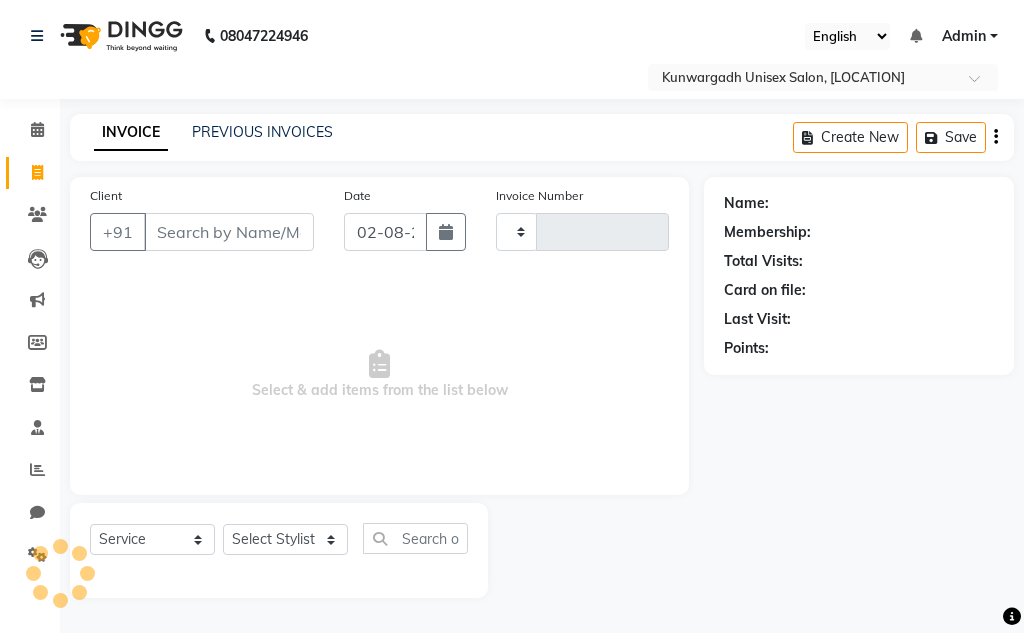 type on "3353" 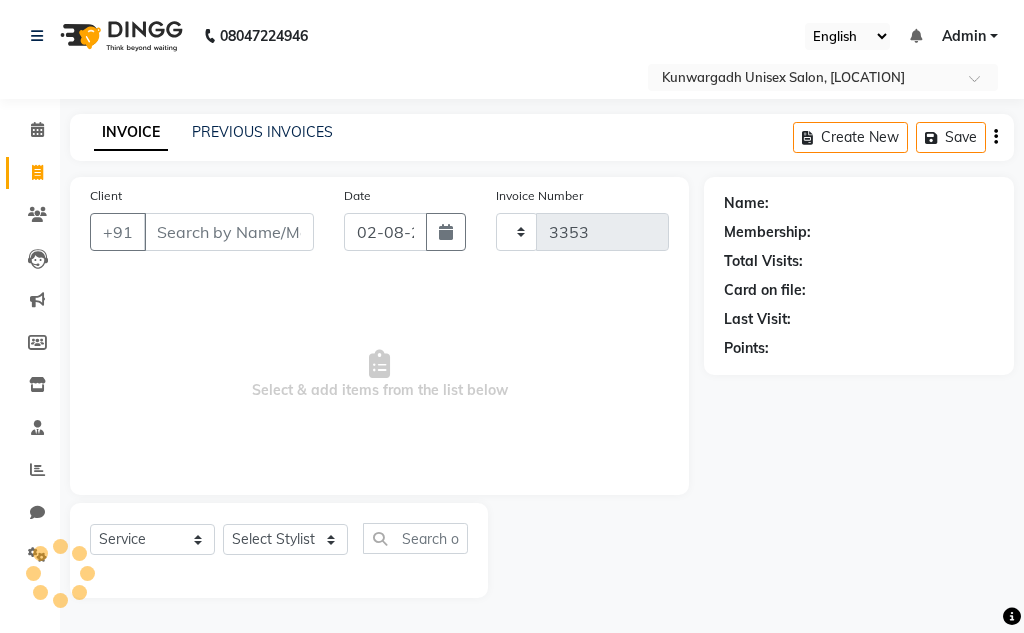 select on "7931" 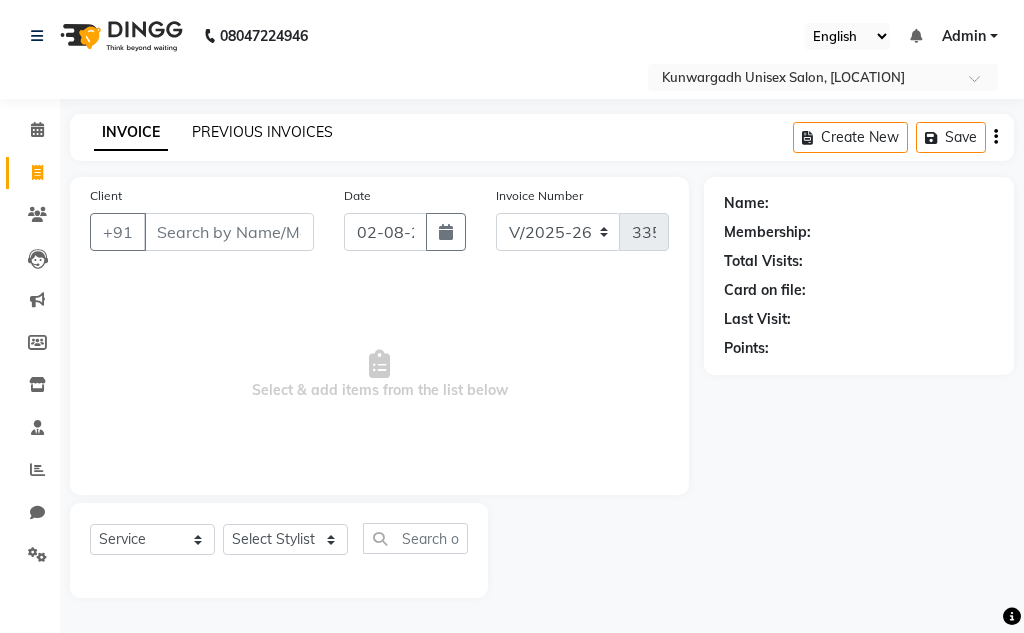 click on "PREVIOUS INVOICES" 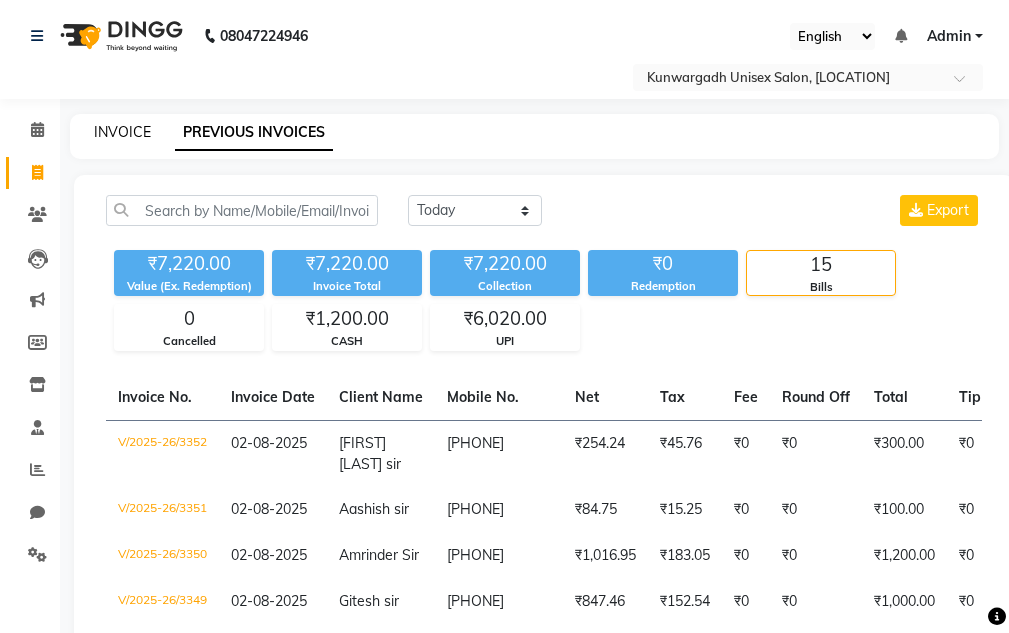 click on "INVOICE" 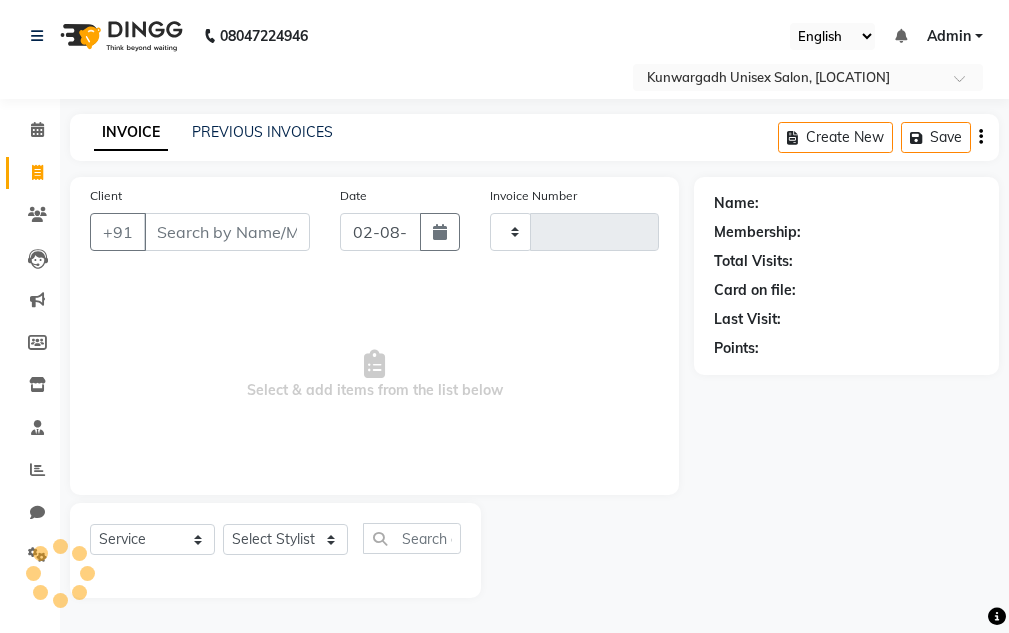 type on "3353" 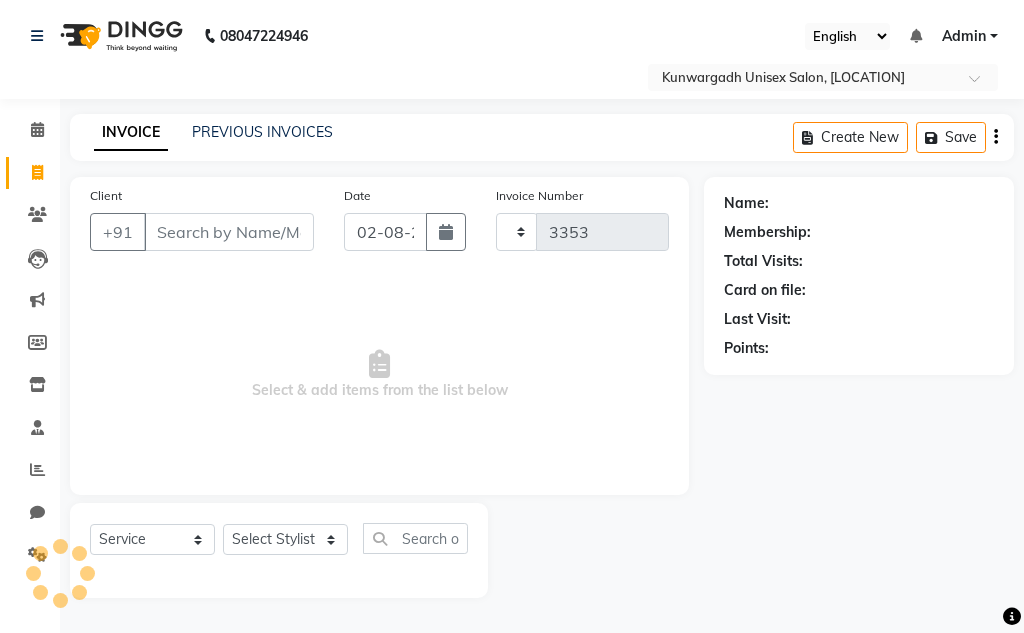 select on "7931" 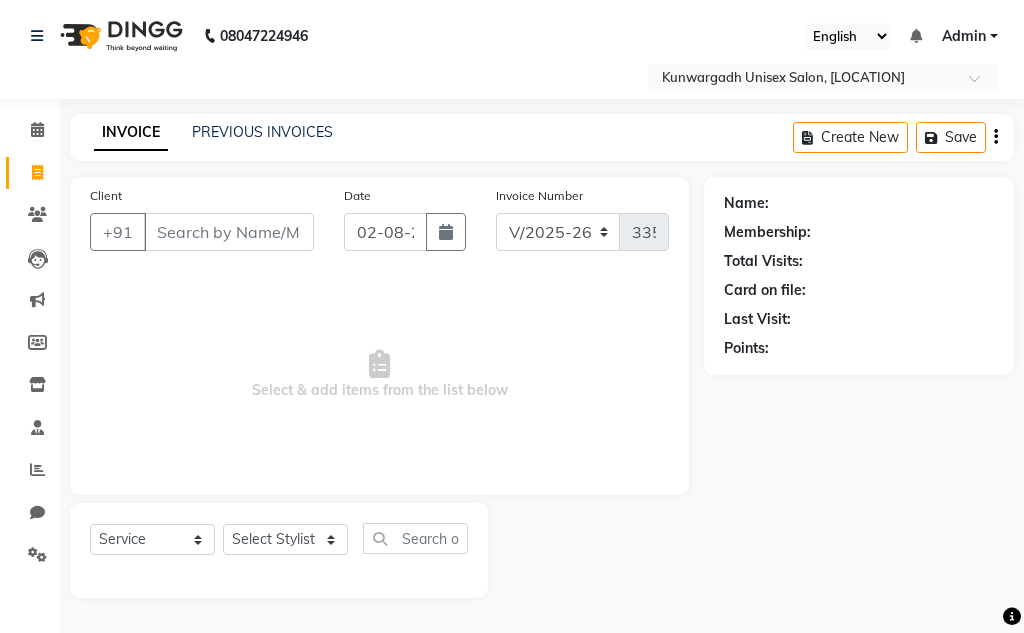 click on "PREVIOUS INVOICES" 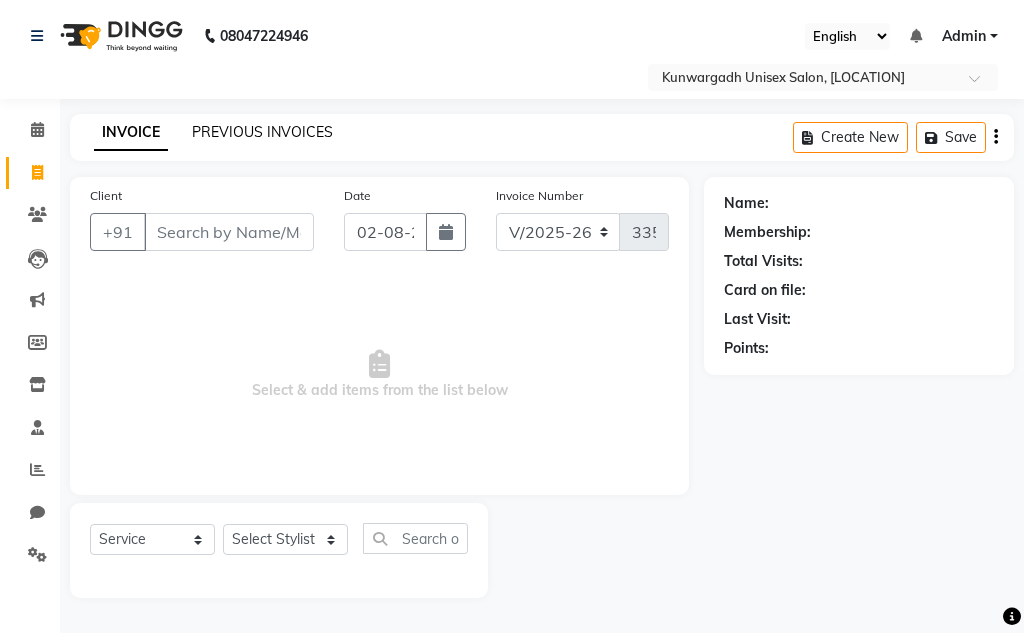 click on "PREVIOUS INVOICES" 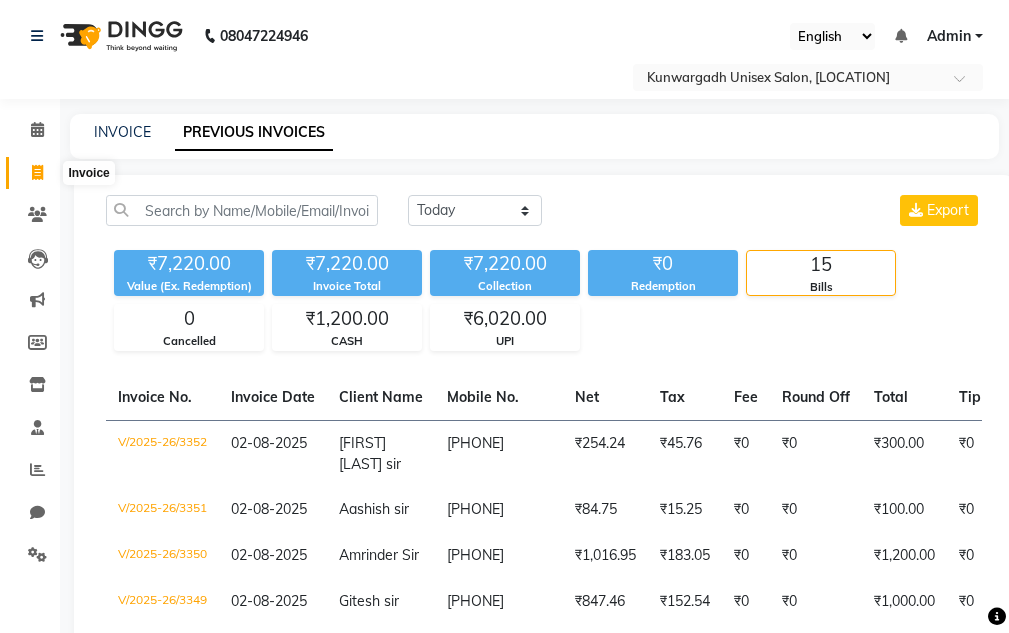click 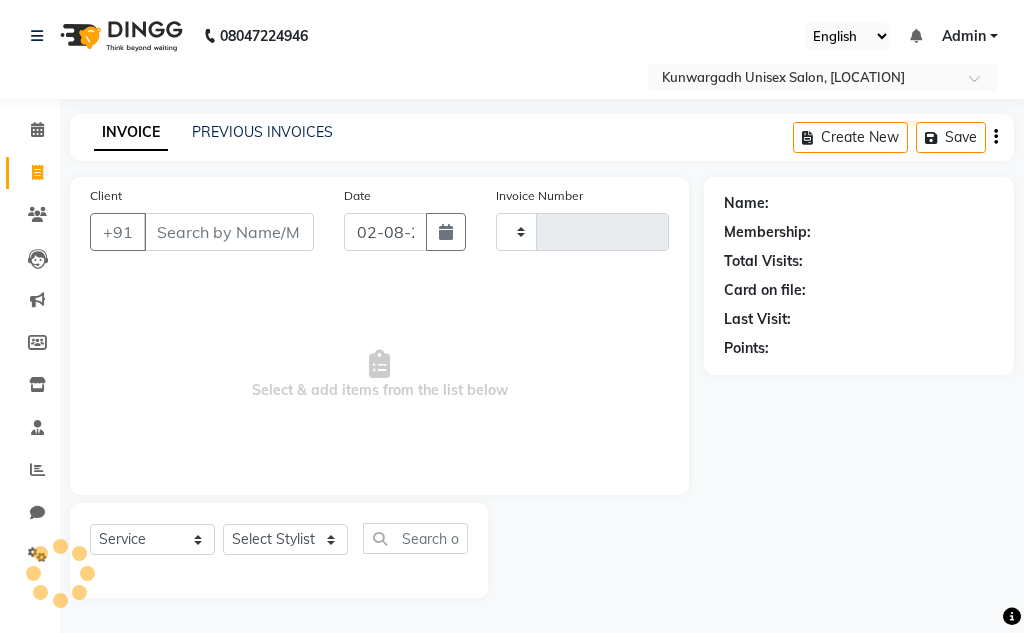 type on "3353" 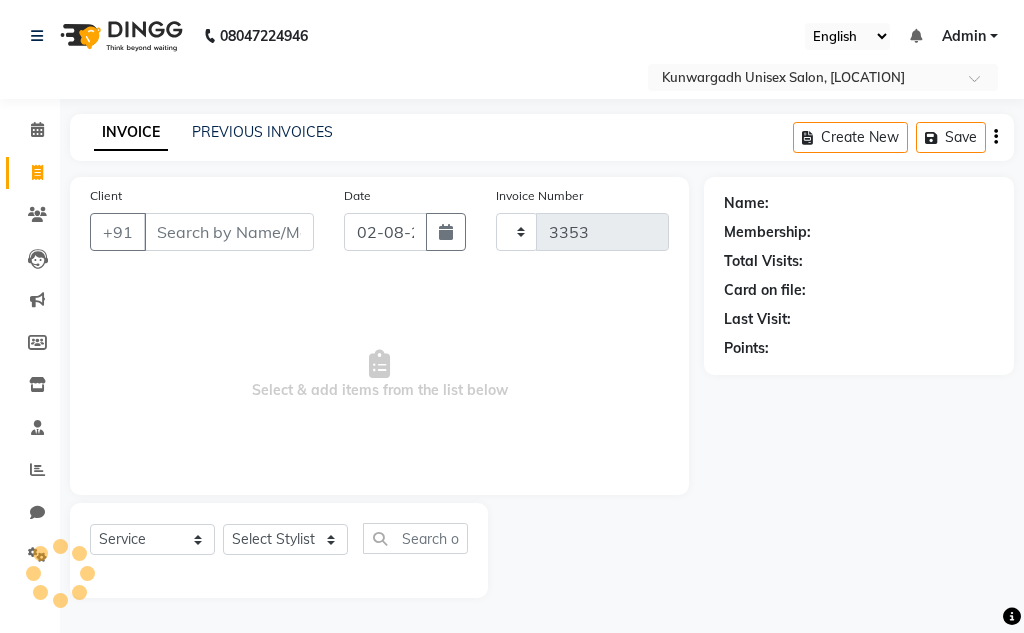 select on "7931" 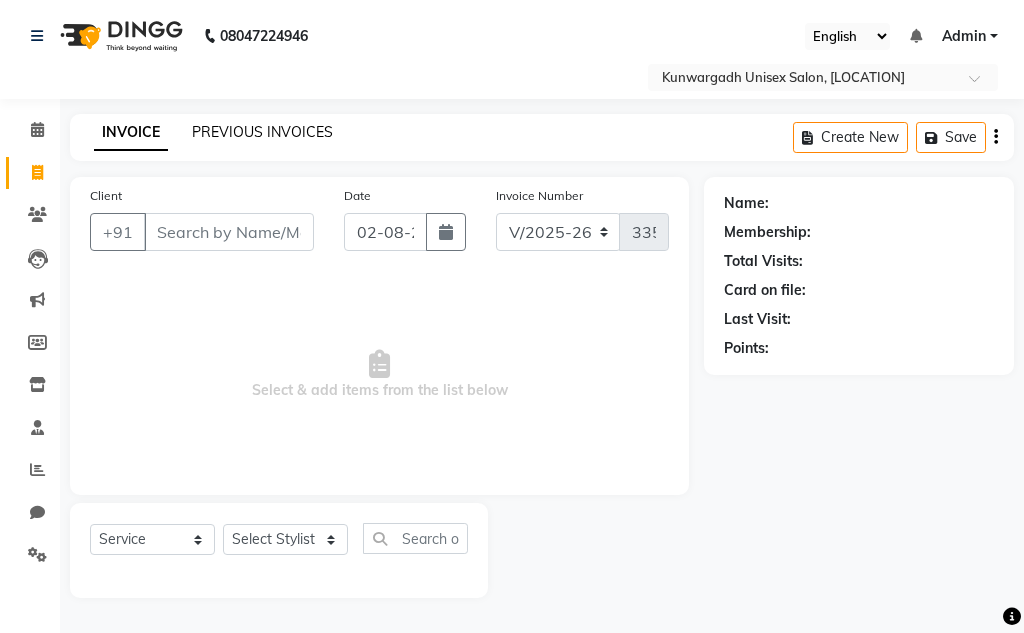 click on "PREVIOUS INVOICES" 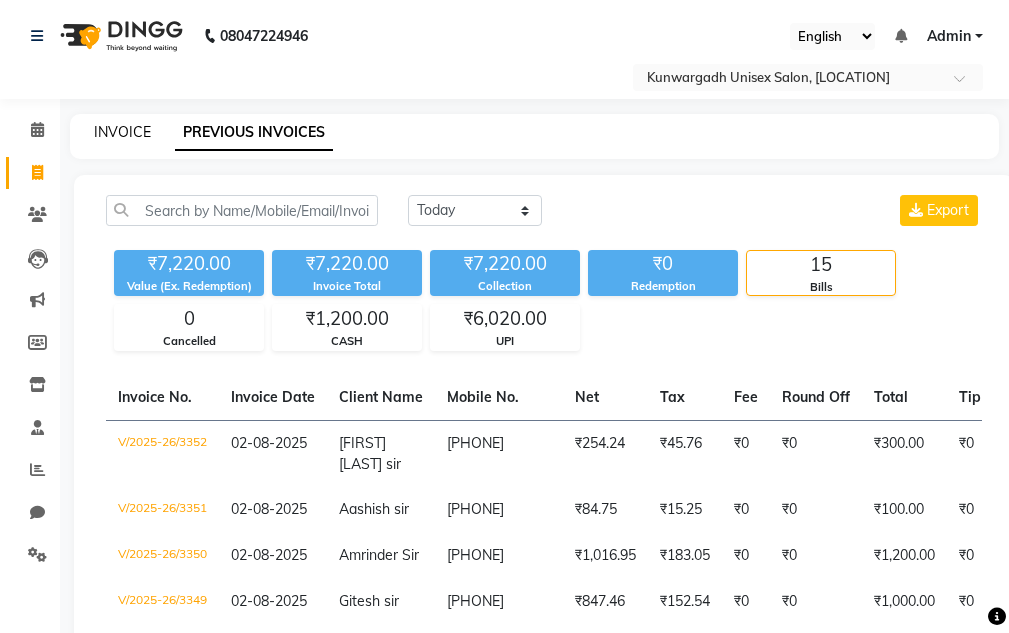 click on "INVOICE" 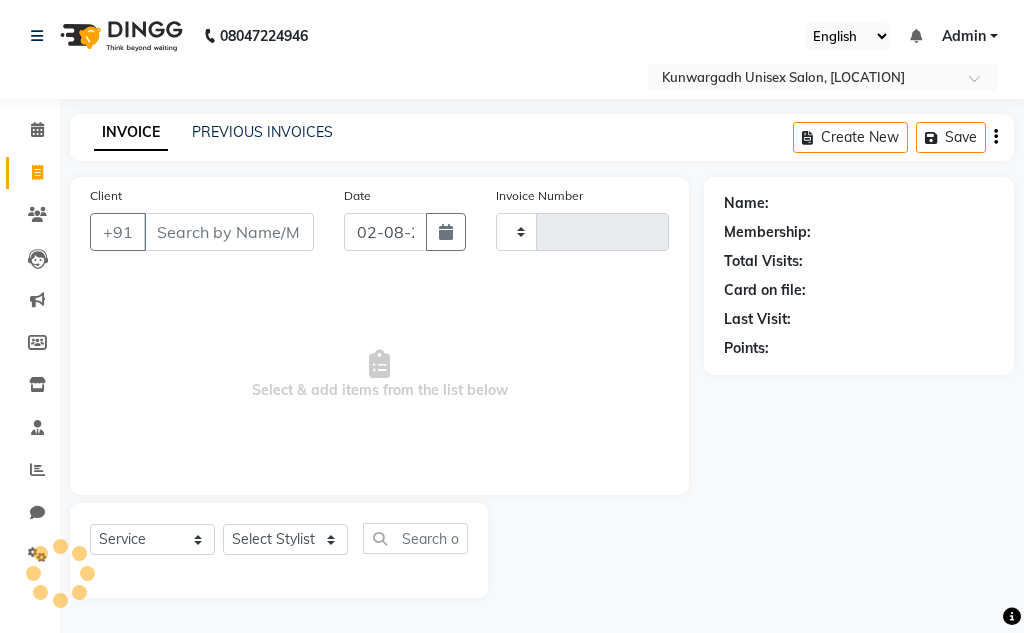 type on "3353" 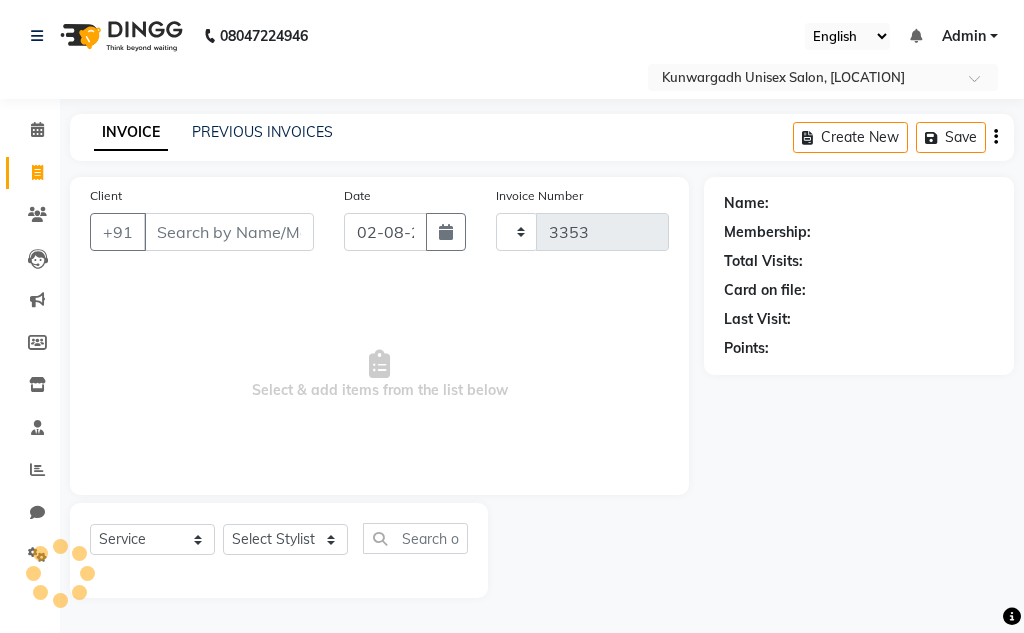 select on "7931" 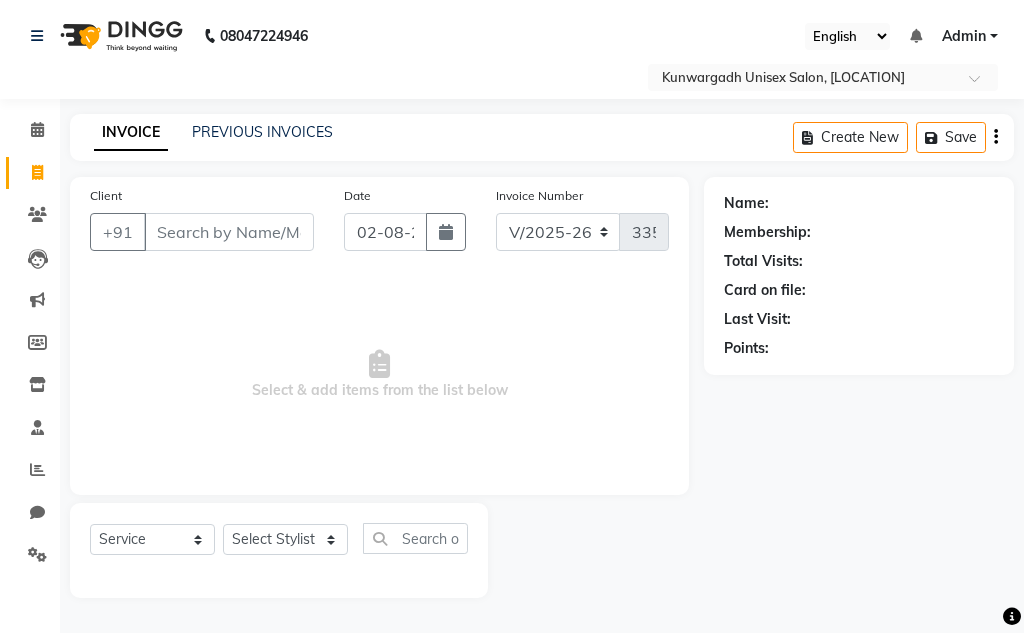 click on "Name: Membership: Total Visits: Card on file: Last Visit:  Points:" 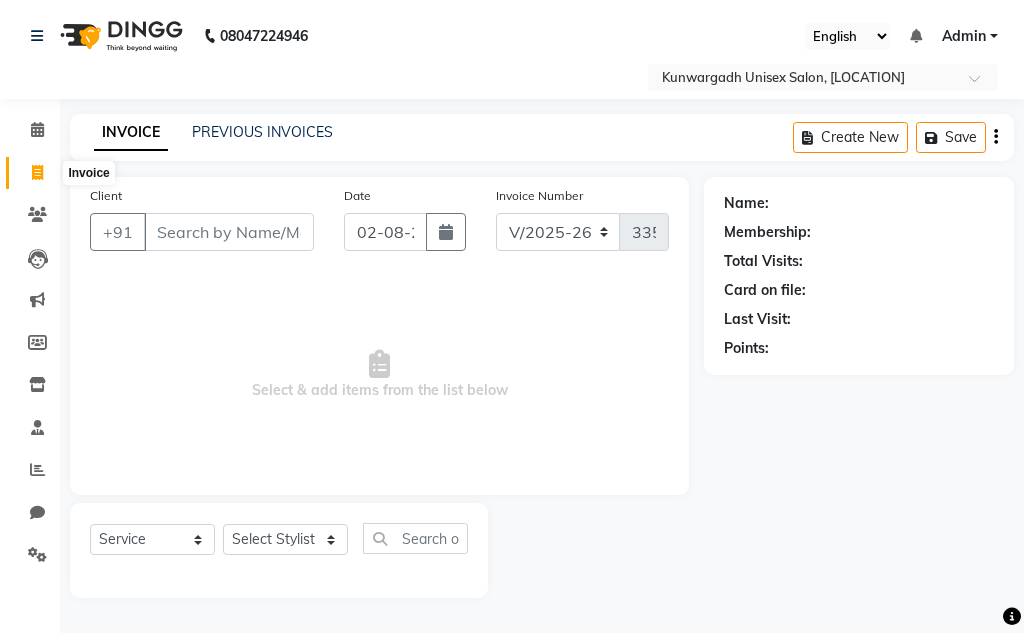 click 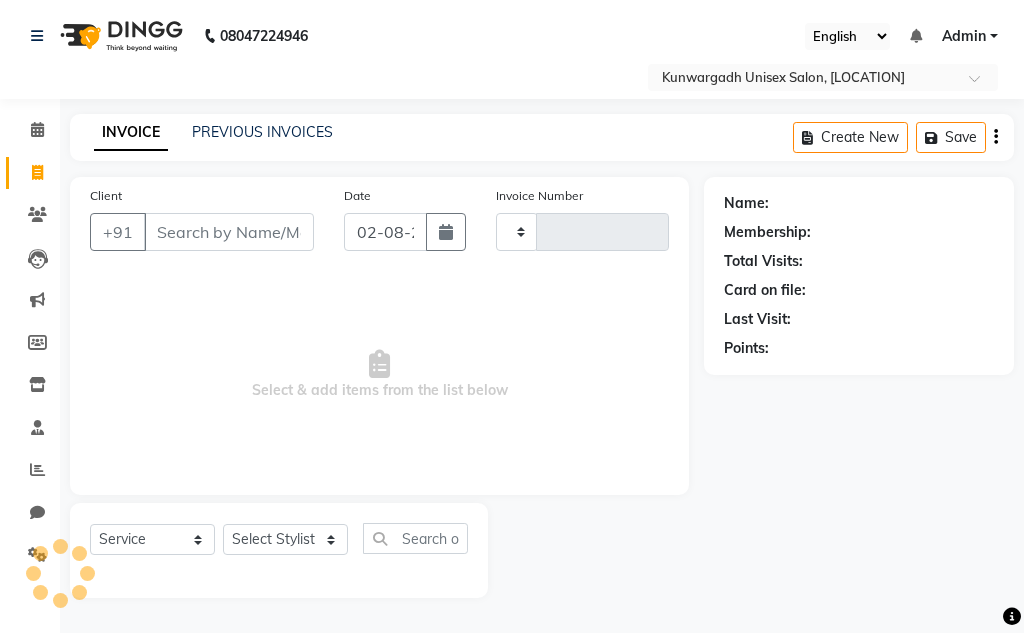 type on "3353" 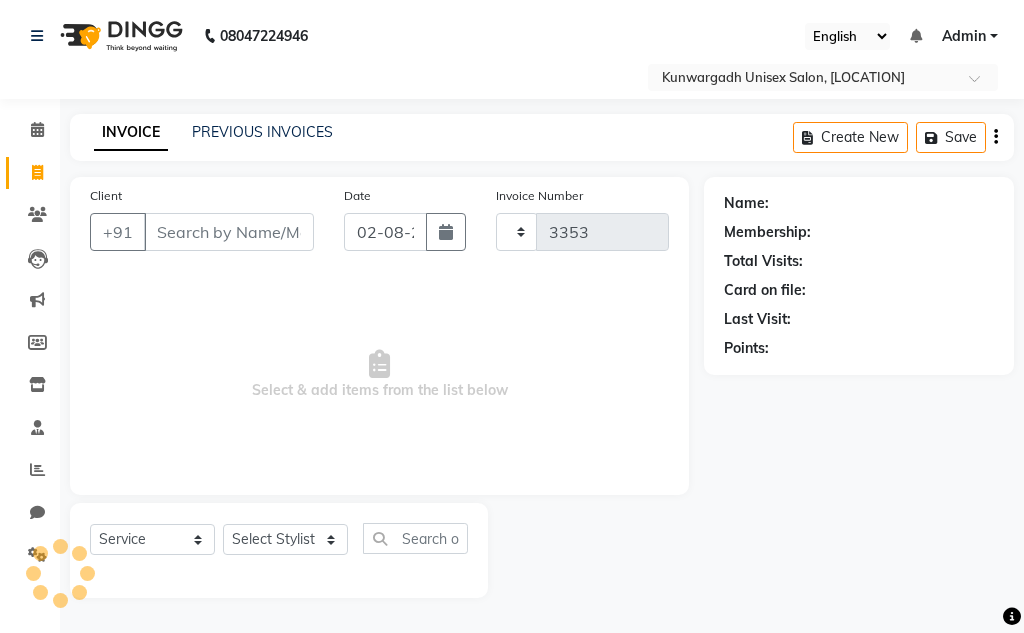 select on "7931" 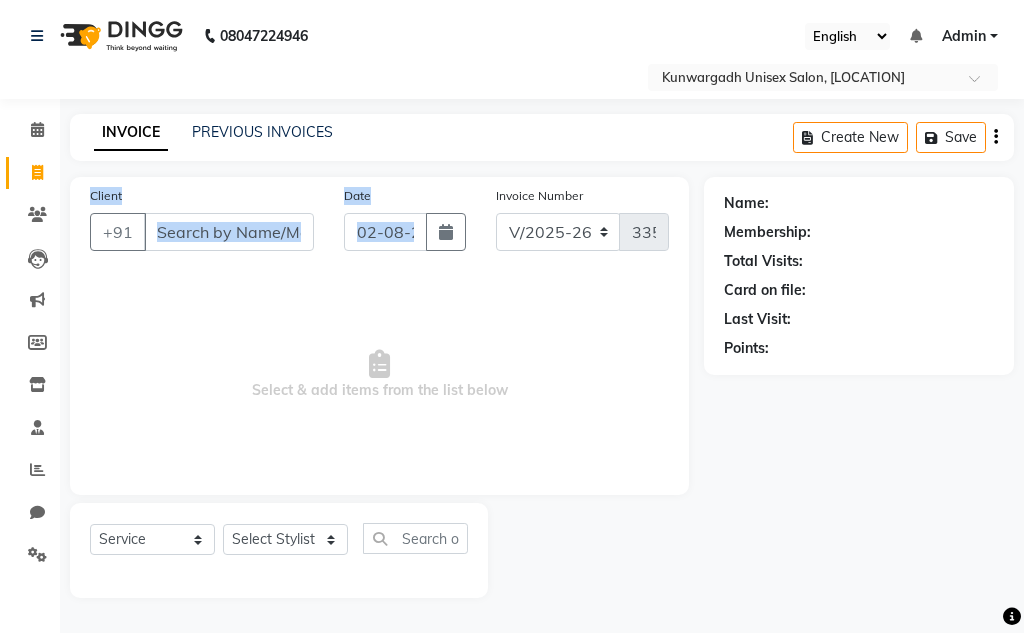 drag, startPoint x: 554, startPoint y: 170, endPoint x: 496, endPoint y: 204, distance: 67.23094 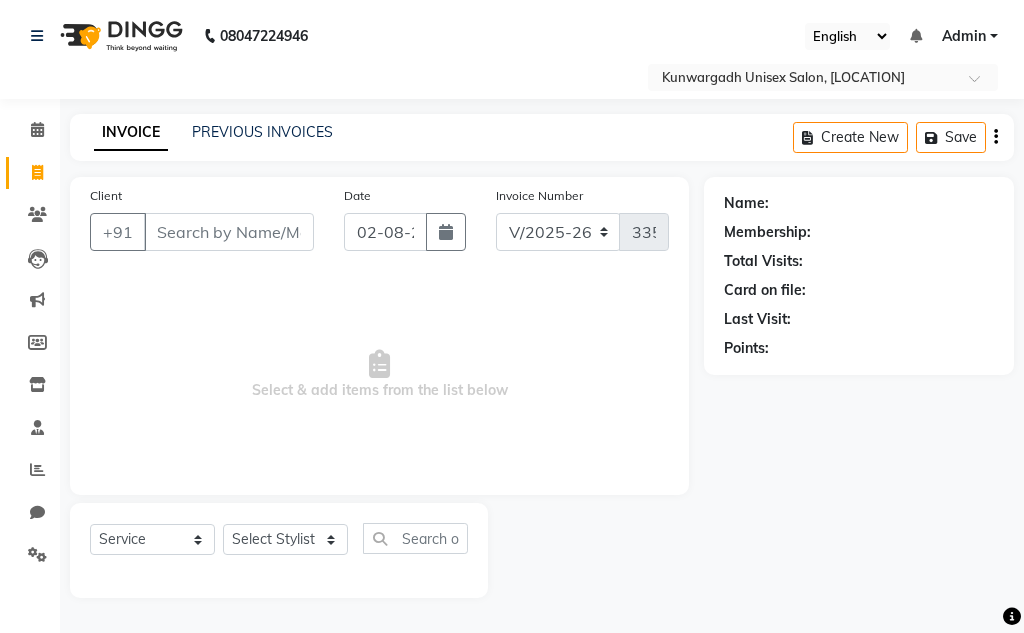 click on "08047224946 Select Location × Kunwargadh Unisex Salon, [LOCATION] English ENGLISH Español العربية मराठी हिंदी ગુજરાતી தமிழ் 中文 Notifications nothing to show Admin Manage Profile Change Password Sign out Version:3.15.11" 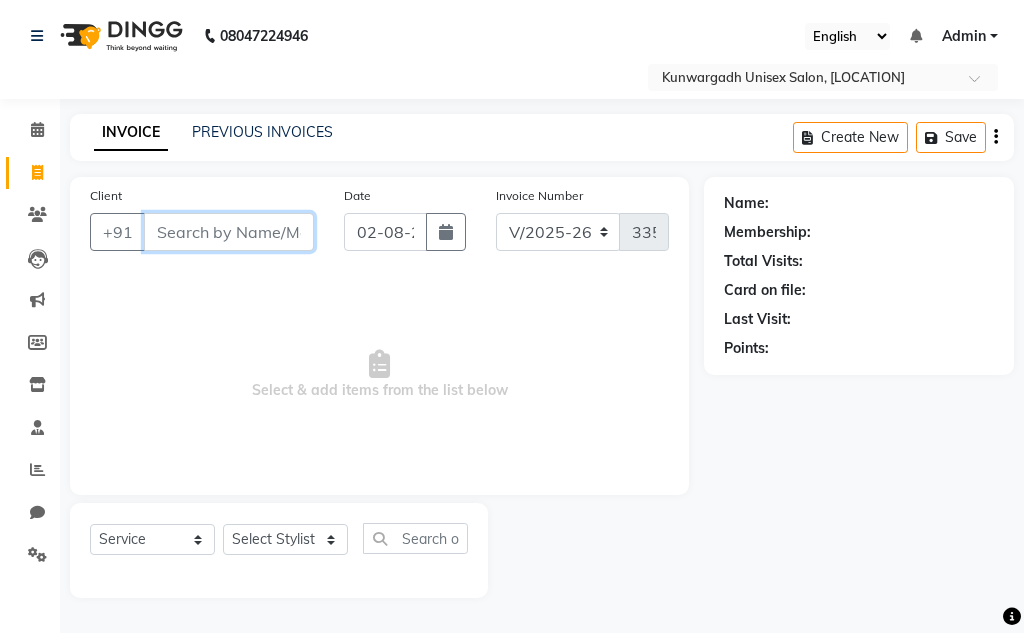 click on "Client" at bounding box center (229, 232) 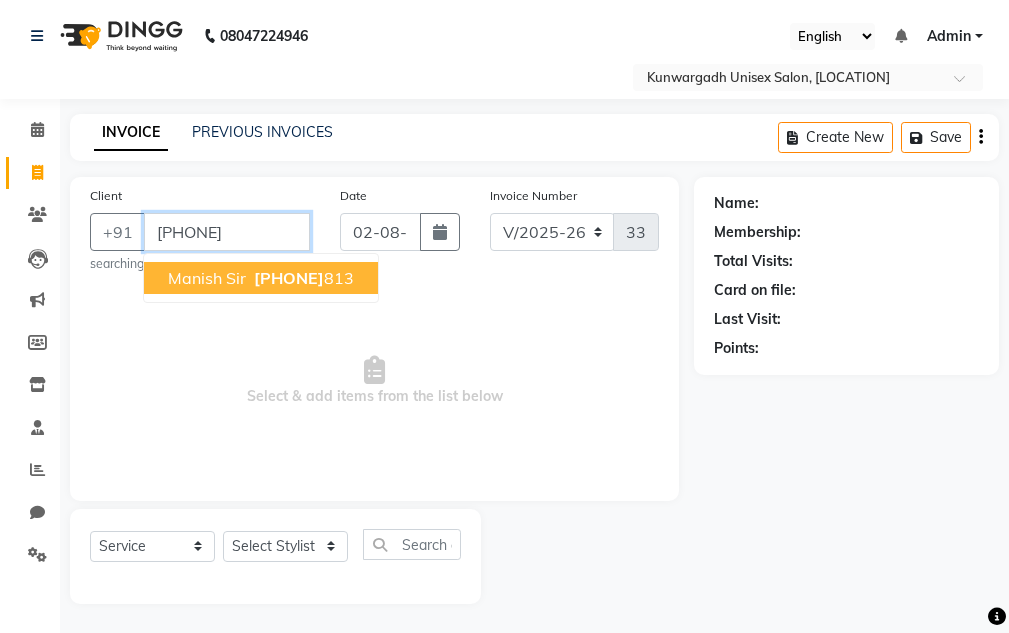 type on "[PHONE]" 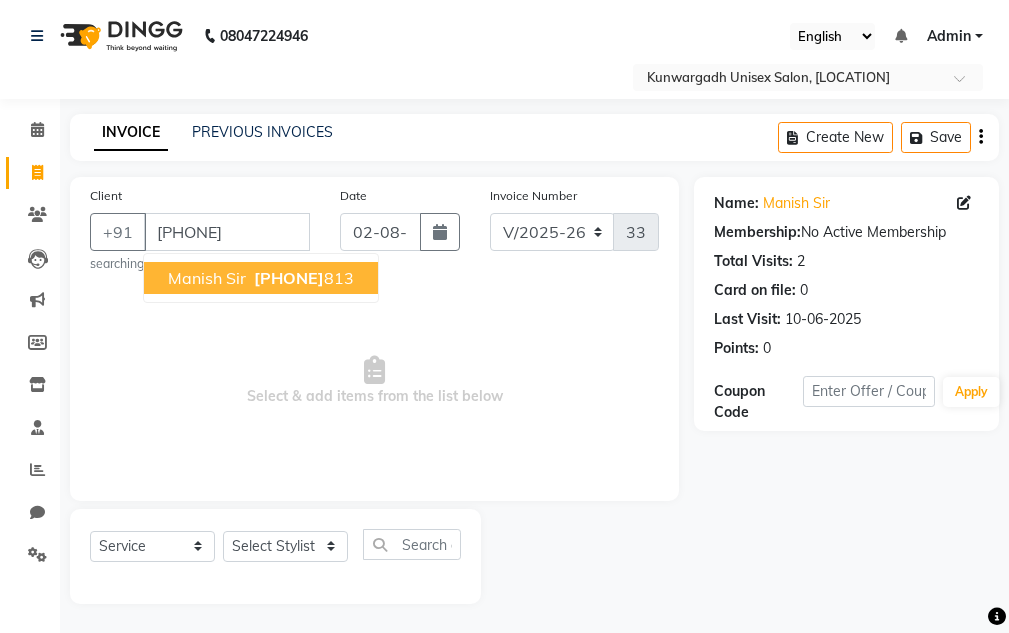 click on "Manish Sir" at bounding box center (207, 278) 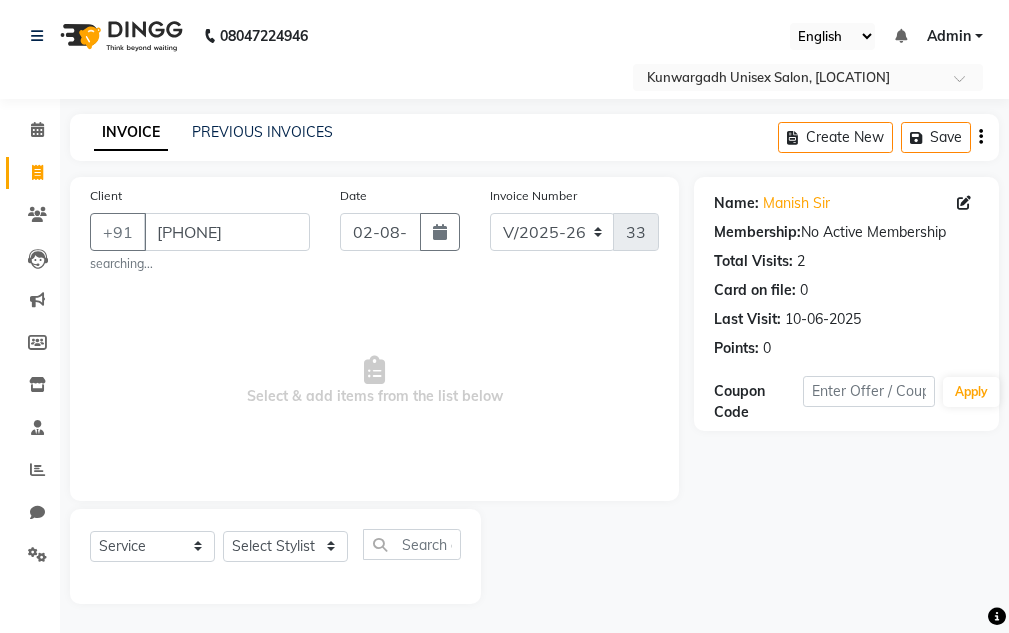scroll, scrollTop: 1, scrollLeft: 0, axis: vertical 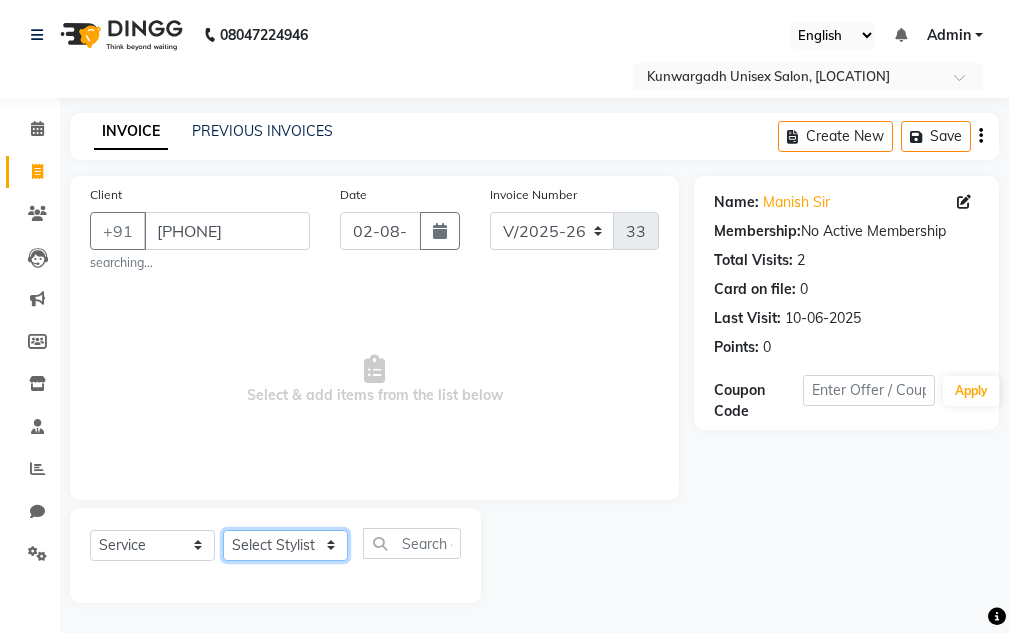 click on "Select Stylist Aarti  Ayush Sir  Chiku Sir  Dolly Thakur Gaurav soni  Gulfan Khan   Karan Sen  Muskan Sahu  Samir Khan" 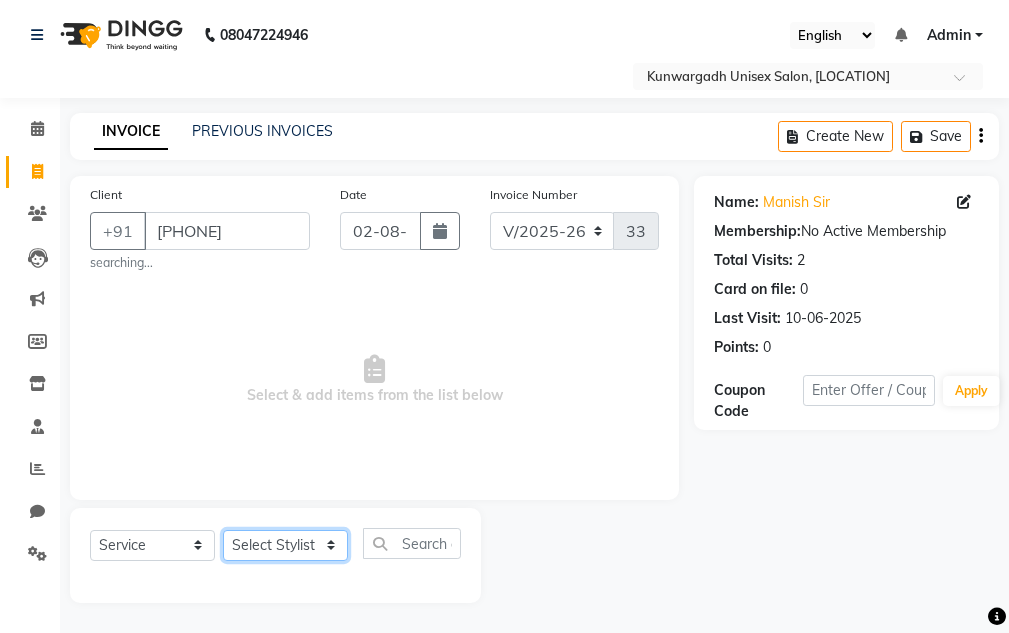 select on "85604" 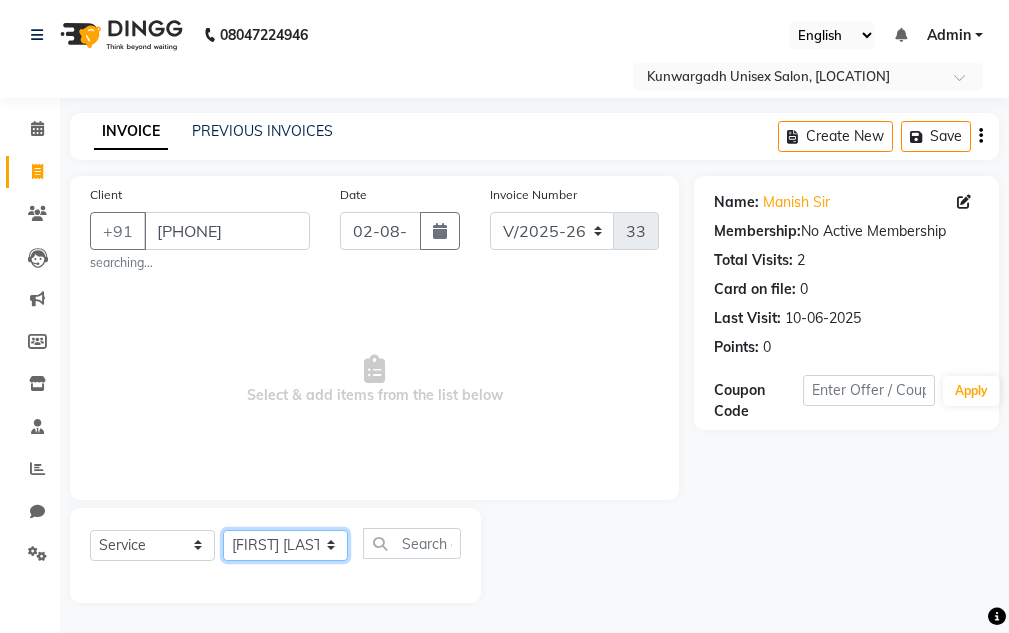 click on "Select Stylist Aarti  Ayush Sir  Chiku Sir  Dolly Thakur Gaurav soni  Gulfan Khan   Karan Sen  Muskan Sahu  Samir Khan" 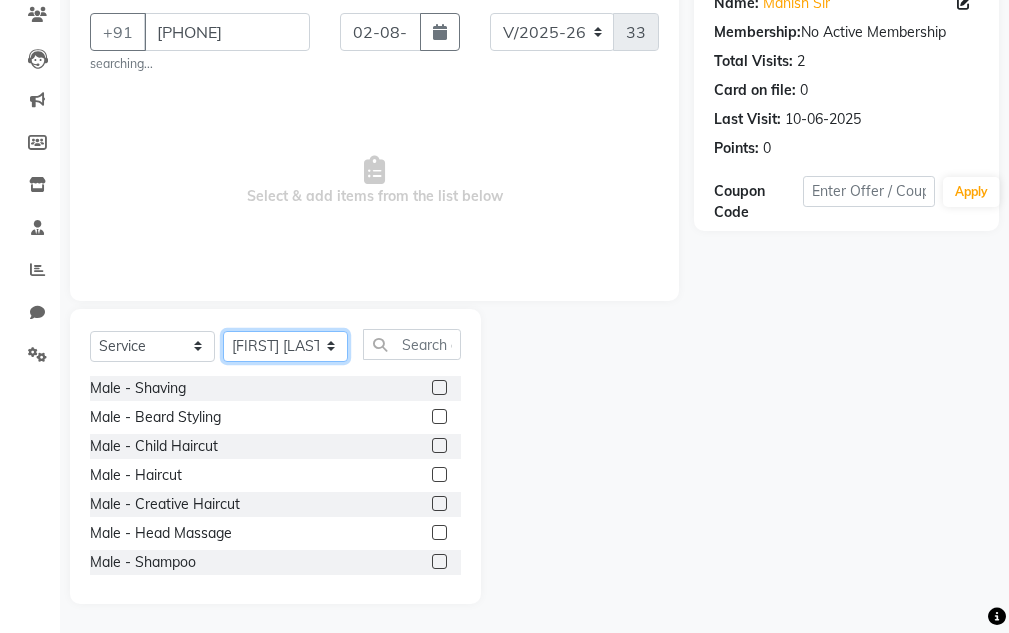 scroll, scrollTop: 101, scrollLeft: 0, axis: vertical 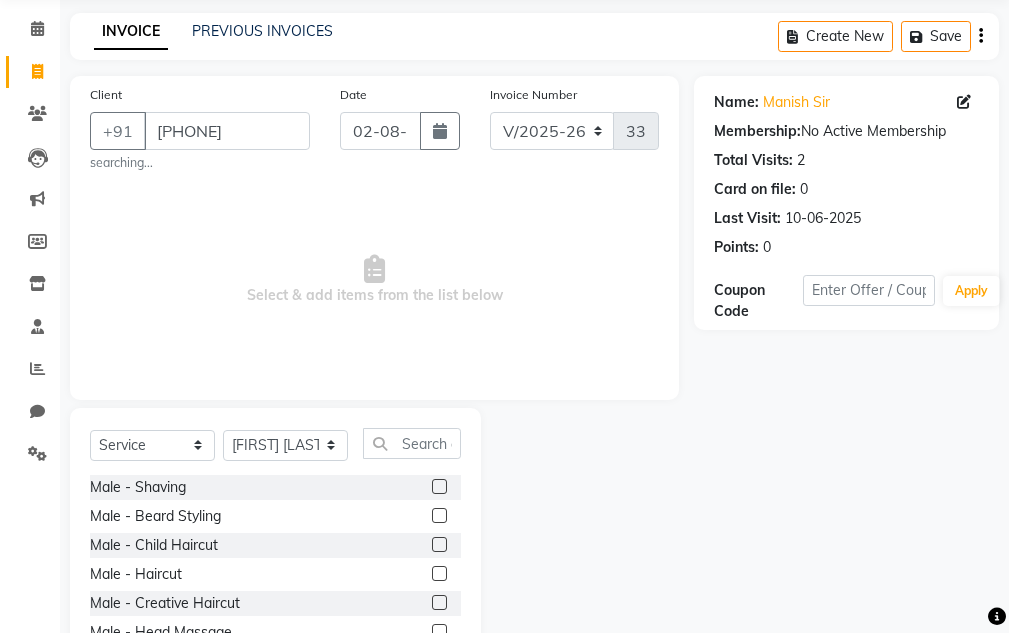 click 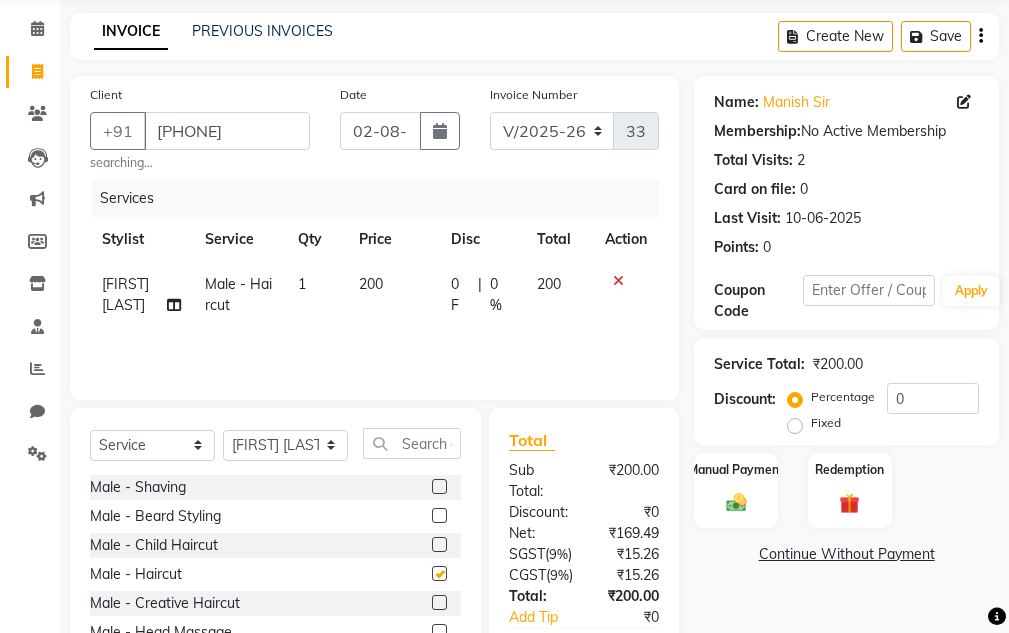 checkbox on "false" 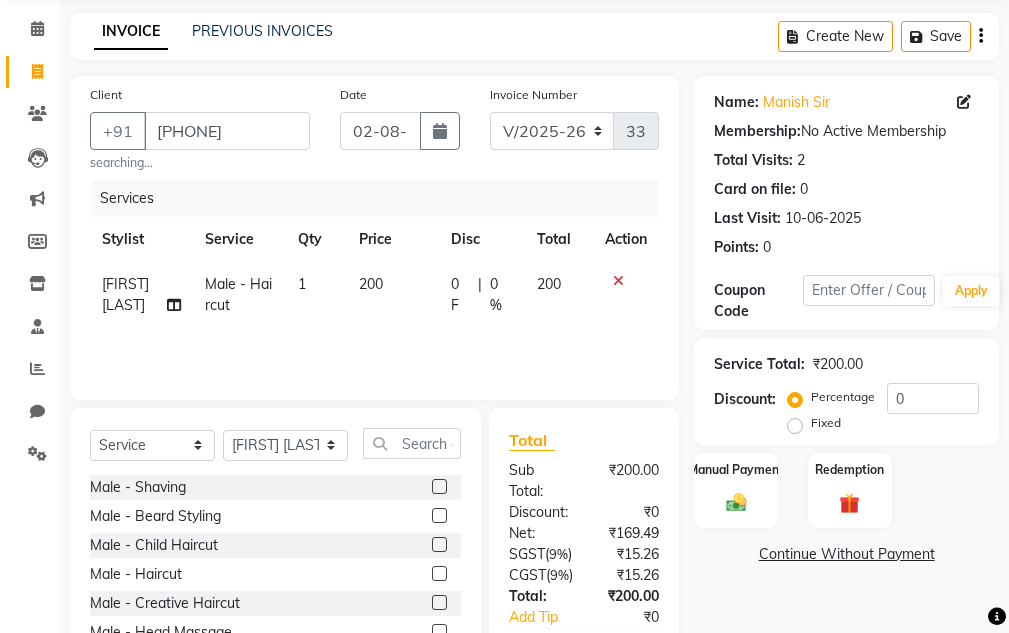 click 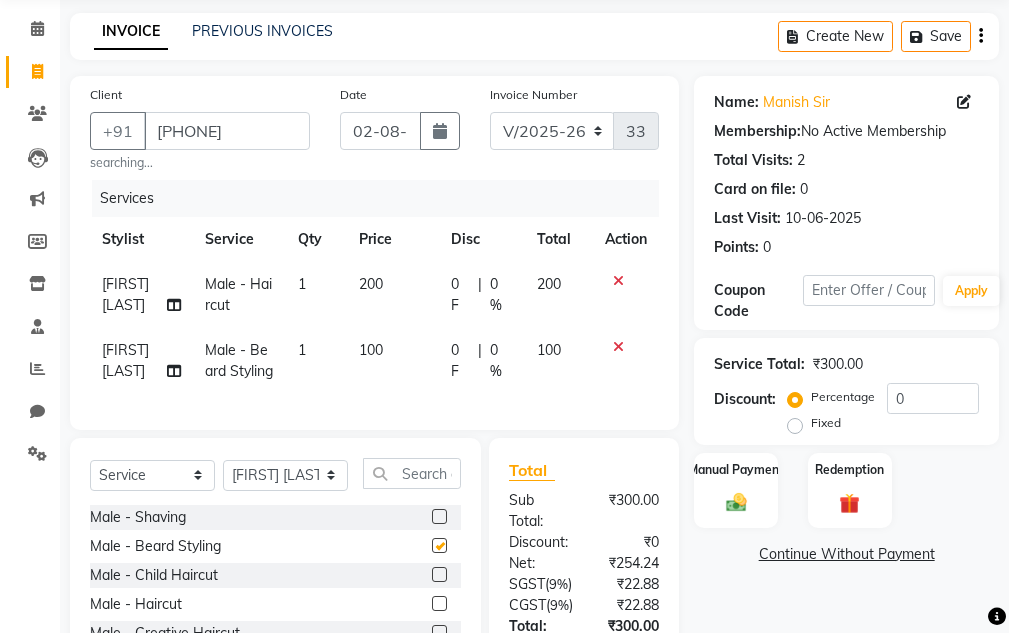 checkbox on "false" 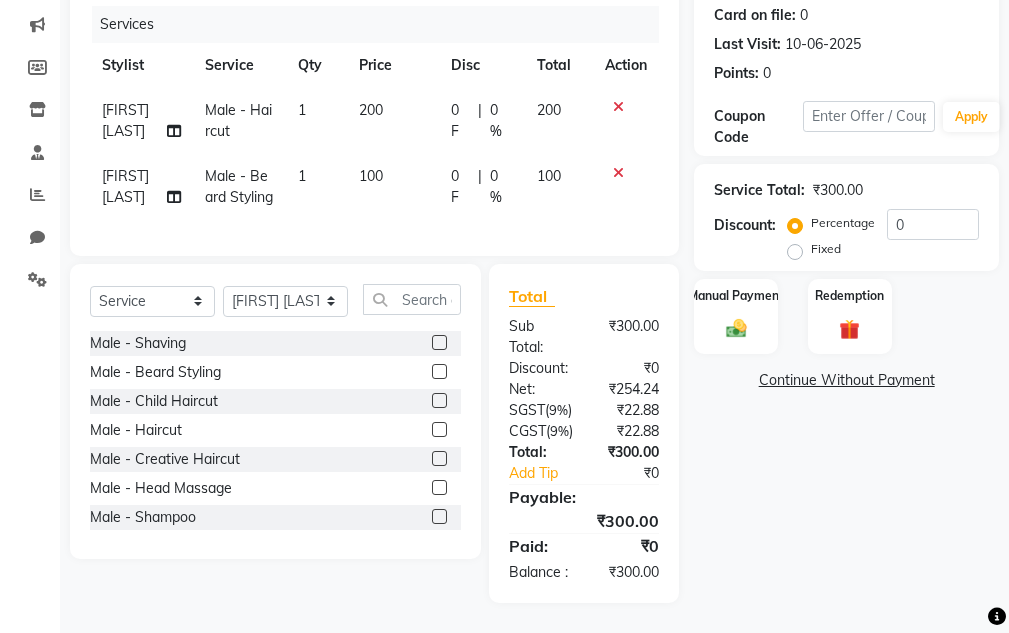 scroll, scrollTop: 301, scrollLeft: 0, axis: vertical 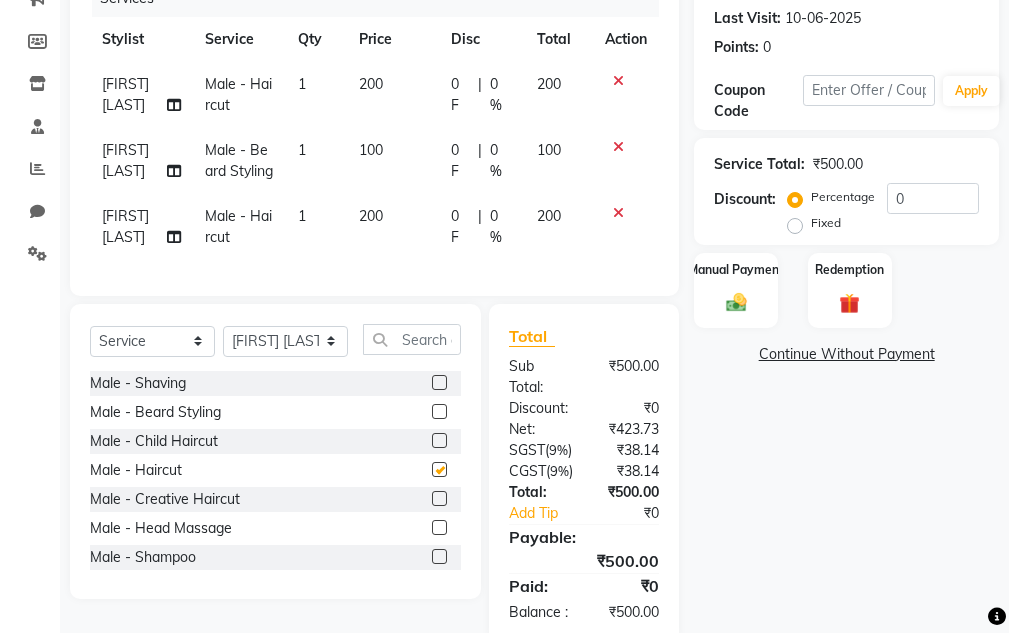 checkbox on "false" 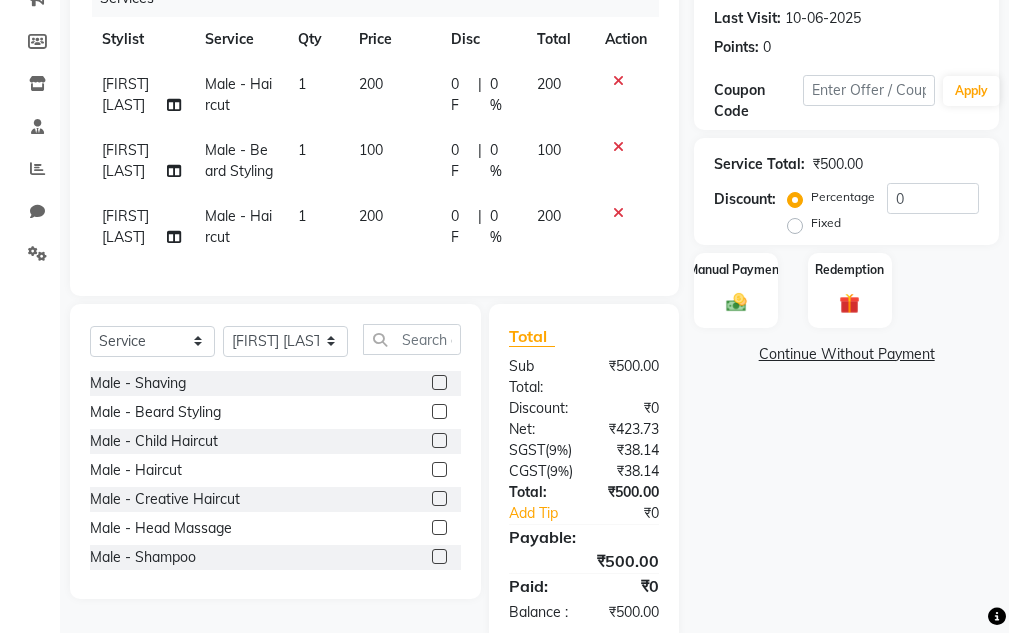 click 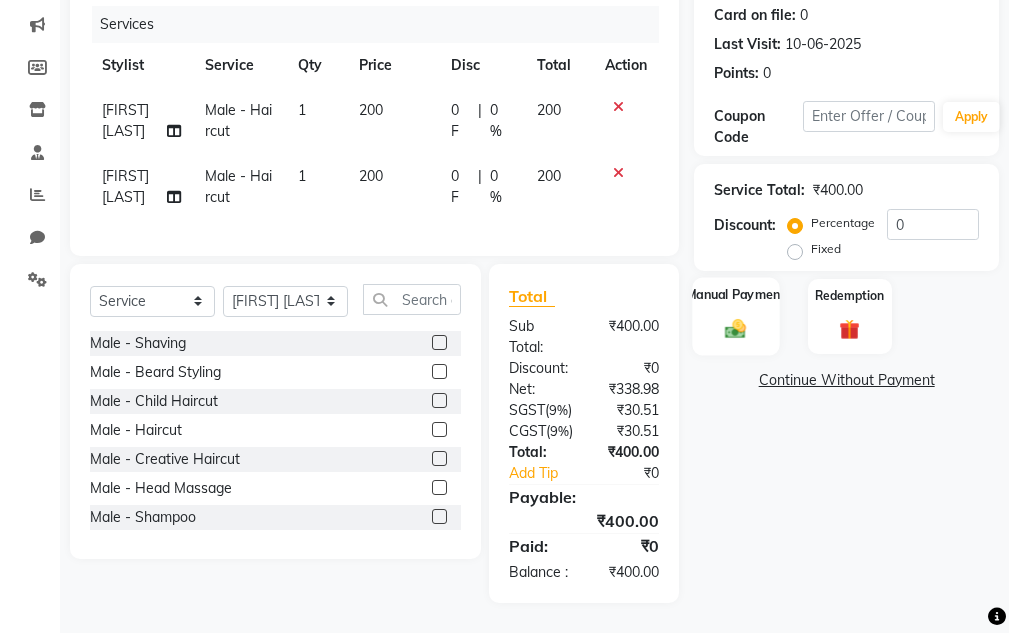 click 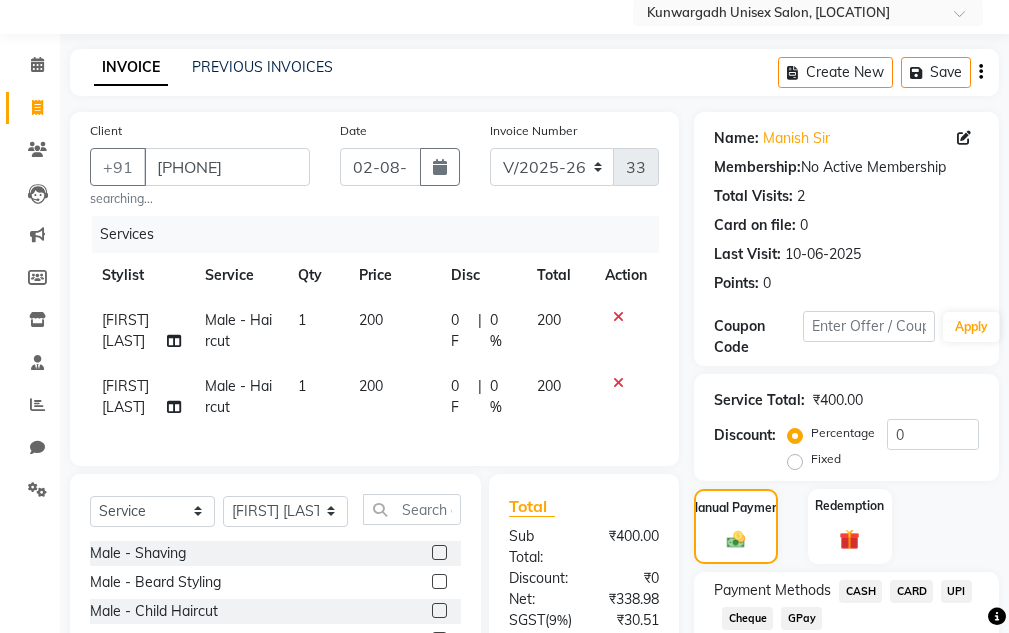 scroll, scrollTop: 353, scrollLeft: 0, axis: vertical 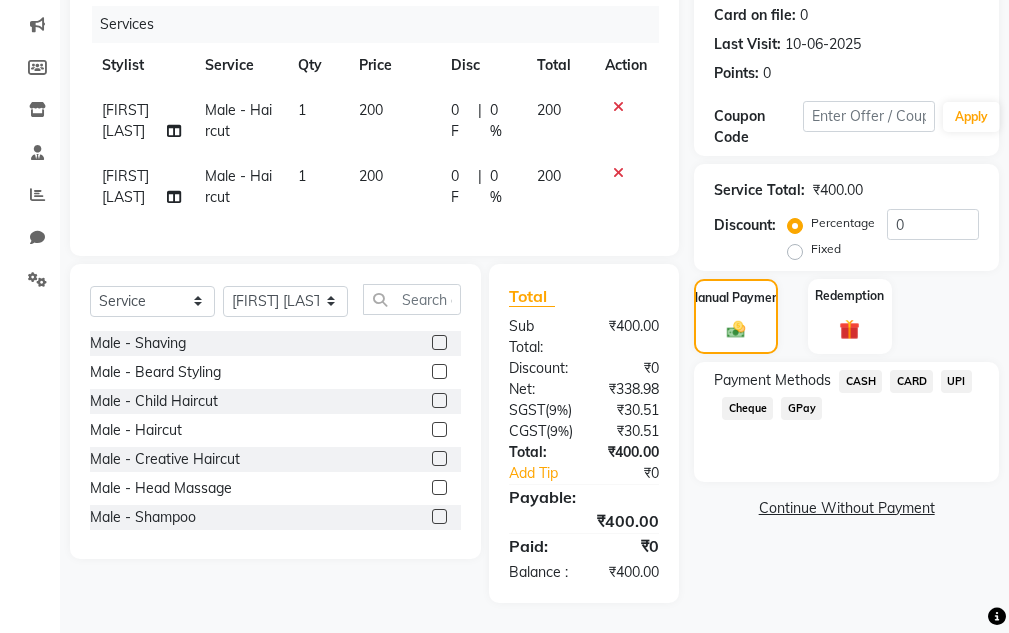 click on "CASH" 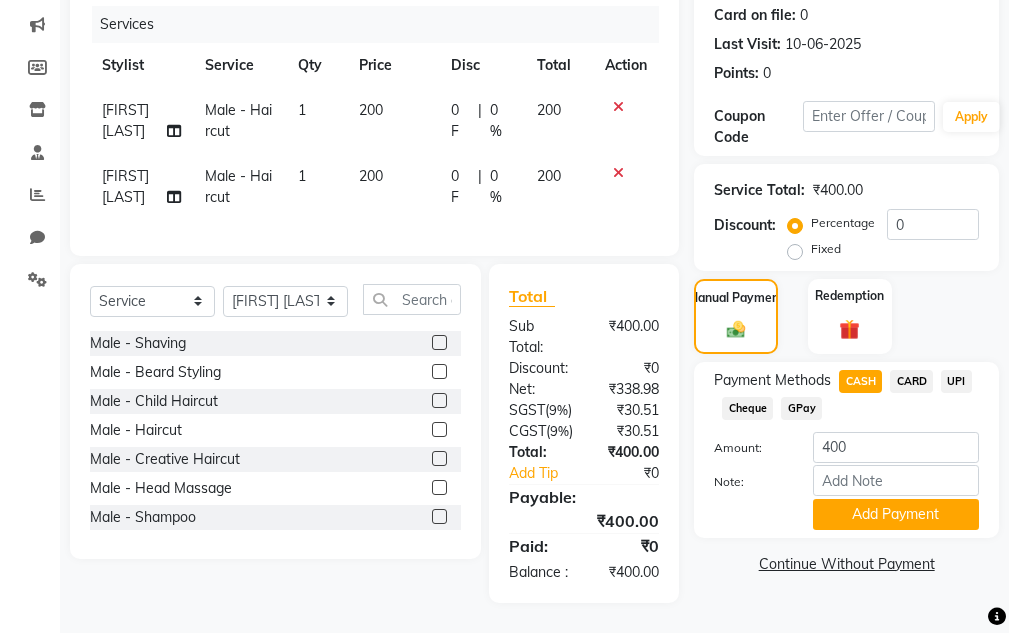 scroll, scrollTop: 353, scrollLeft: 0, axis: vertical 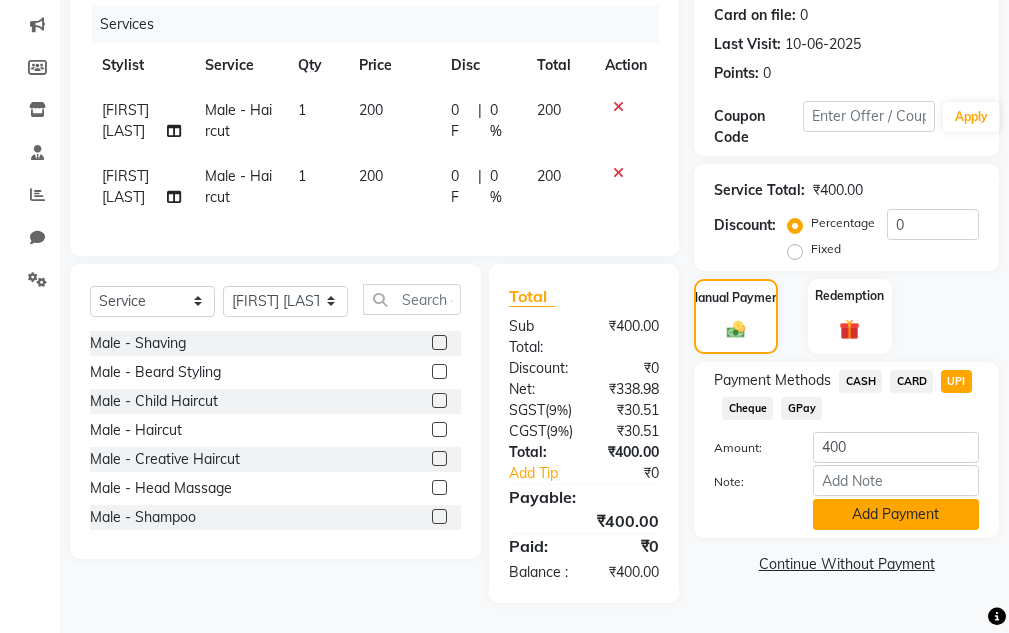 click on "Add Payment" 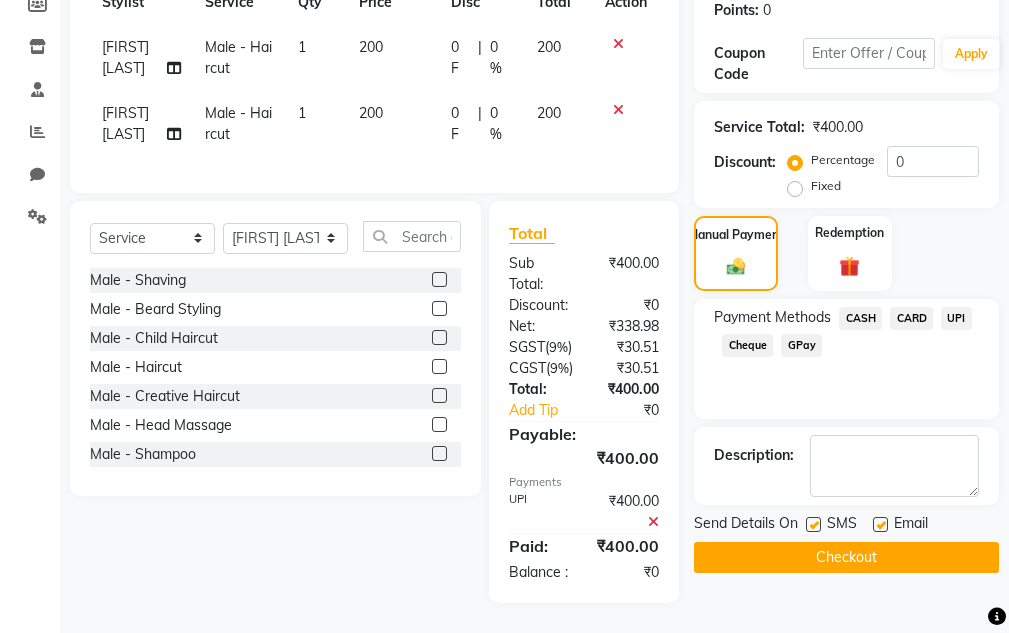 scroll, scrollTop: 416, scrollLeft: 0, axis: vertical 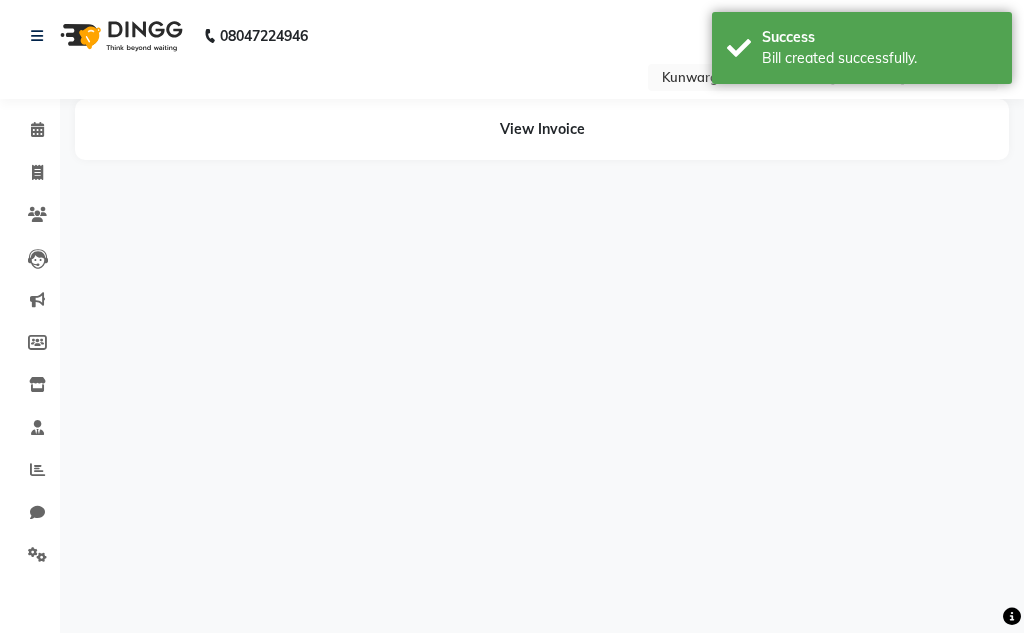 click on "Success" at bounding box center [879, 37] 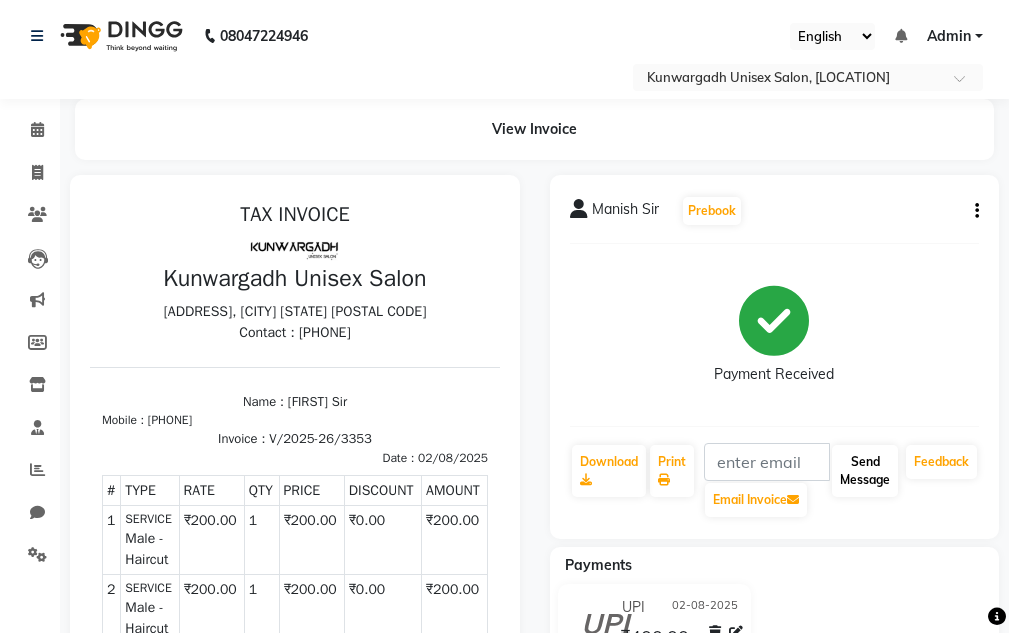 scroll, scrollTop: 0, scrollLeft: 0, axis: both 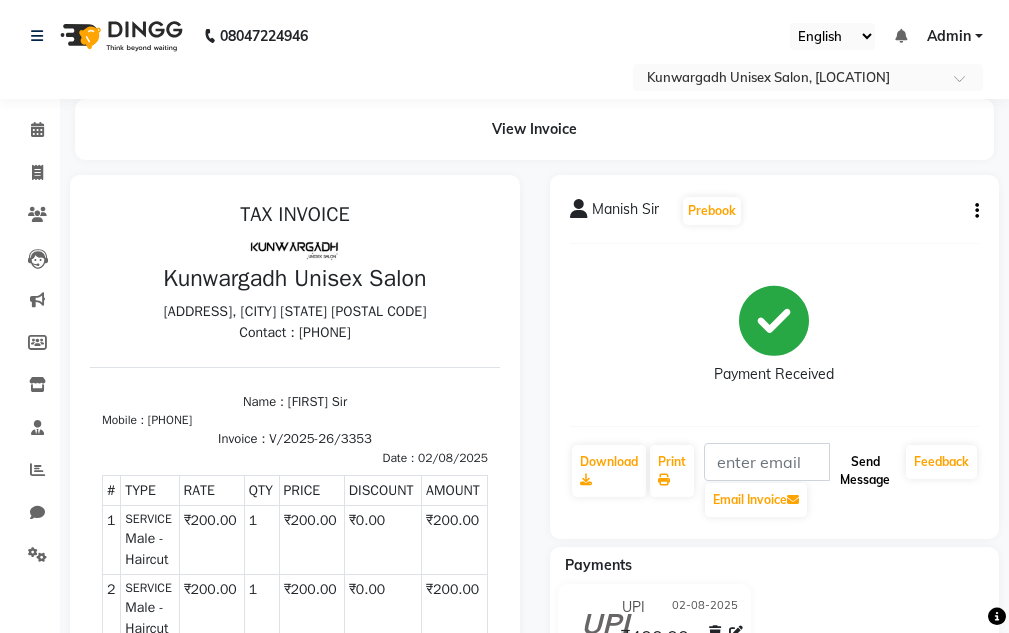 drag, startPoint x: 878, startPoint y: 489, endPoint x: 870, endPoint y: 450, distance: 39.812057 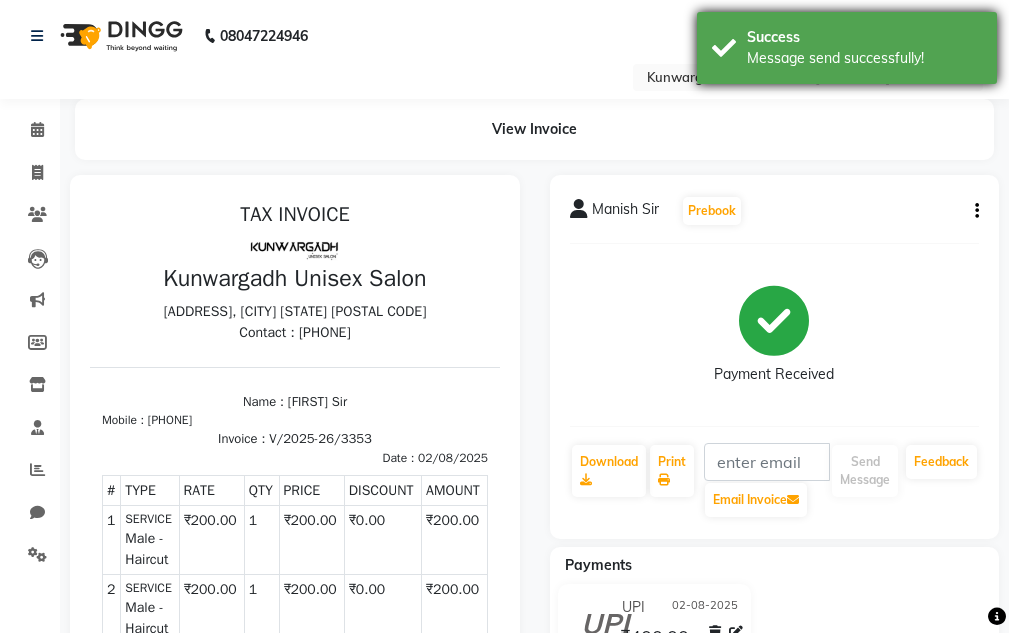 drag, startPoint x: 864, startPoint y: 62, endPoint x: 399, endPoint y: 4, distance: 468.60324 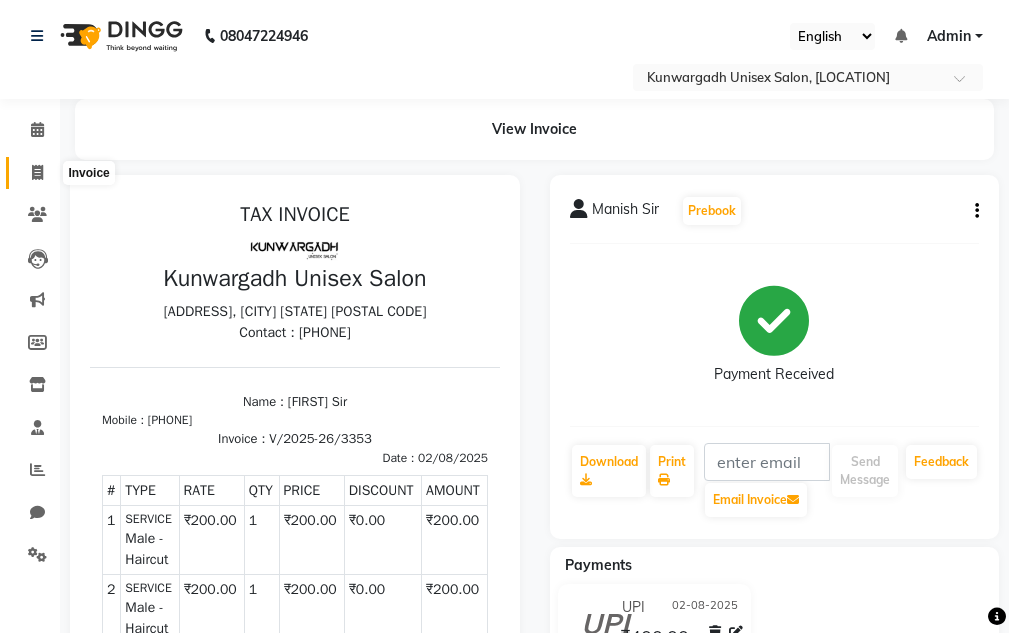 click 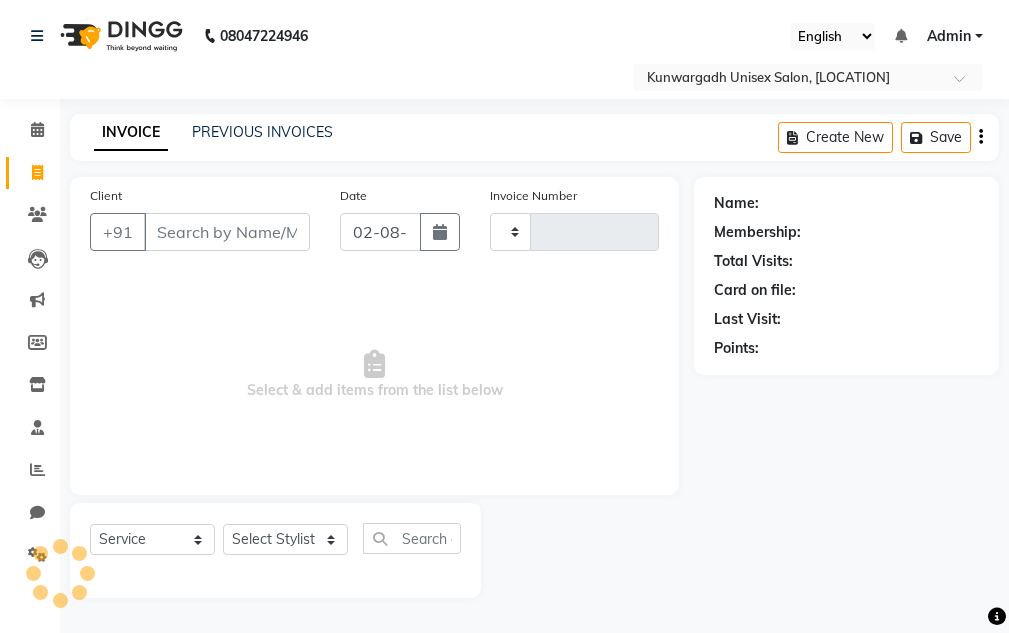 type on "3354" 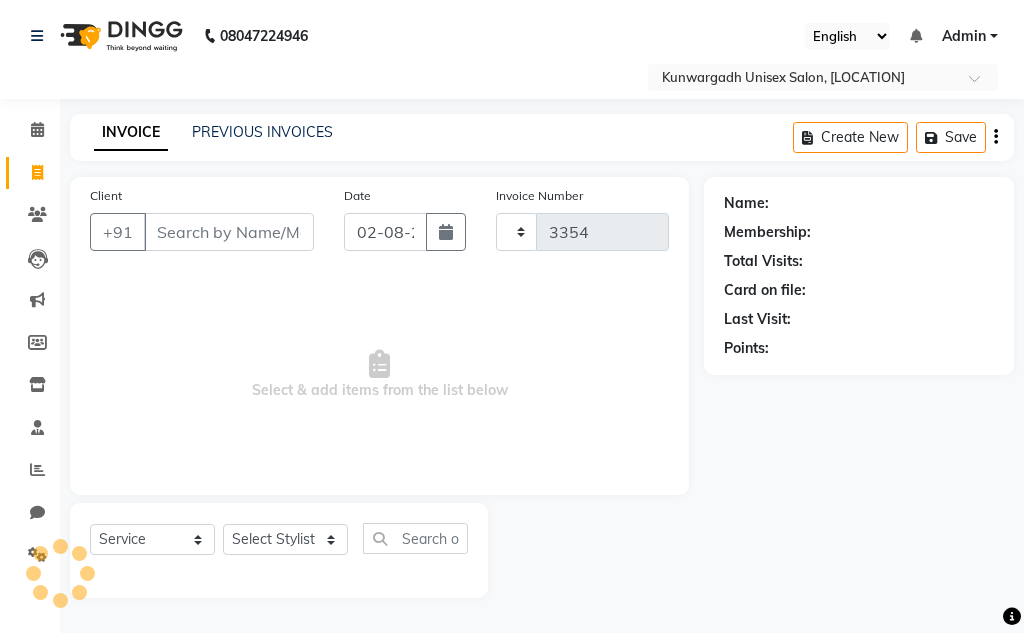 select on "7931" 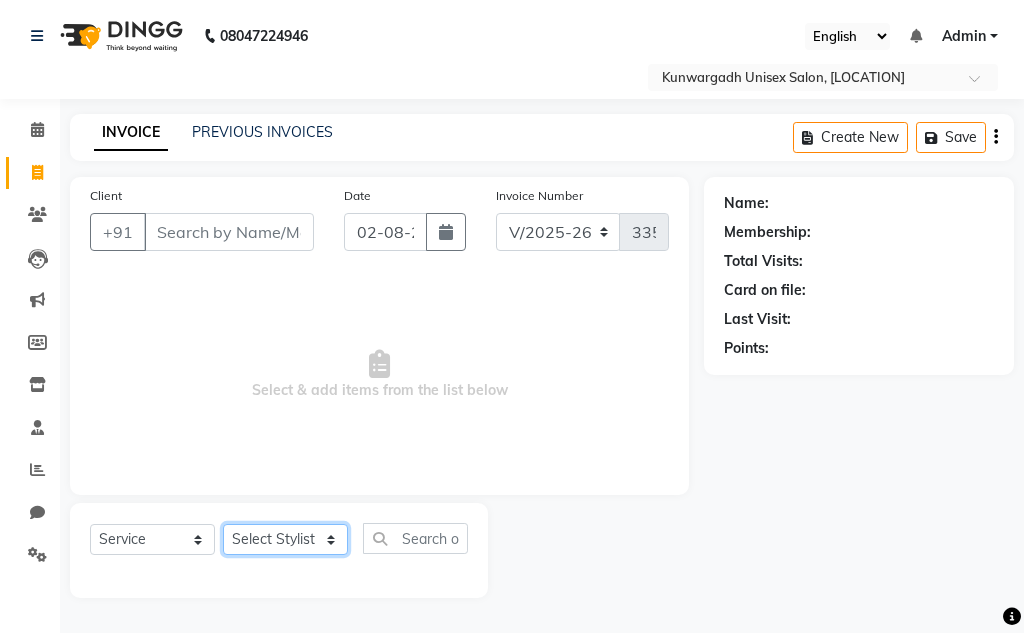 click on "Select Stylist Aarti  Ayush Sir  Chiku Sir  Dolly Thakur Gaurav soni  Gulfan Khan   Karan Sen  Muskan Sahu  Samir Khan" 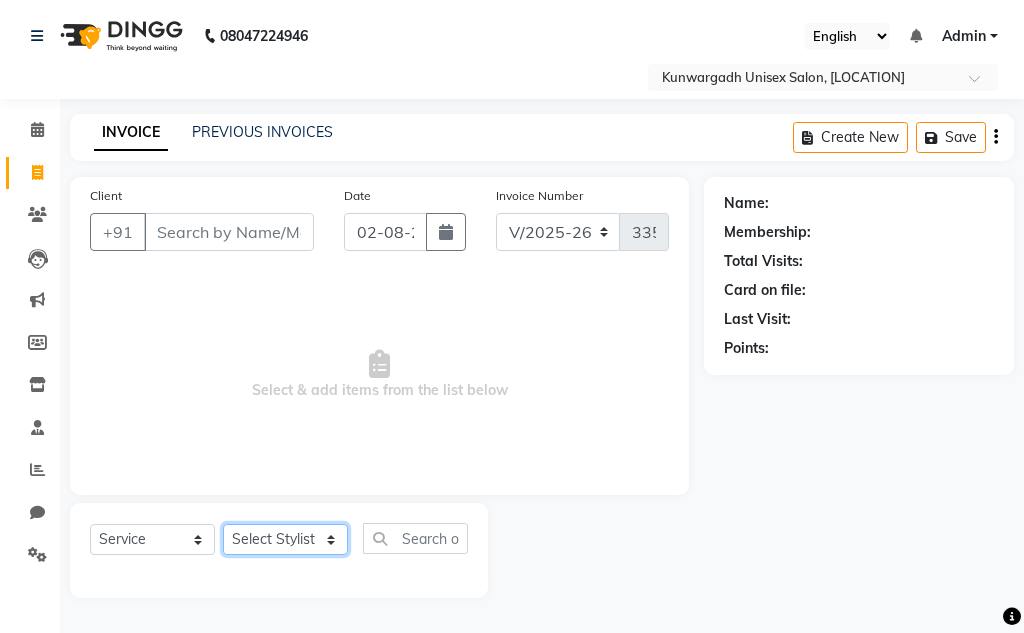 select on "83190" 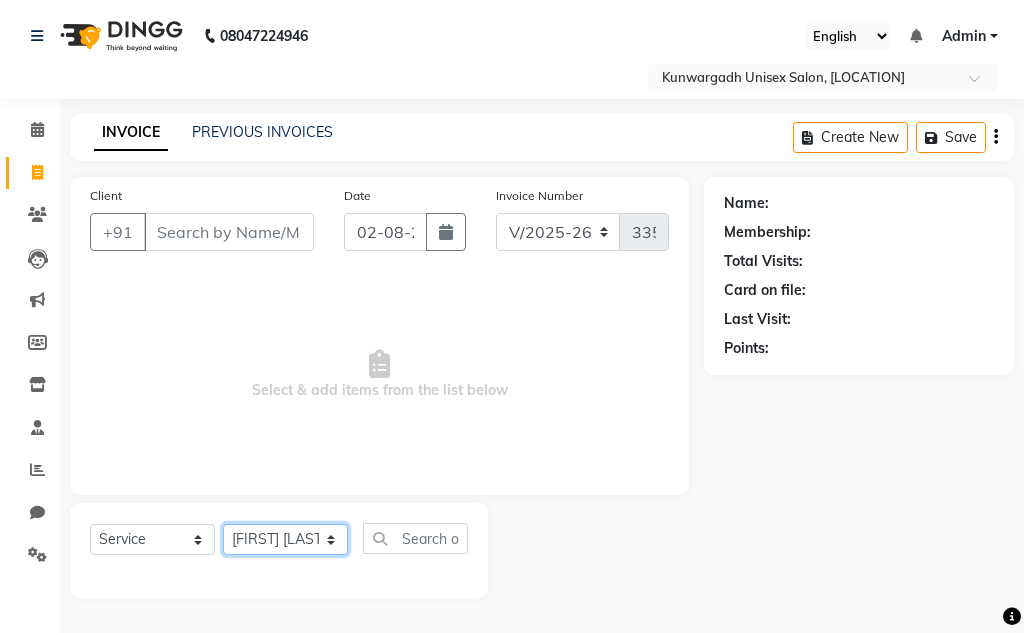 click on "Select Stylist Aarti  Ayush Sir  Chiku Sir  Dolly Thakur Gaurav soni  Gulfan Khan   Karan Sen  Muskan Sahu  Samir Khan" 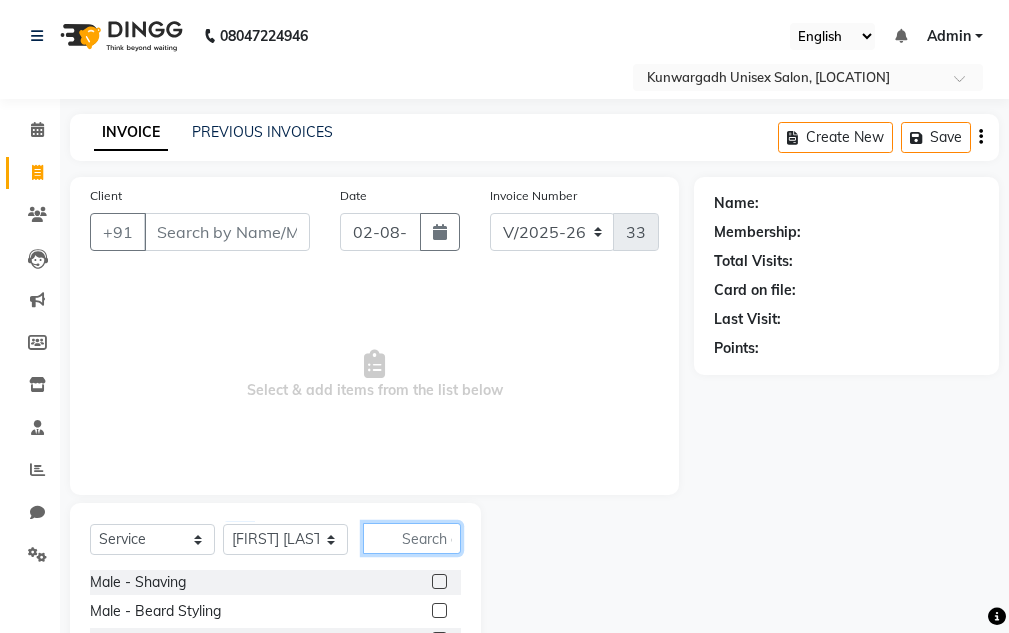 click 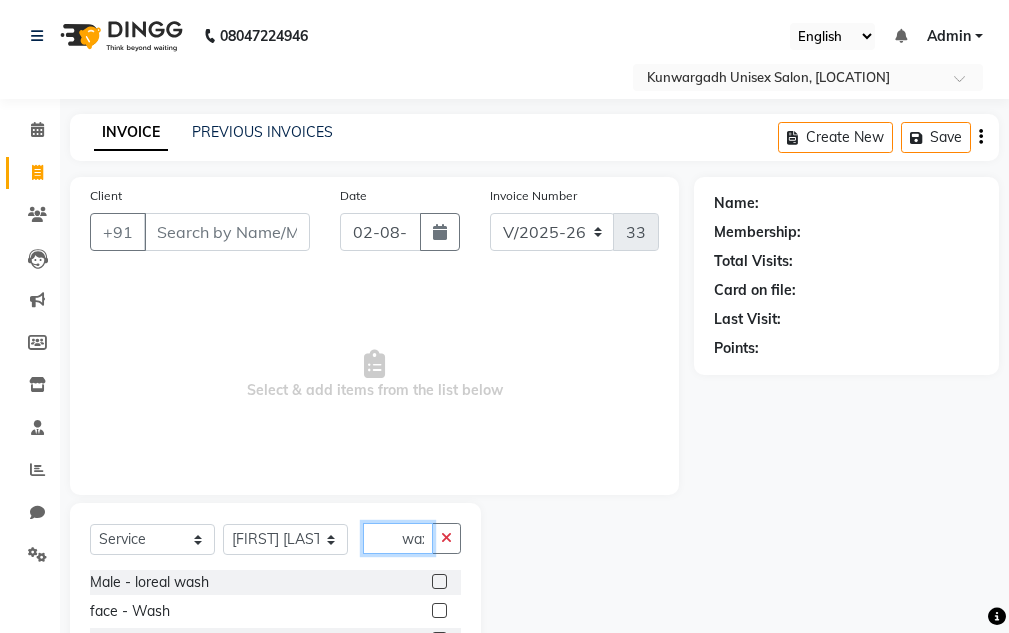 scroll, scrollTop: 0, scrollLeft: 4, axis: horizontal 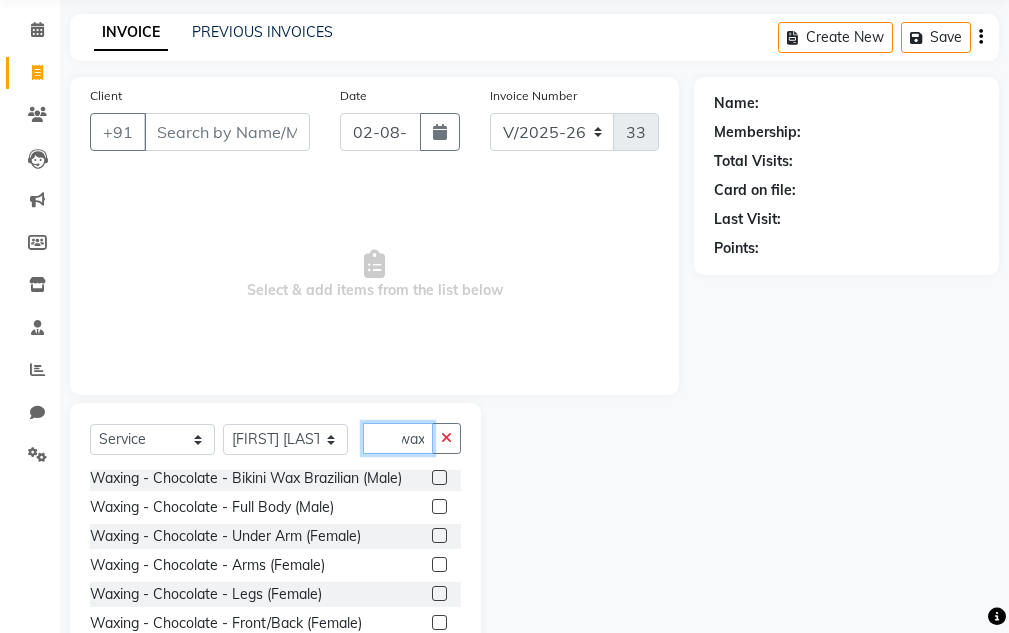 type on "wax" 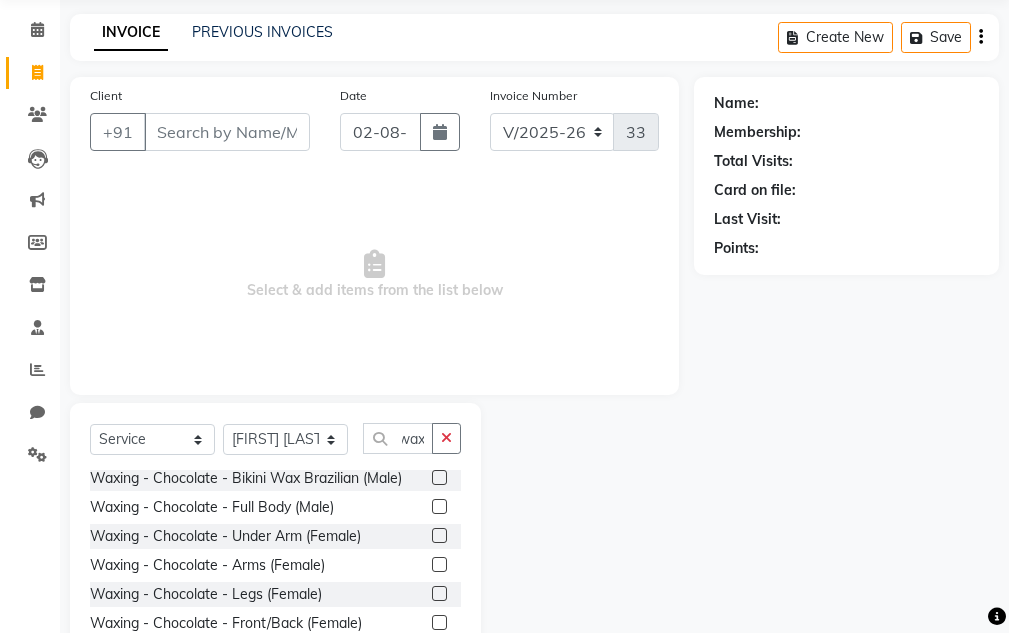scroll, scrollTop: 0, scrollLeft: 0, axis: both 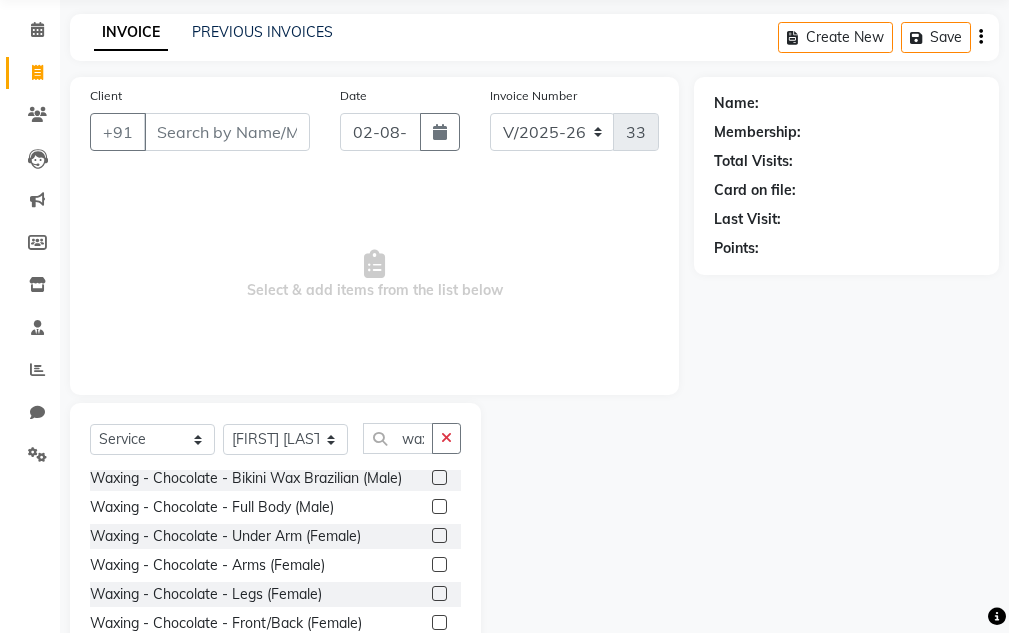 click 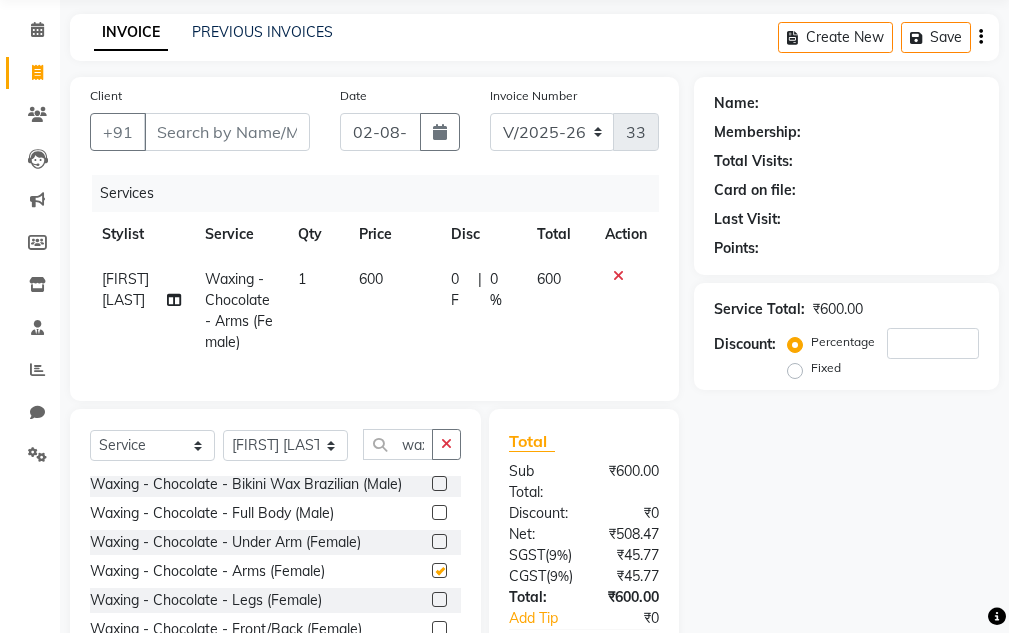 checkbox on "false" 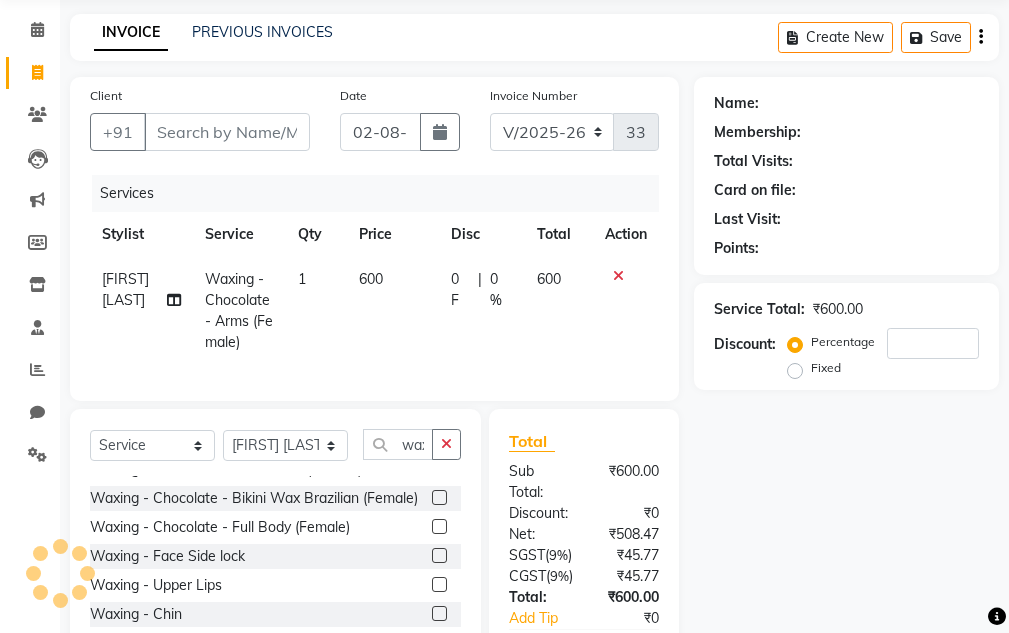 scroll, scrollTop: 890, scrollLeft: 0, axis: vertical 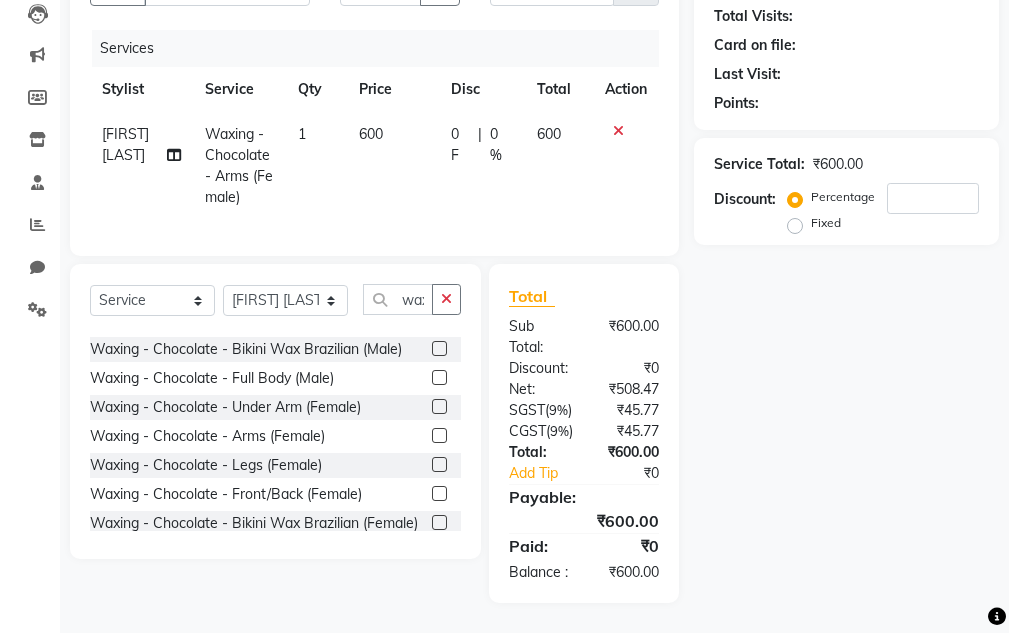 click 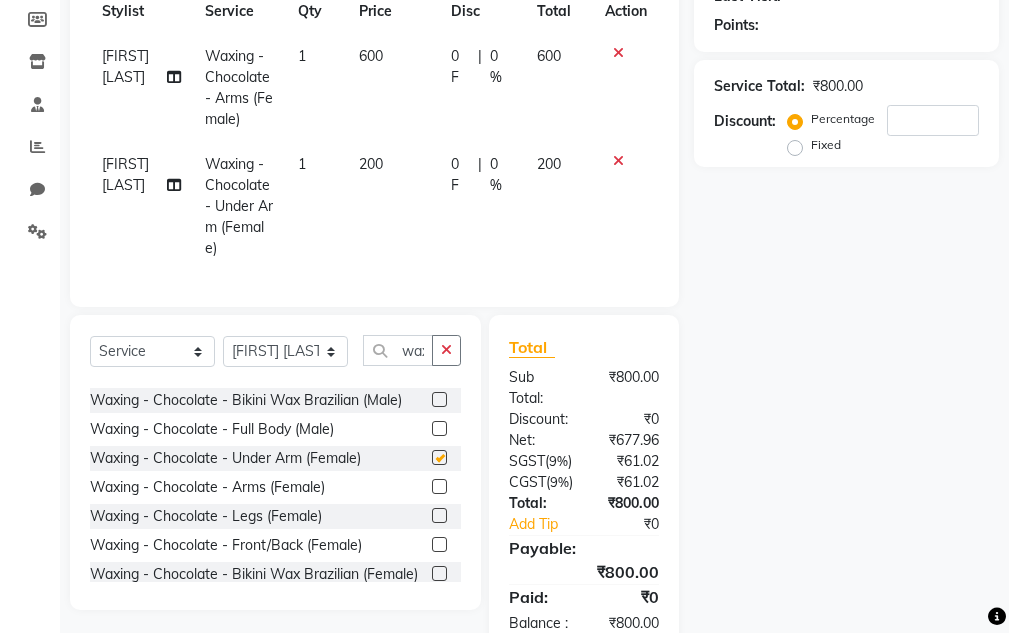 checkbox on "false" 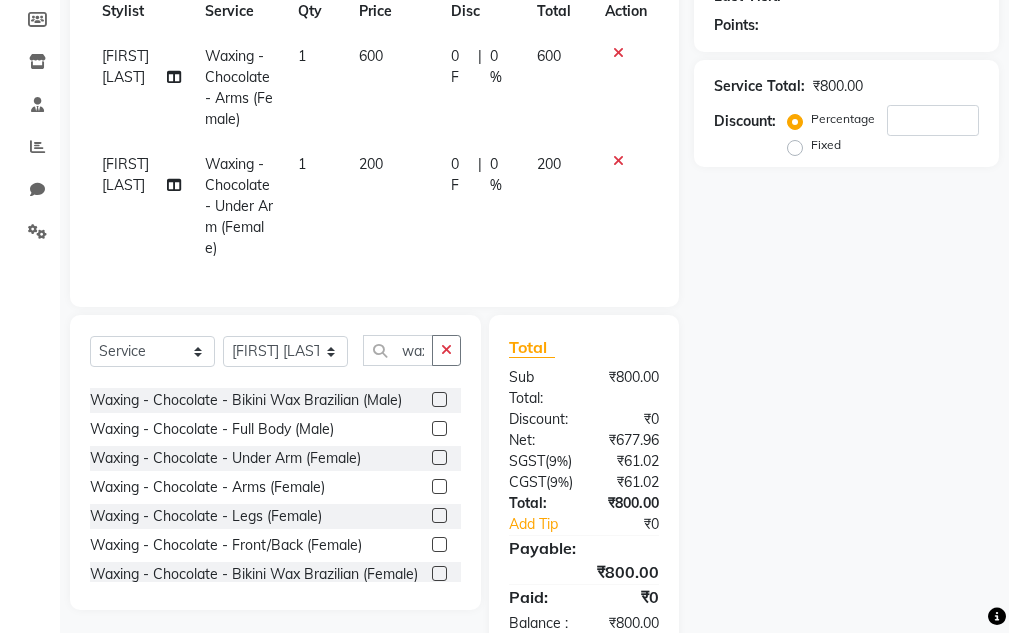 click 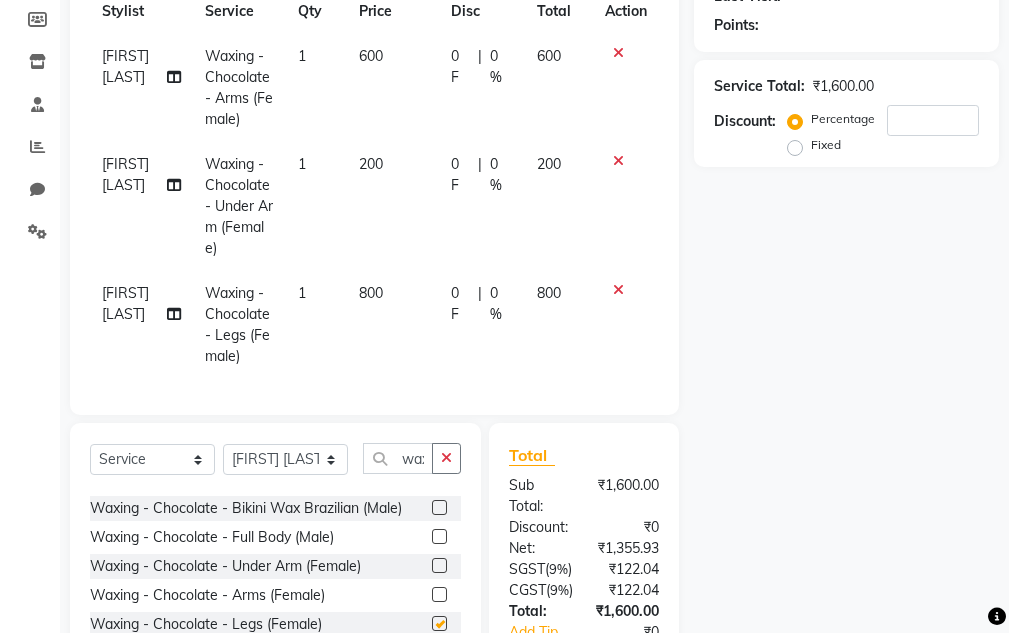 checkbox on "false" 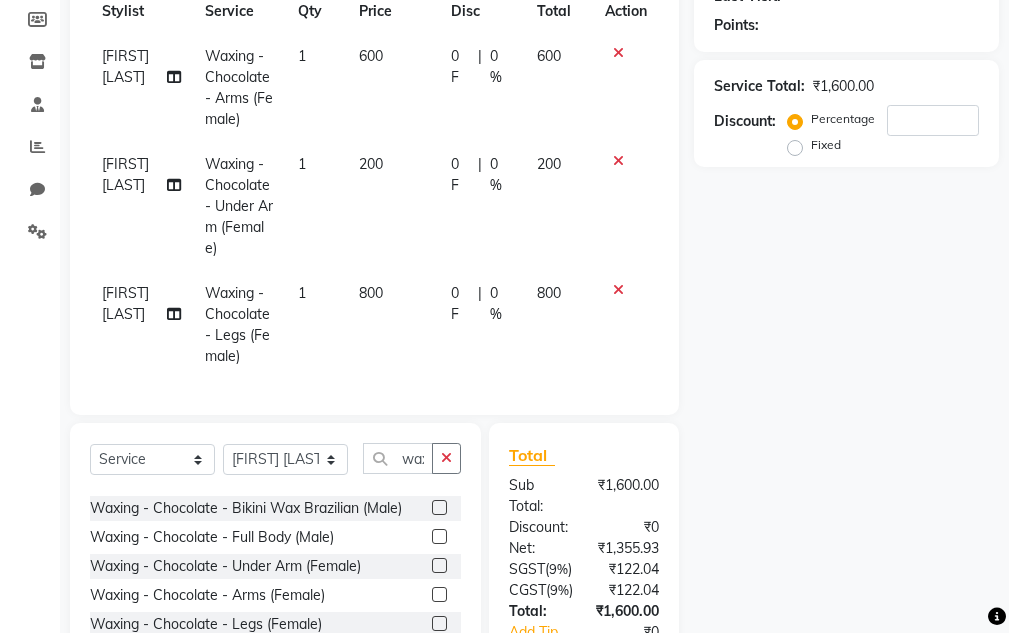 drag, startPoint x: 546, startPoint y: 290, endPoint x: 562, endPoint y: 296, distance: 17.088007 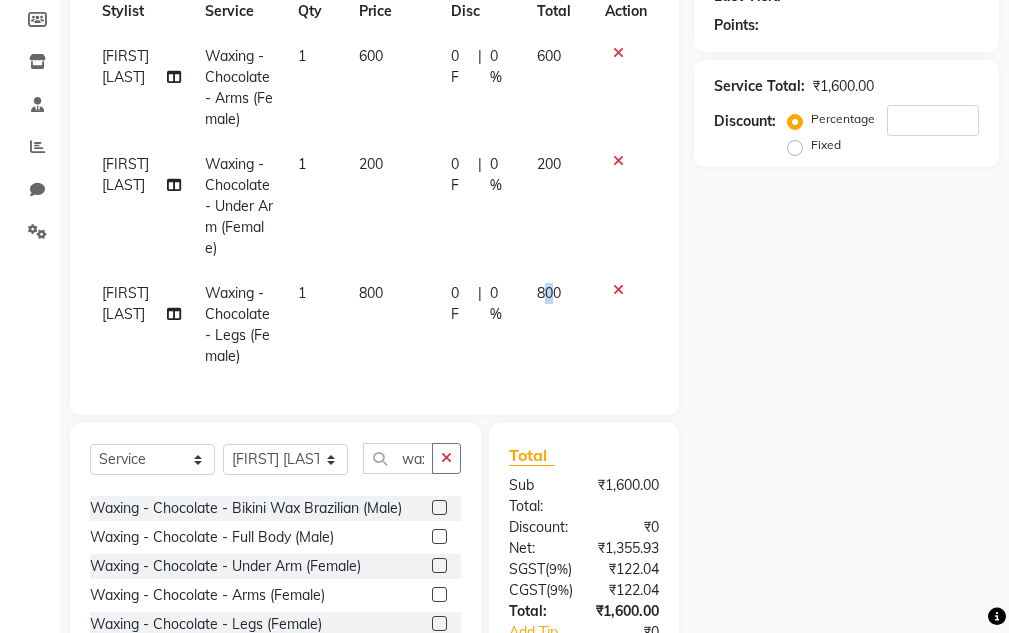 select on "83190" 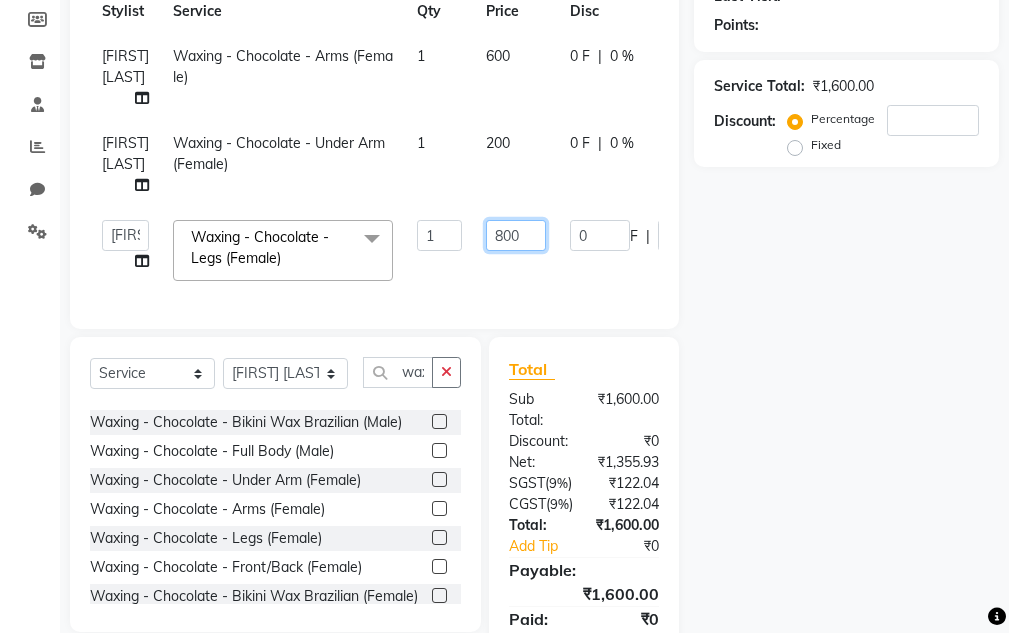 click on "800" 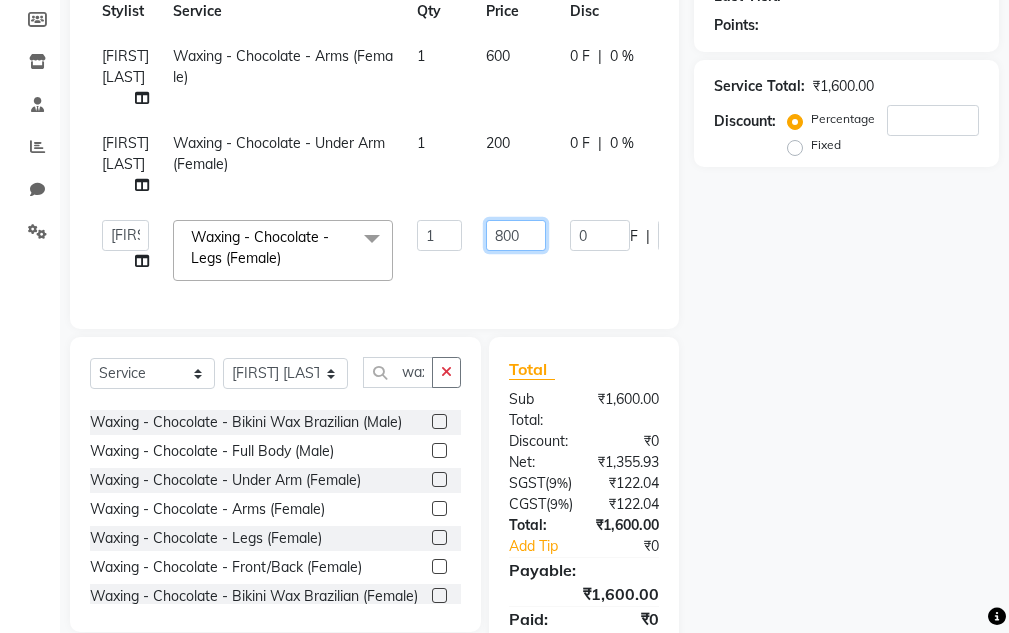 click on "800" 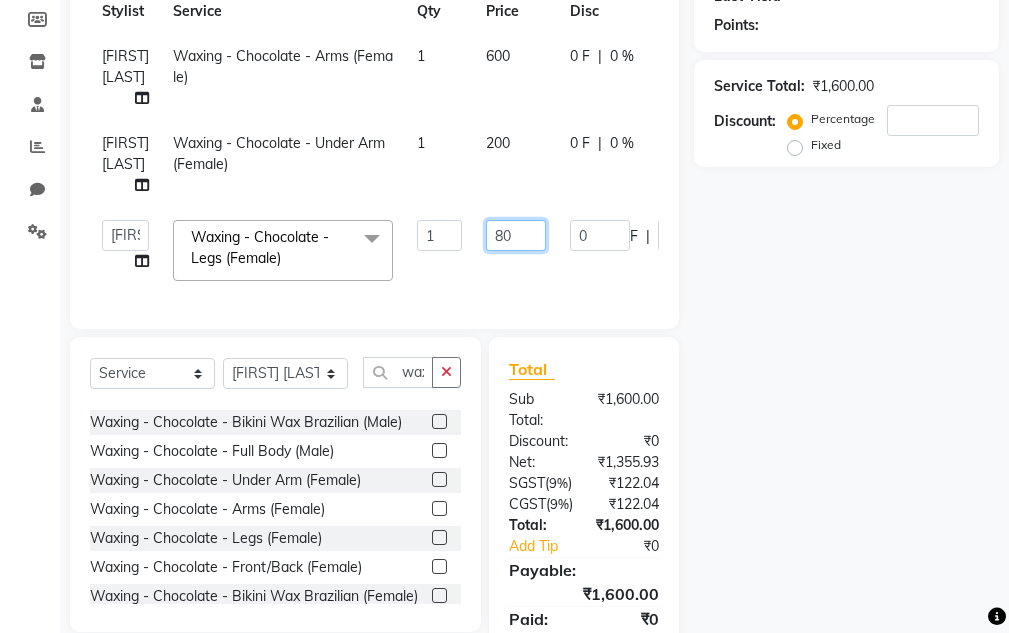 type on "8" 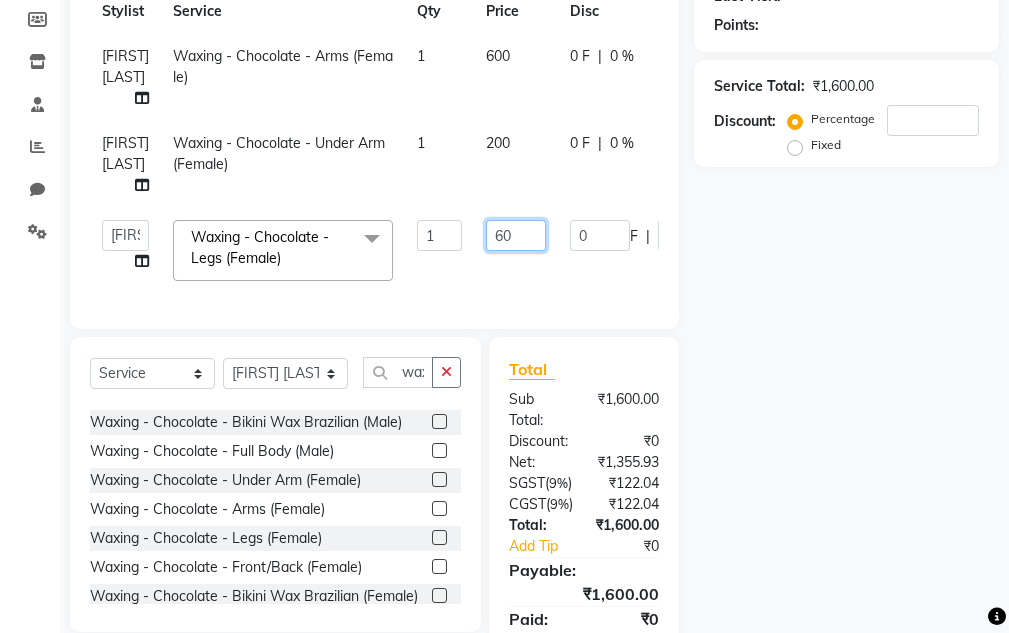 type on "6" 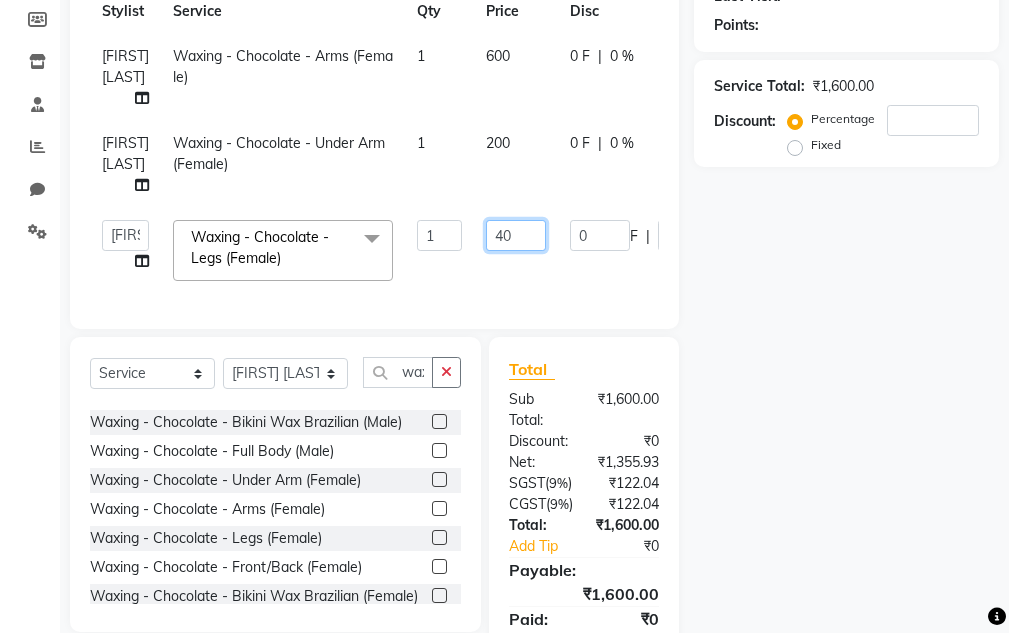type on "400" 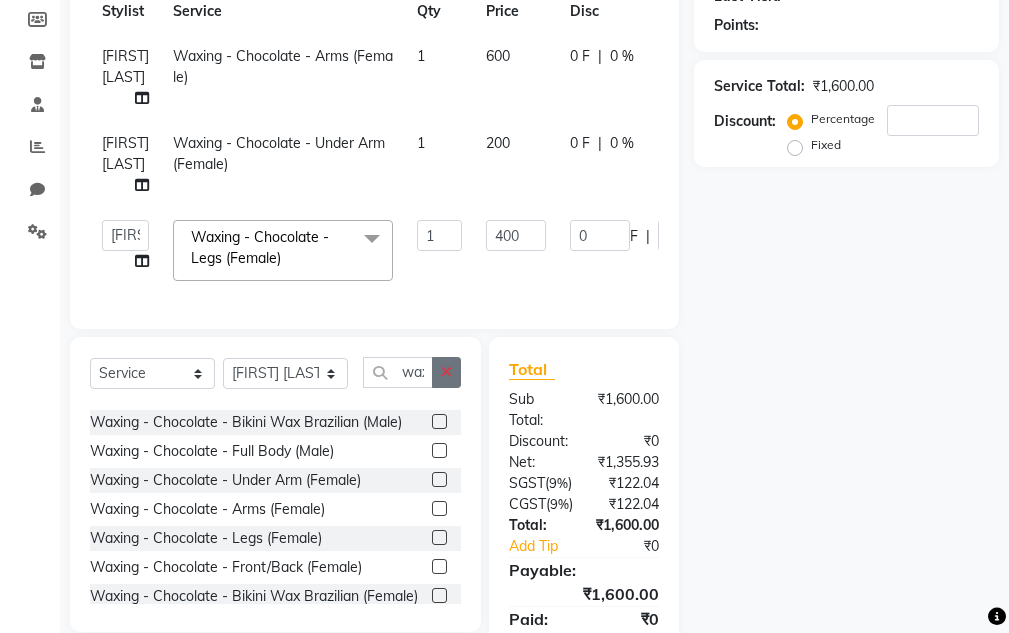 click on "Client +91 Date 02-08-2025 Invoice Number V/2025 V/2025-26 3354 Services Stylist Service Qty Price Disc Total Action Muskan Sahu  Waxing - Chocolate - Arms (Female) 1 600 0 F | 0 % 600 Muskan Sahu  Waxing - Chocolate - Under Arm (Female) 1 200 0 F | 0 % 200  Aarti    Ayush Sir    Chiku Sir    Dolly Thakur   Gaurav soni    Gulfan Khan     Karan Sen    Muskan Sahu    Samir Khan   Waxing - Chocolate - Legs (Female)  x Male - Shaving Male - Beard Styling Male - Child Haircut Male - Haircut Male - Creative Haircut Male - Head Massage Male - Shampoo Male - Conditioner Male - Beard Colour Male - Hair Colour [Ammonia Free] Male - Highlights Male - Straightening & Smoothening Male - Keratin Male - Hair Spa Male - Olaplex Treatment Male - Nashi Treatment Male - Moroccan Oil Spa Male - loreal wash  Male - underarm trim male - Hair styling  Face D-Ten (Normal) Face D-Ten (O3) Male Leg Trim  Male Hand Trim Male Chest Trim Male Back Trim  Hair - patch Service face - Wash  Hand - D-Ten (Normal) Nail Cut - Filing 1 400 0 F" 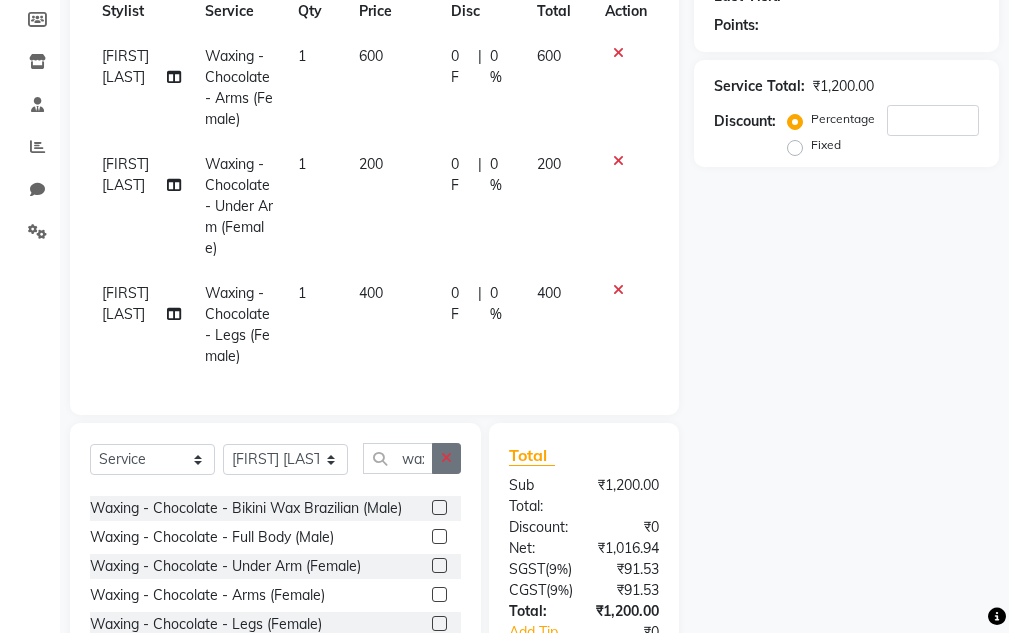 click 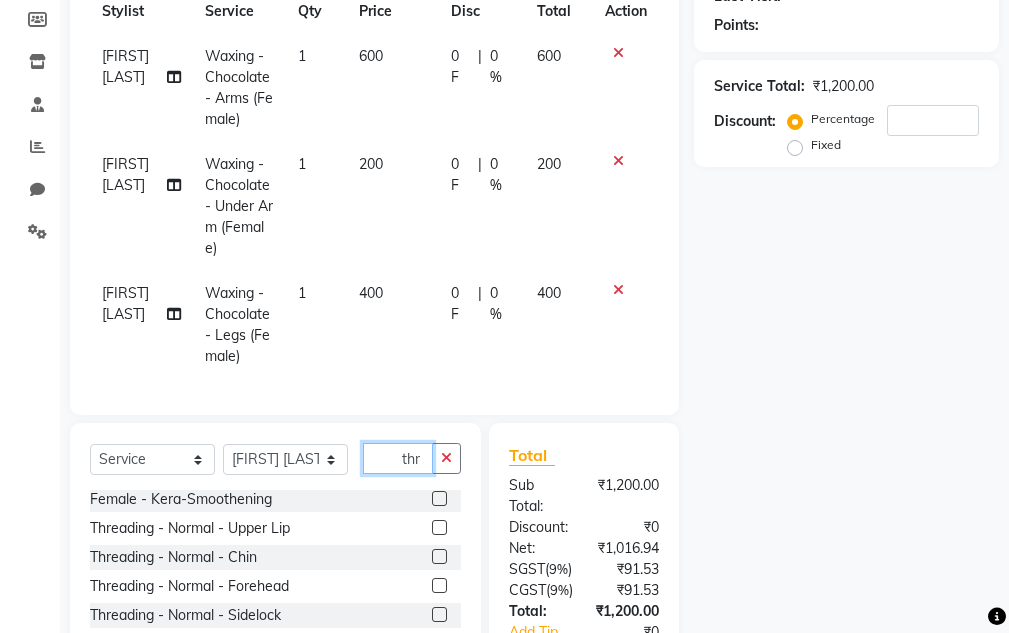 scroll, scrollTop: 0, scrollLeft: 0, axis: both 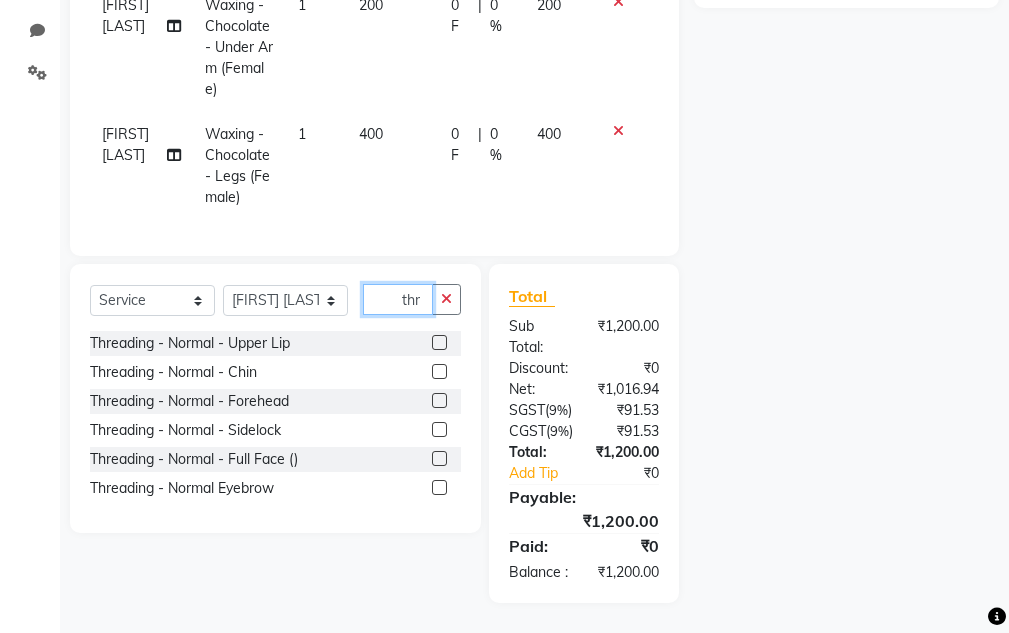 type on "thr" 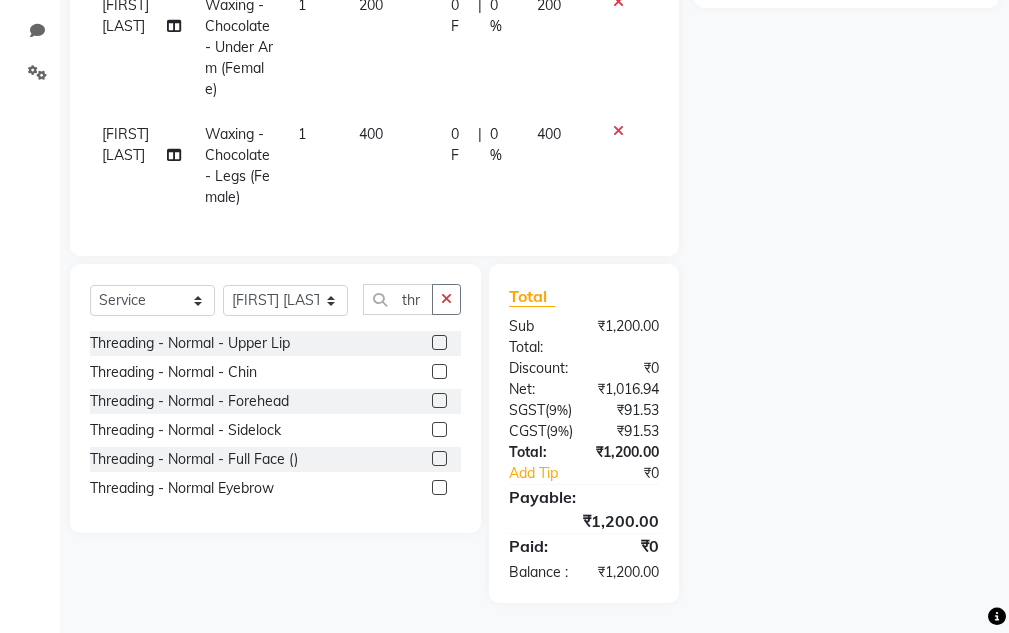click 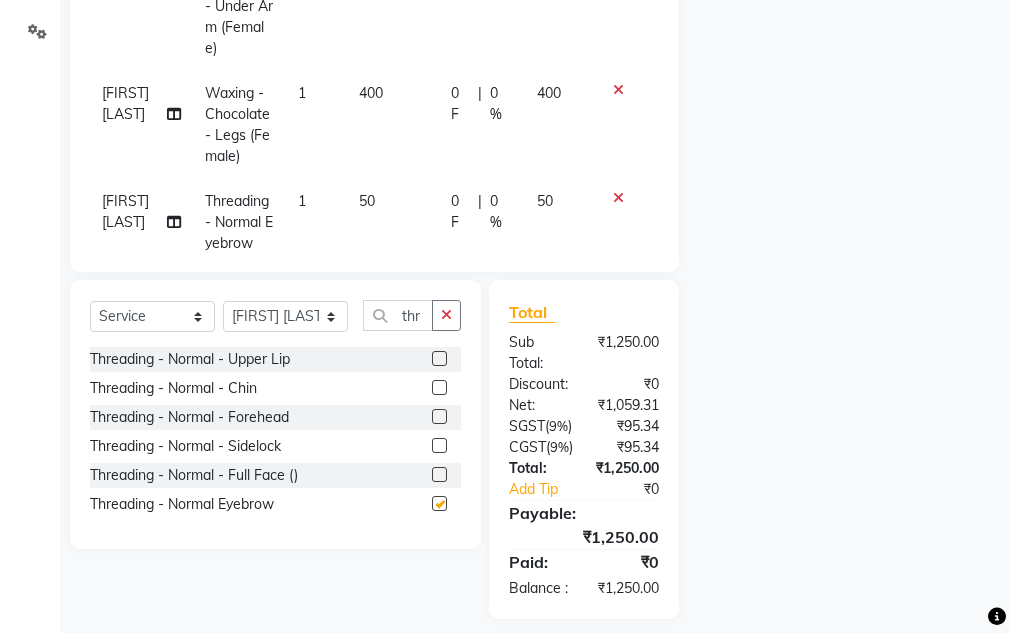 checkbox on "false" 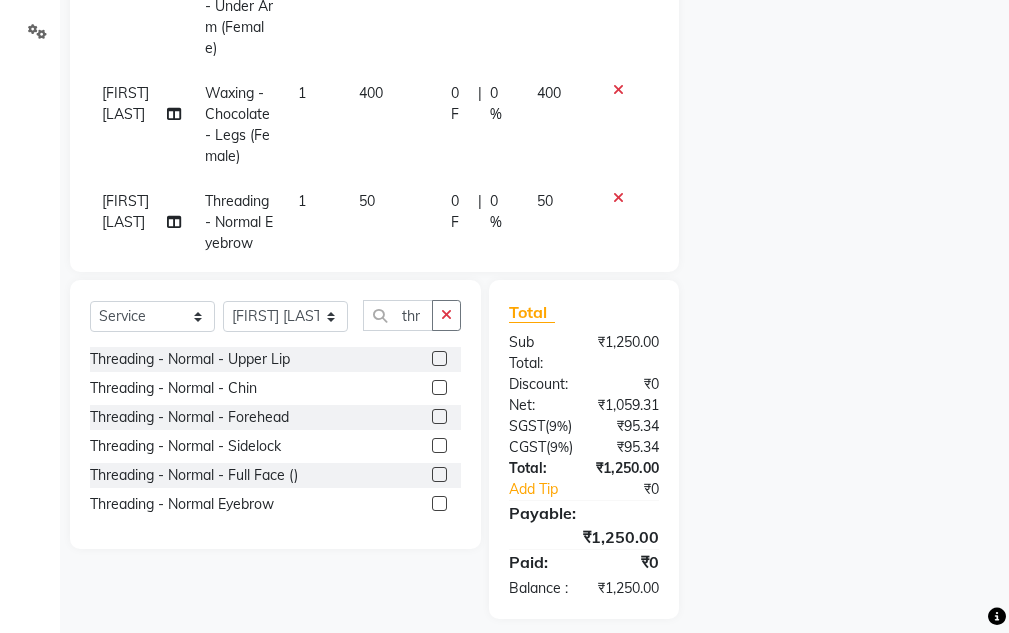 click 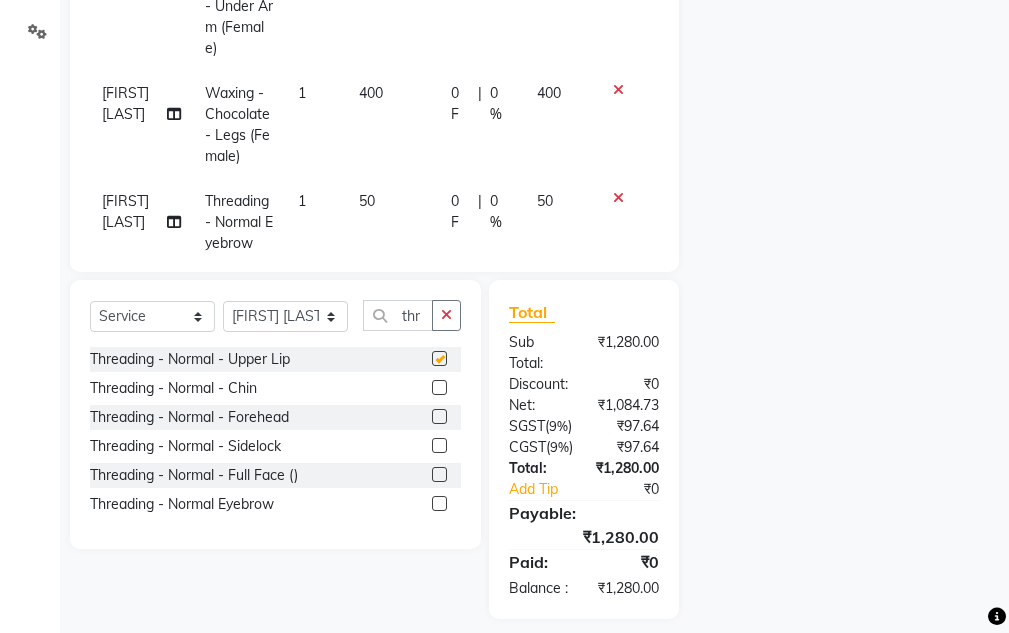 checkbox on "false" 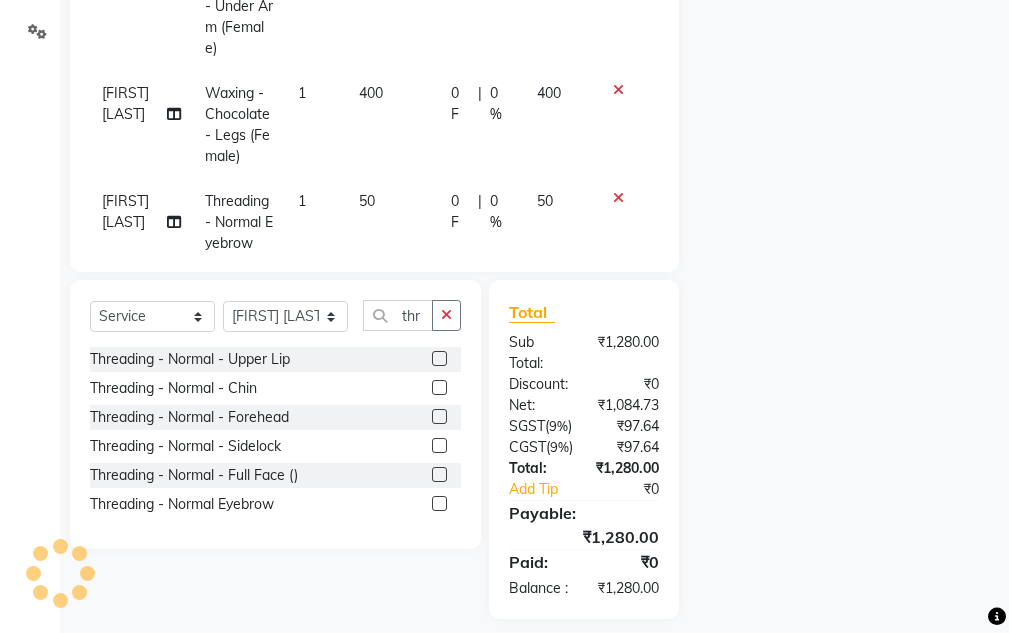 click 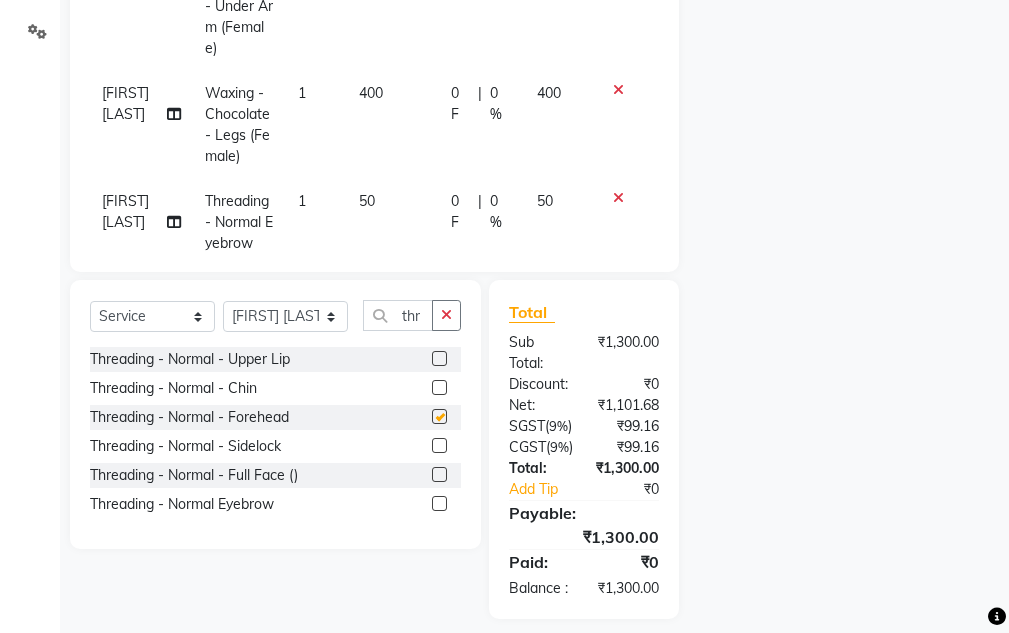 checkbox on "false" 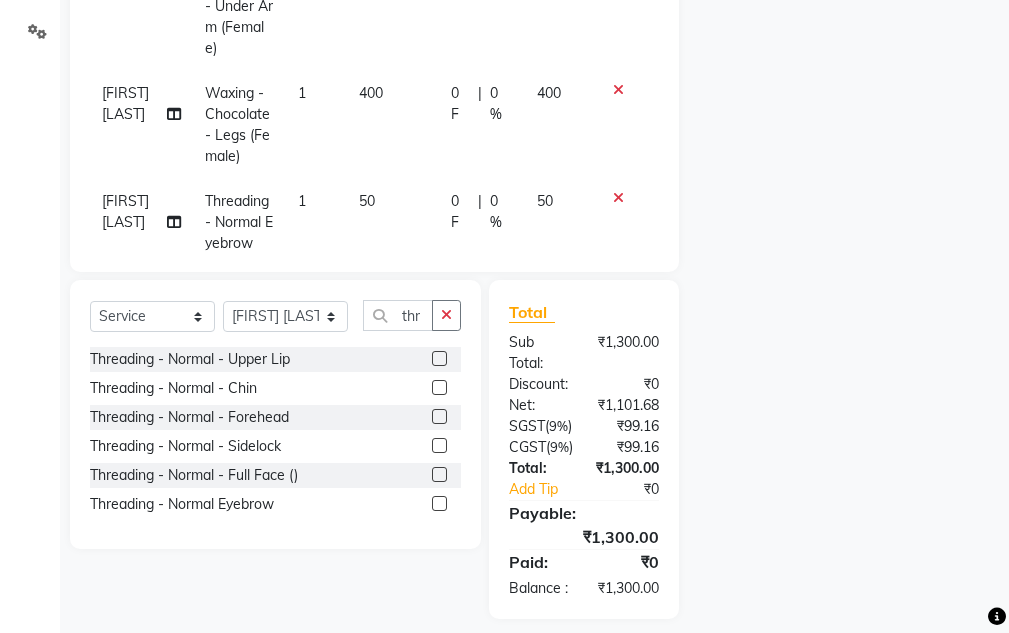 click 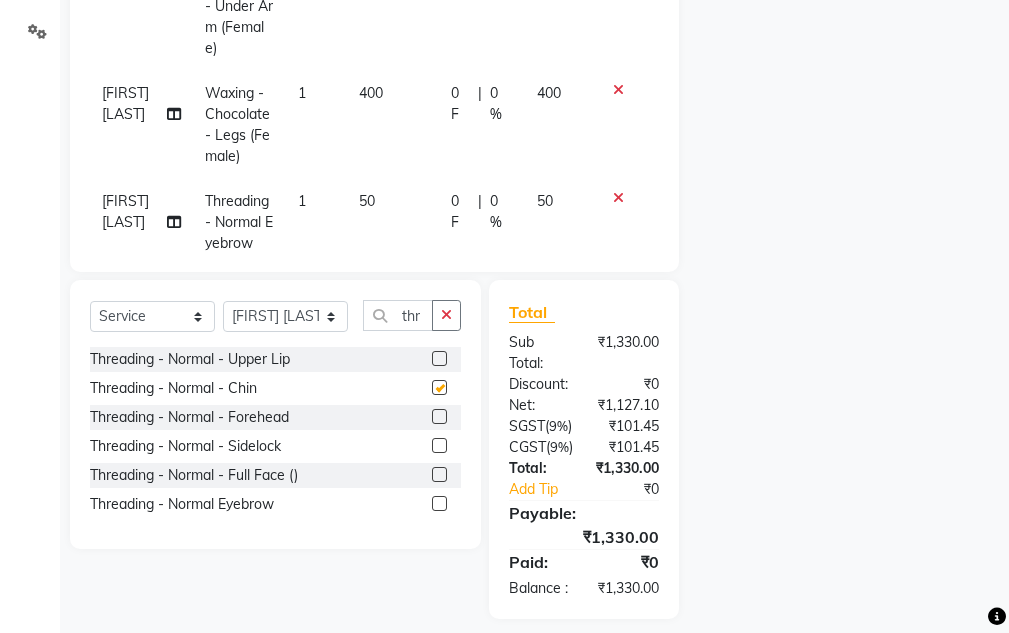 checkbox on "false" 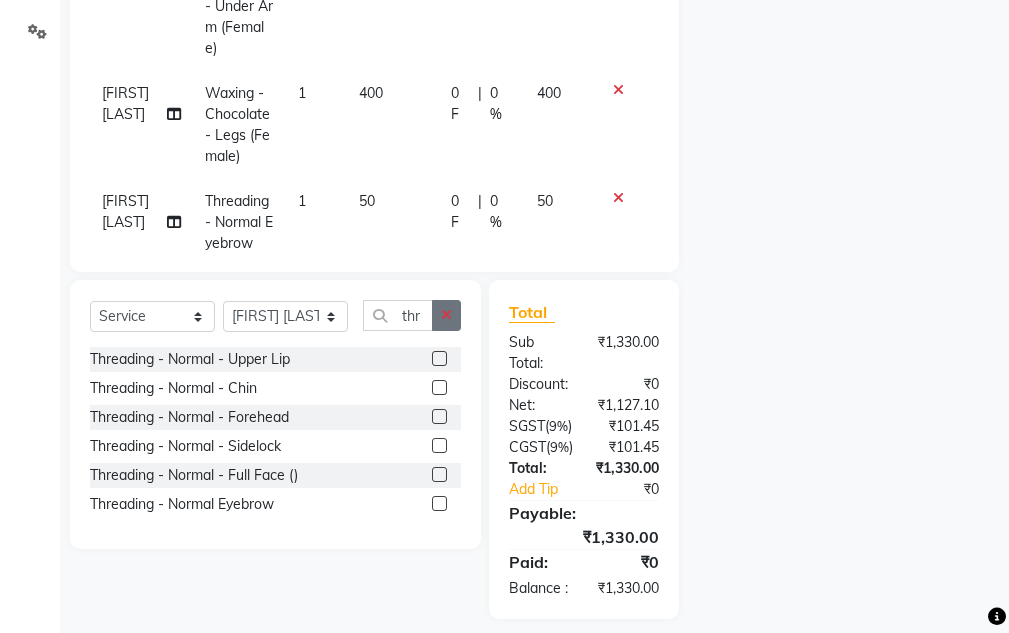 drag, startPoint x: 448, startPoint y: 320, endPoint x: 388, endPoint y: 325, distance: 60.207973 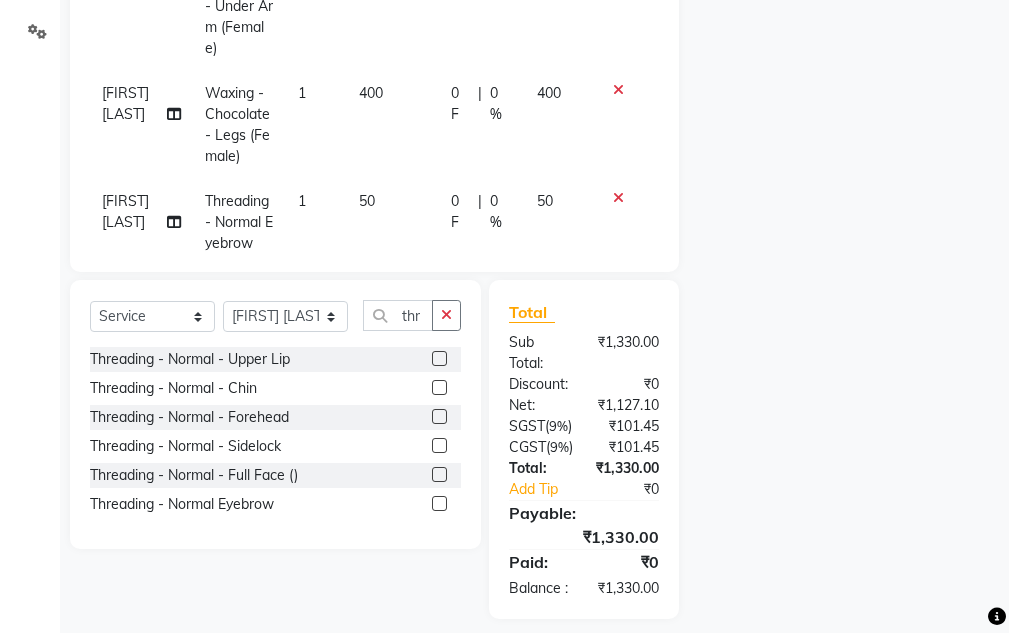 click 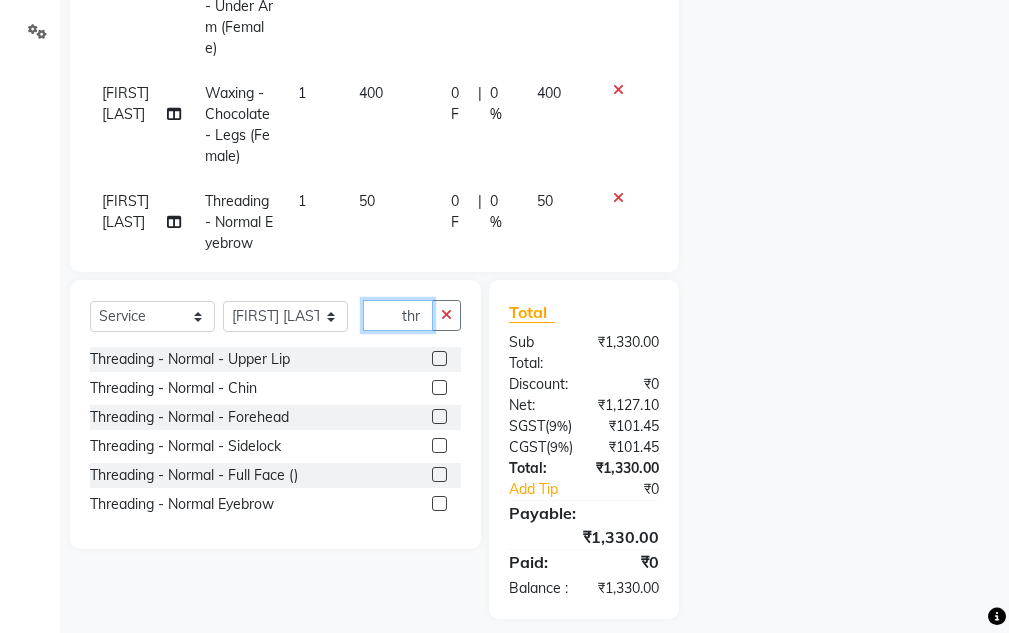 type 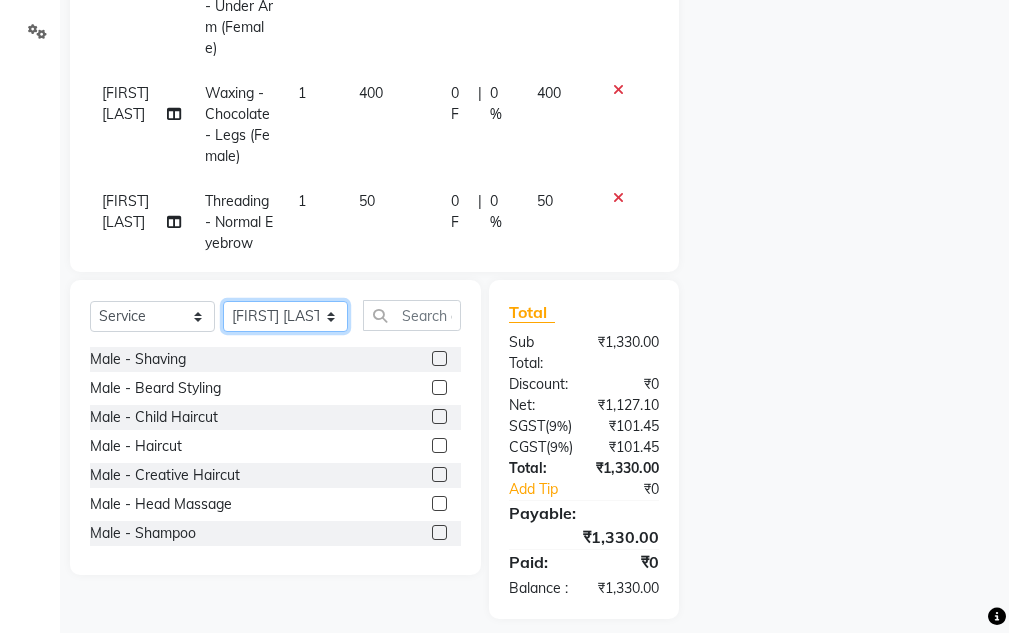 click on "Select Stylist Aarti  Ayush Sir  Chiku Sir  Dolly Thakur Gaurav soni  Gulfan Khan   Karan Sen  Muskan Sahu  Samir Khan" 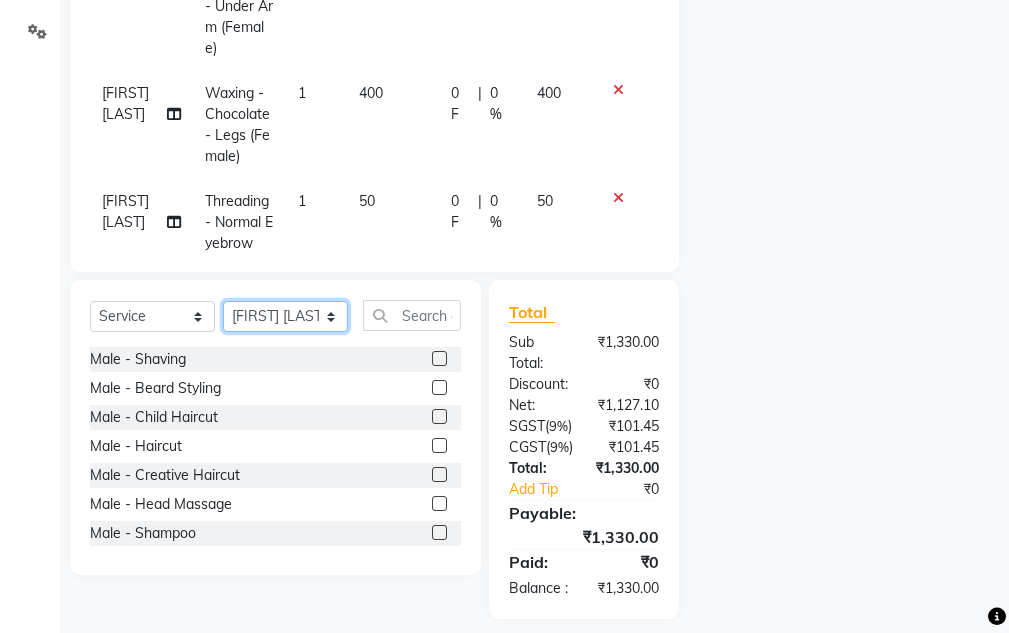 select on "84120" 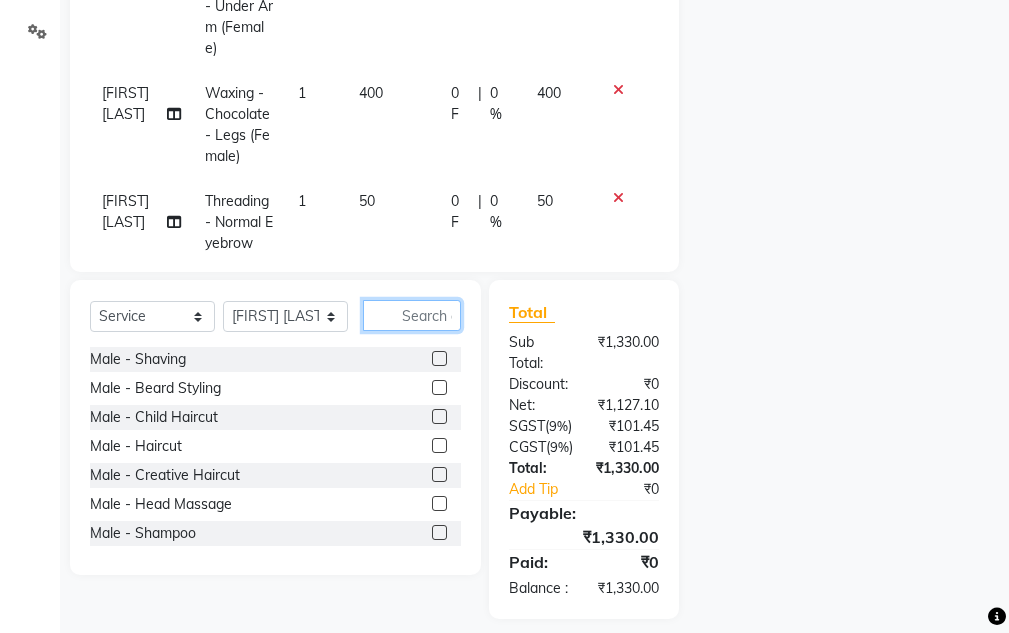 click 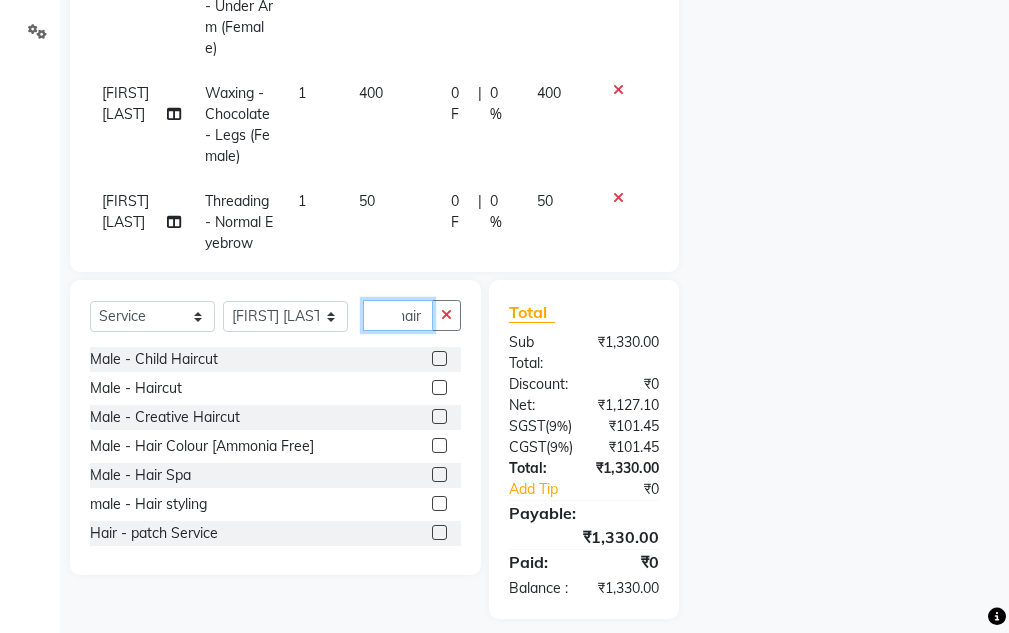 scroll, scrollTop: 0, scrollLeft: 12, axis: horizontal 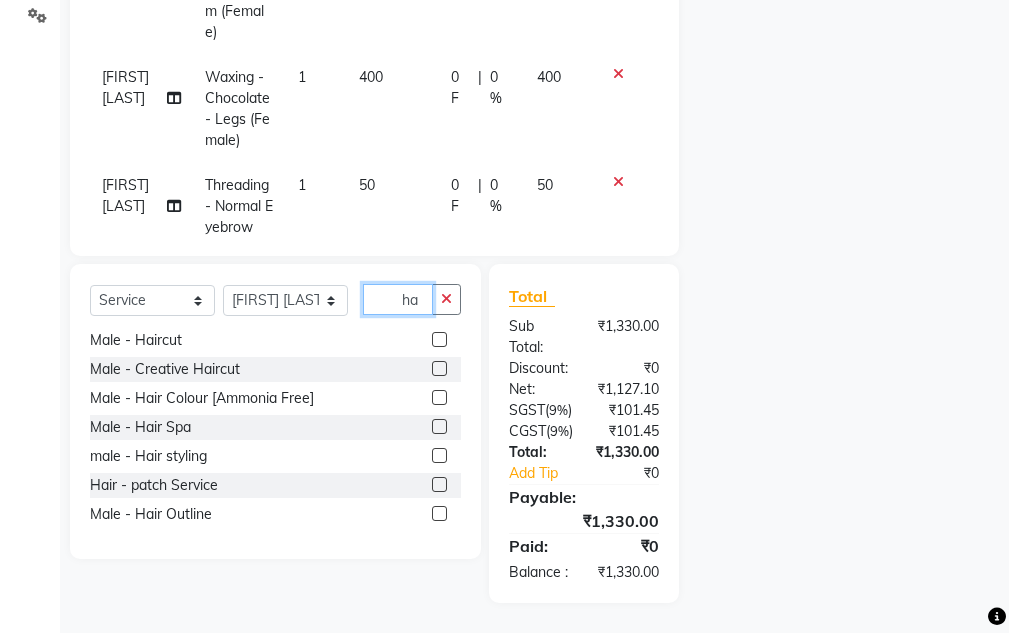 type on "h" 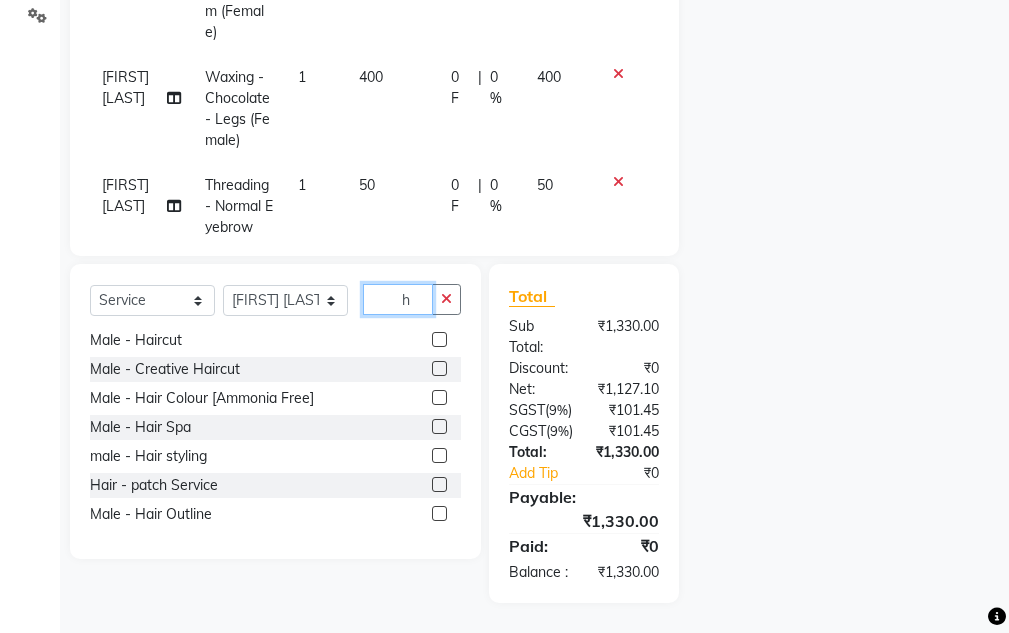 scroll, scrollTop: 0, scrollLeft: 0, axis: both 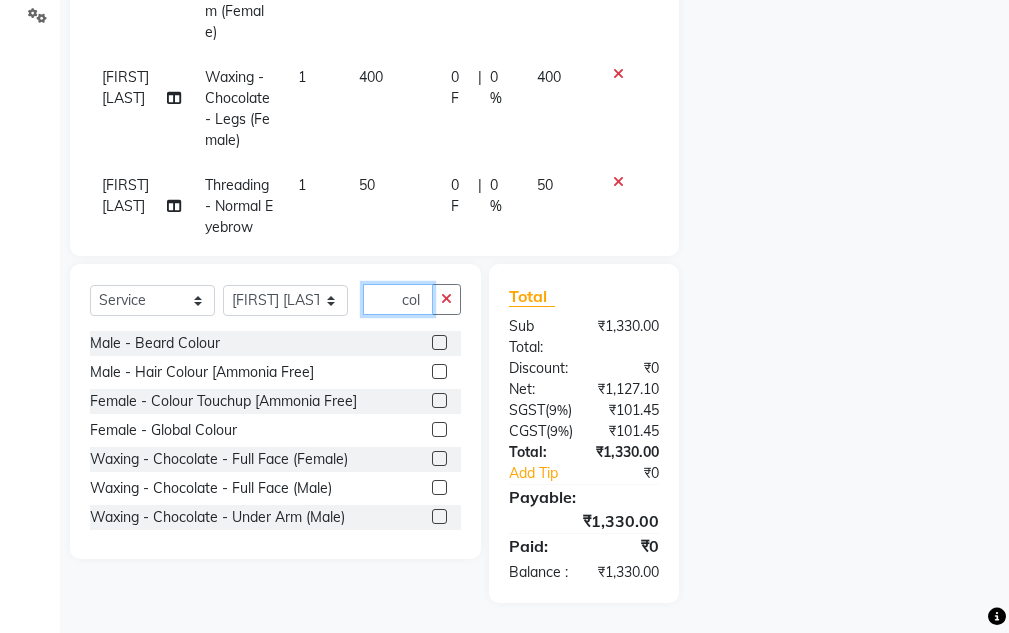 type on "col" 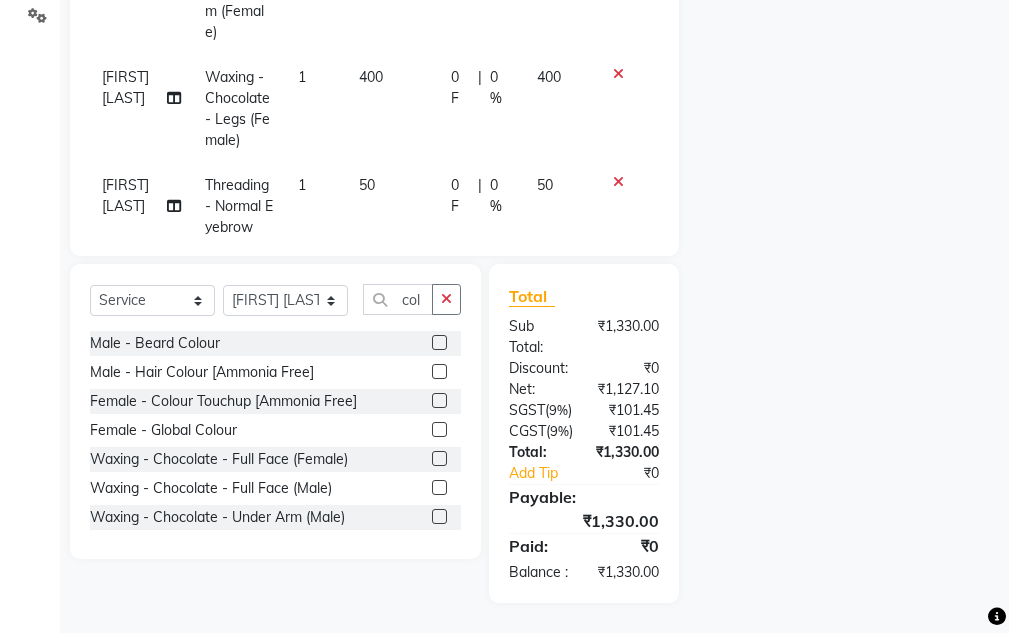 click 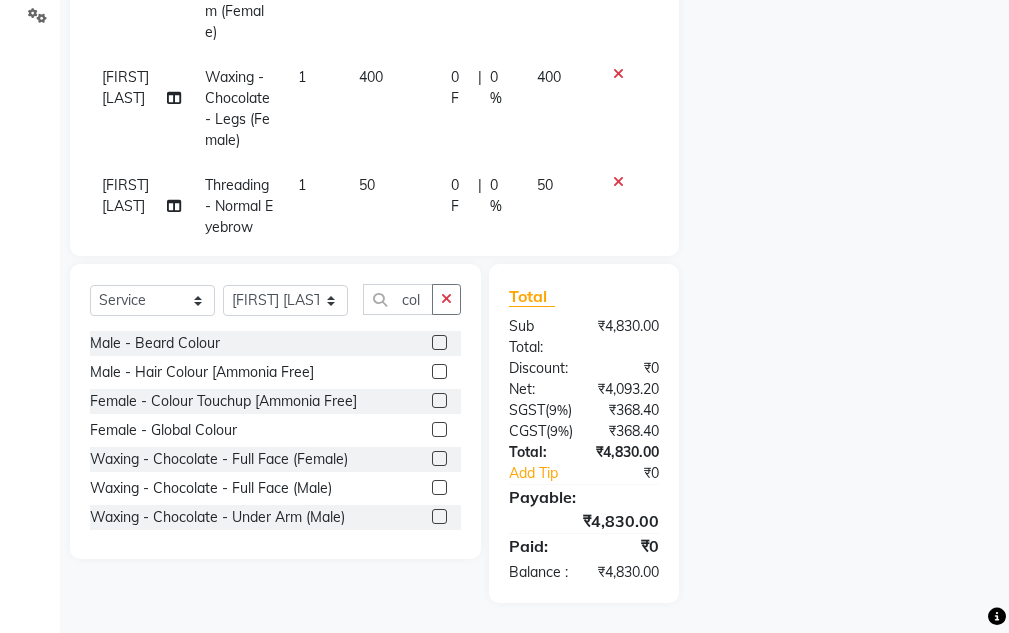 click 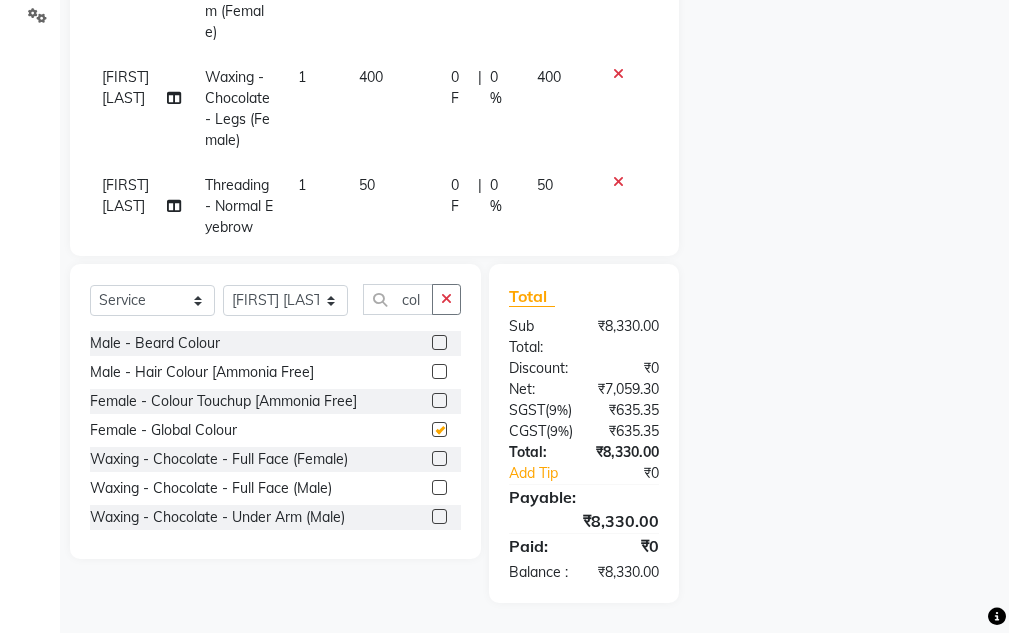 checkbox on "false" 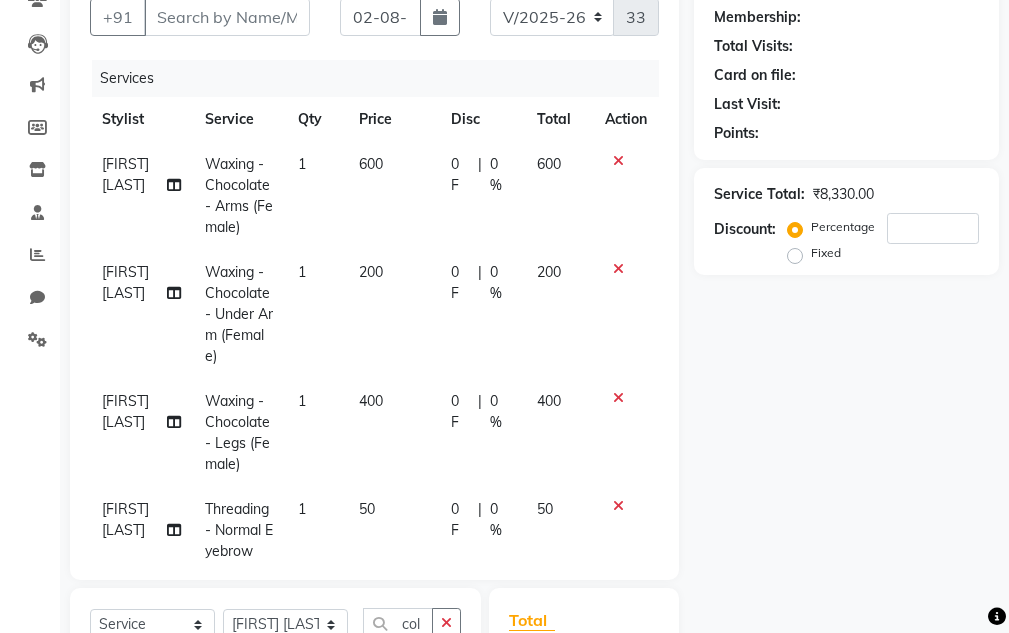 scroll, scrollTop: 202, scrollLeft: 0, axis: vertical 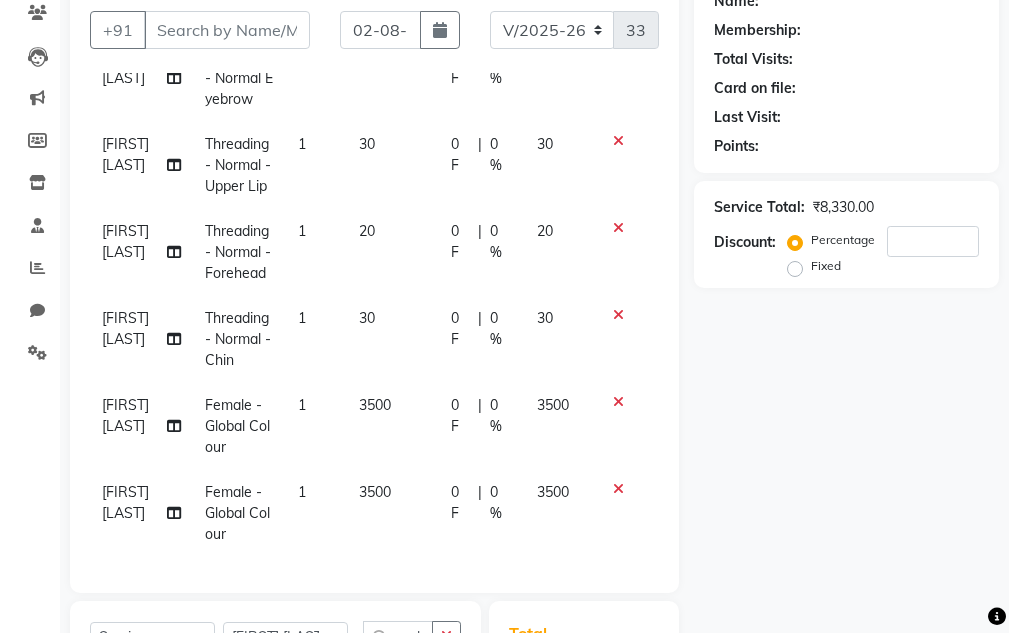 click 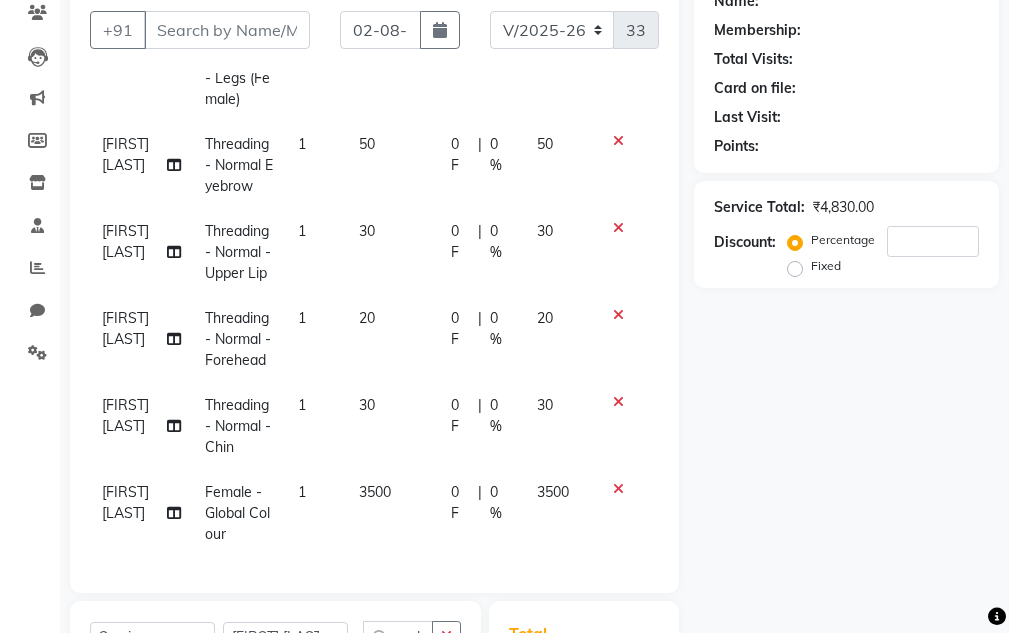 click on "3500" 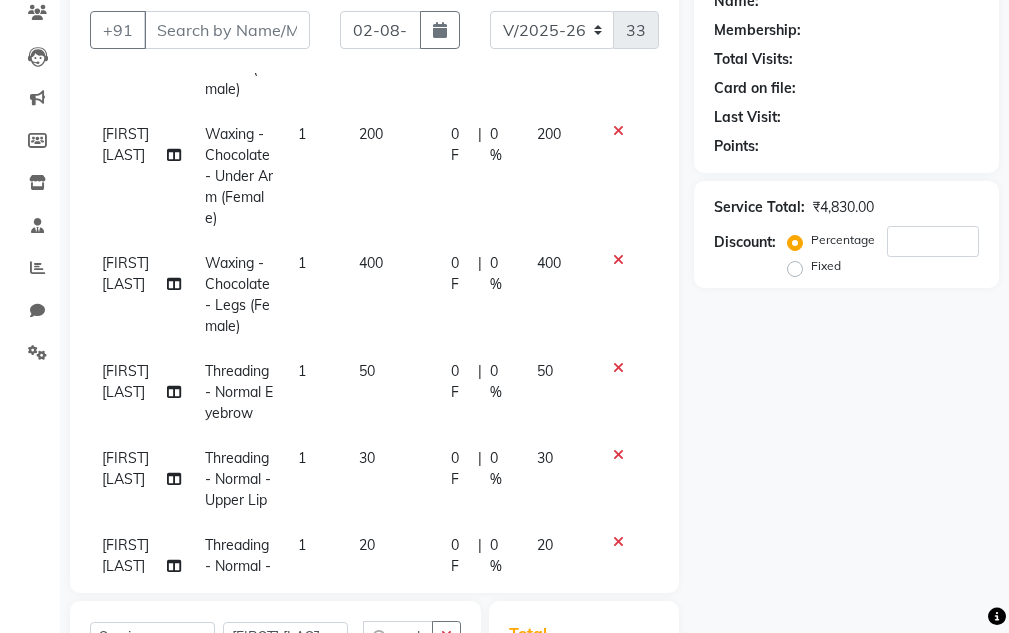 select on "84120" 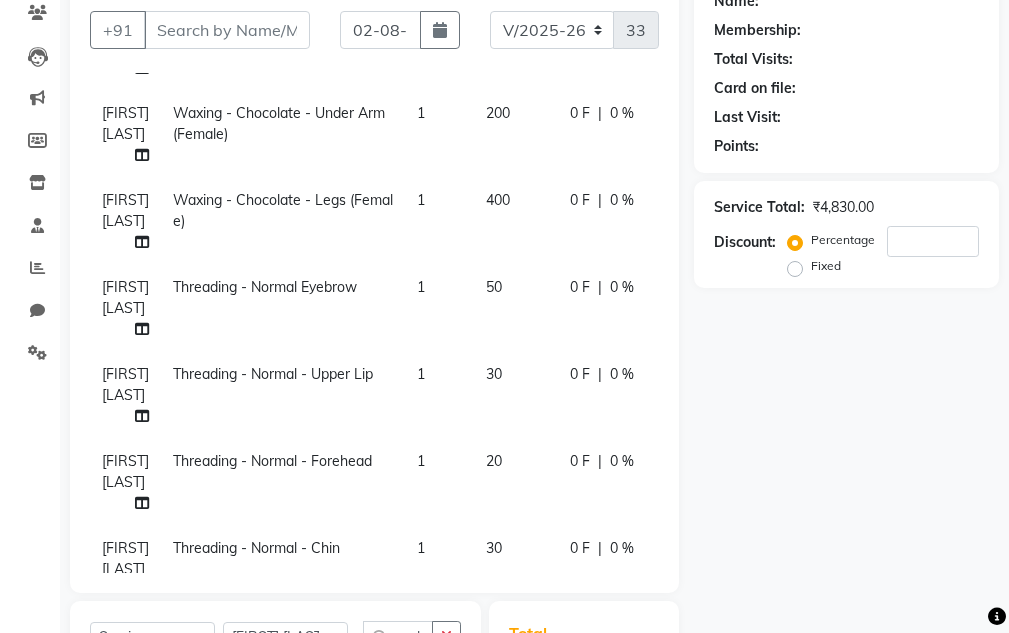 click on "3500" 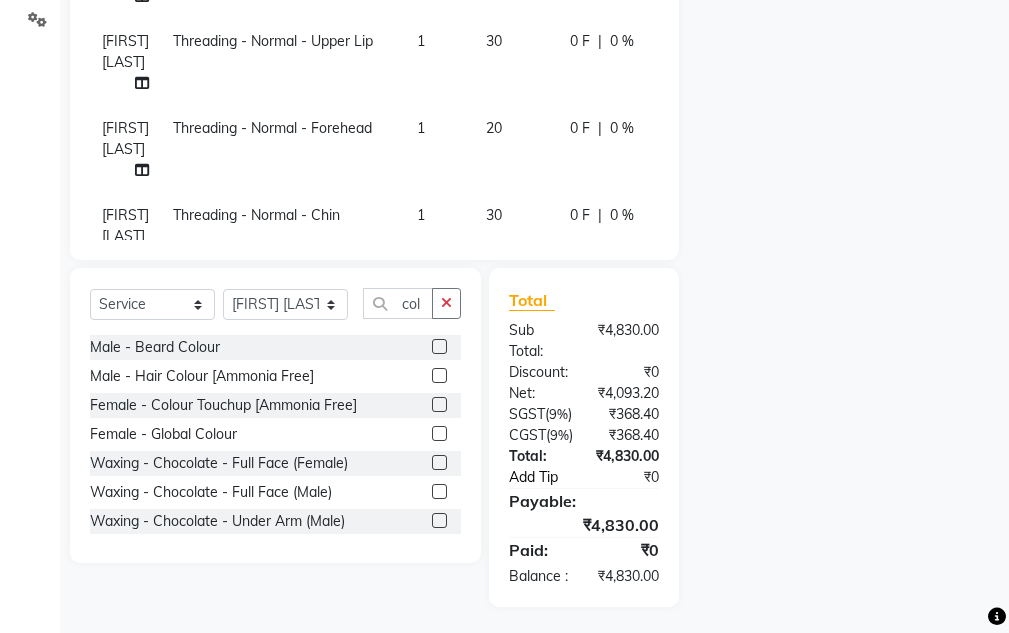 scroll, scrollTop: 602, scrollLeft: 0, axis: vertical 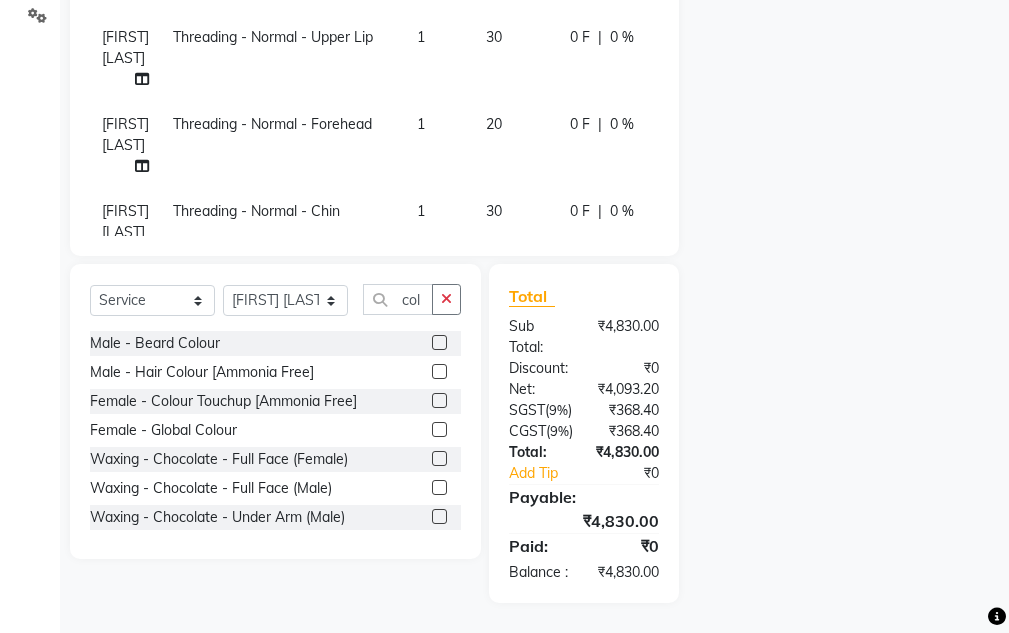 click 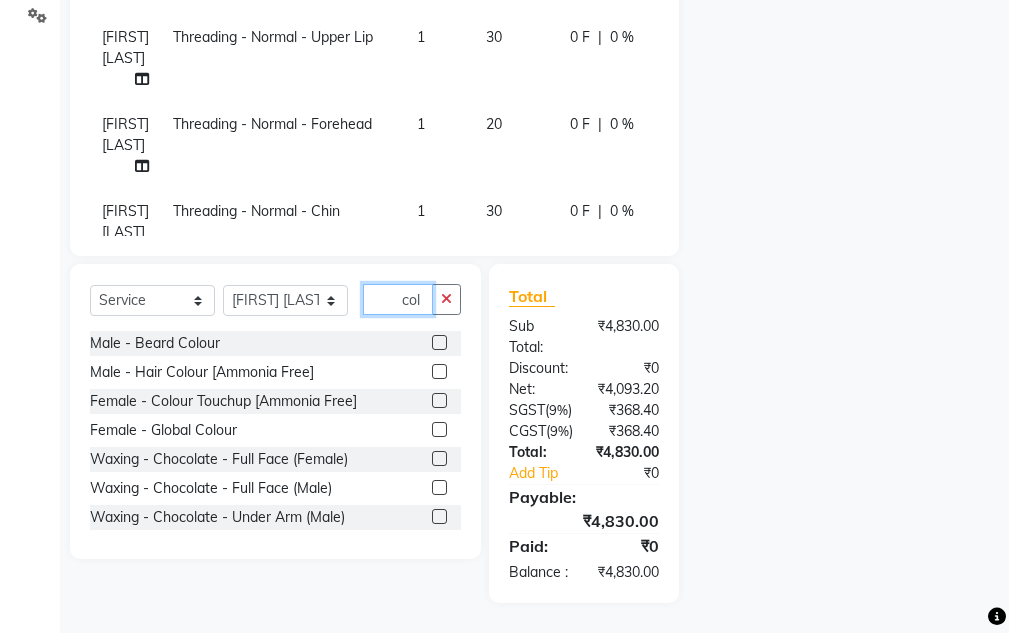 type 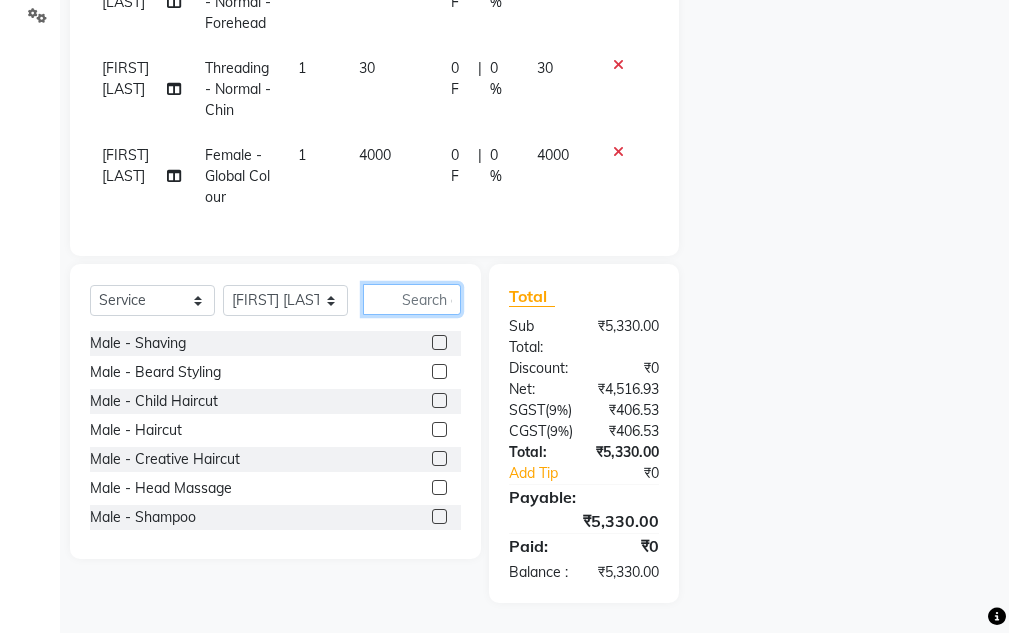 scroll, scrollTop: 456, scrollLeft: 0, axis: vertical 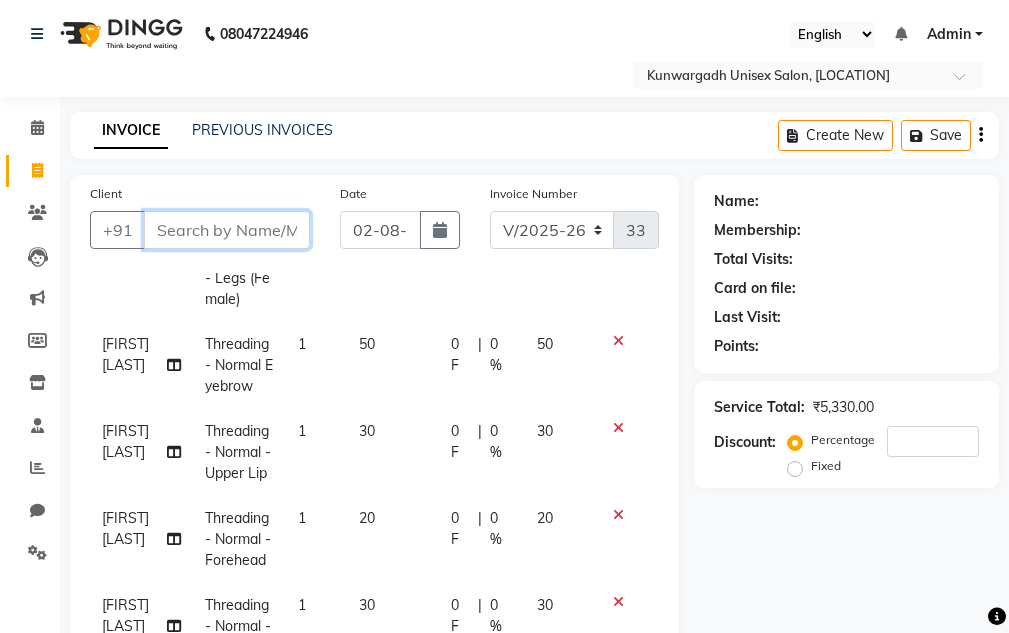click on "Client" at bounding box center [227, 230] 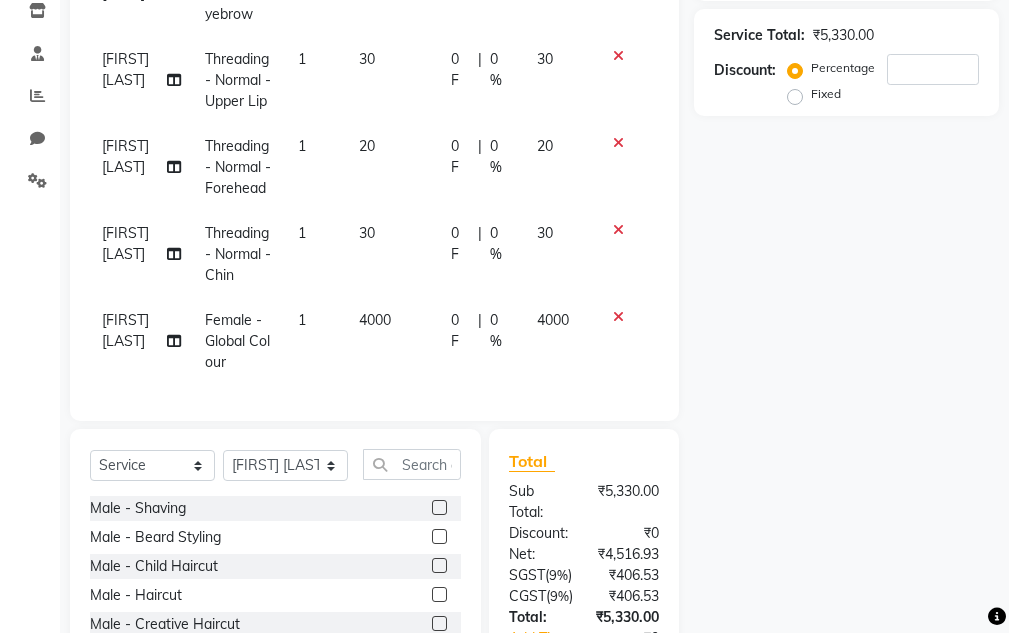 scroll, scrollTop: 502, scrollLeft: 0, axis: vertical 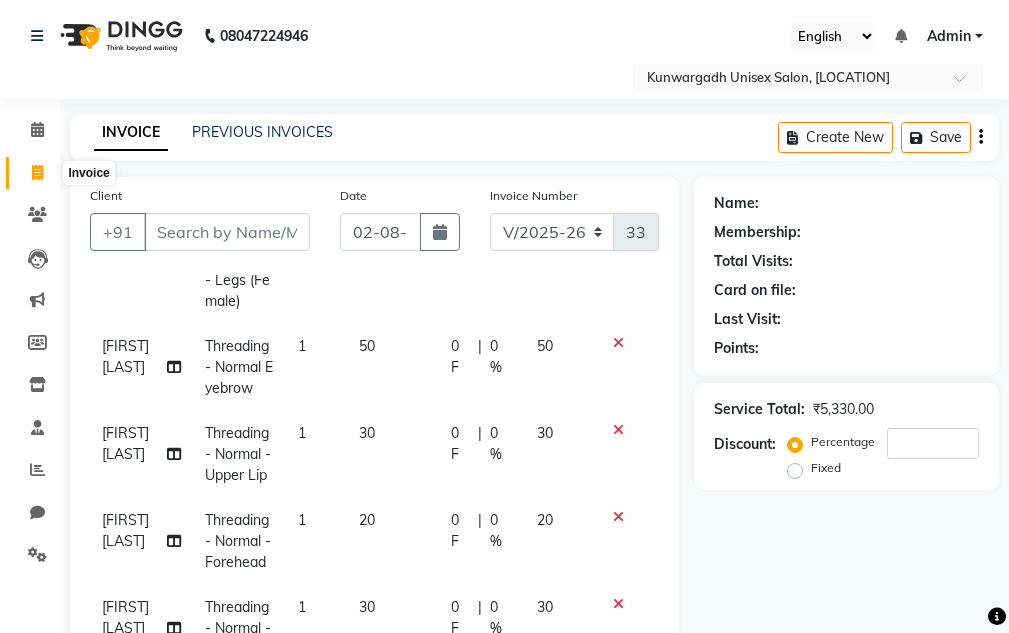 click 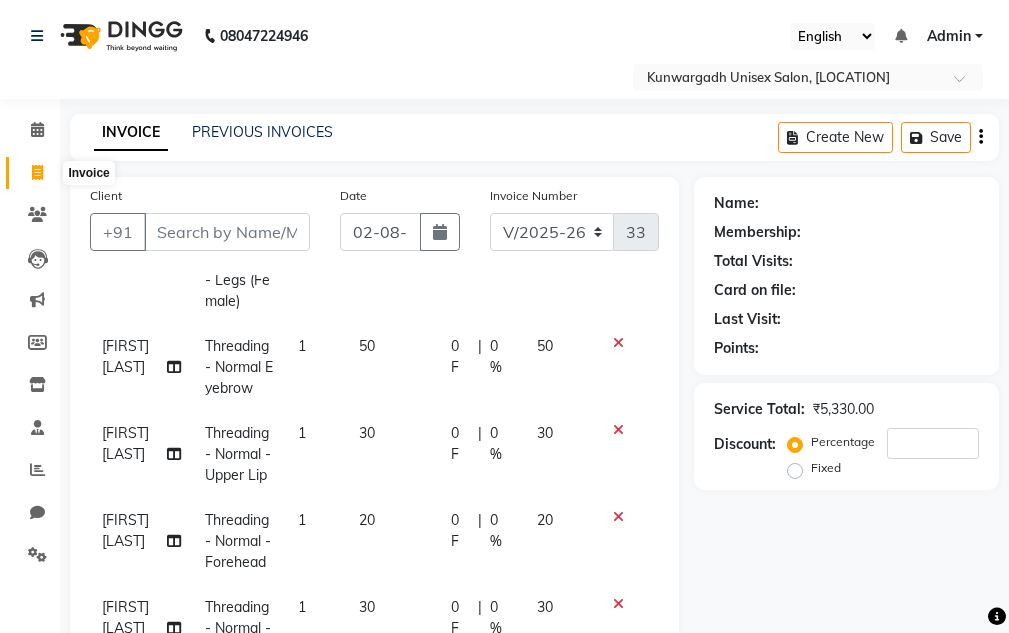 select on "service" 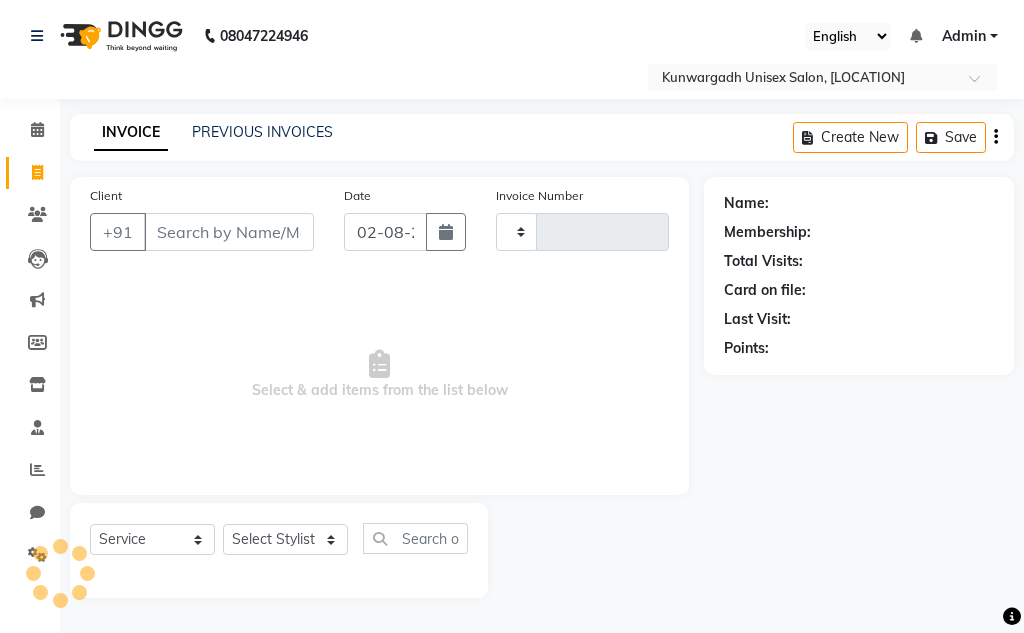 type on "3354" 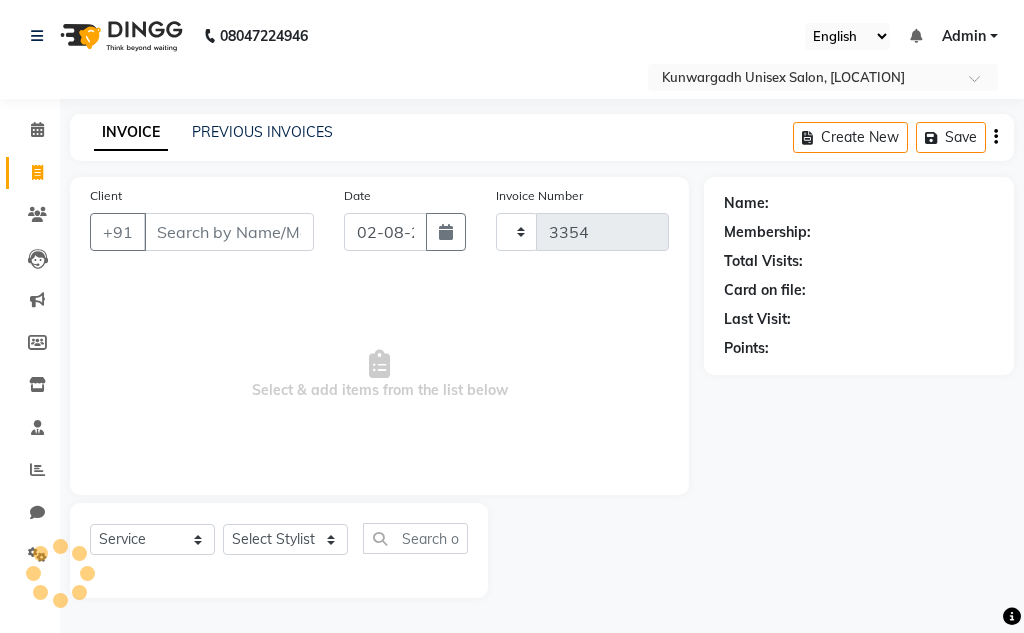 select on "7931" 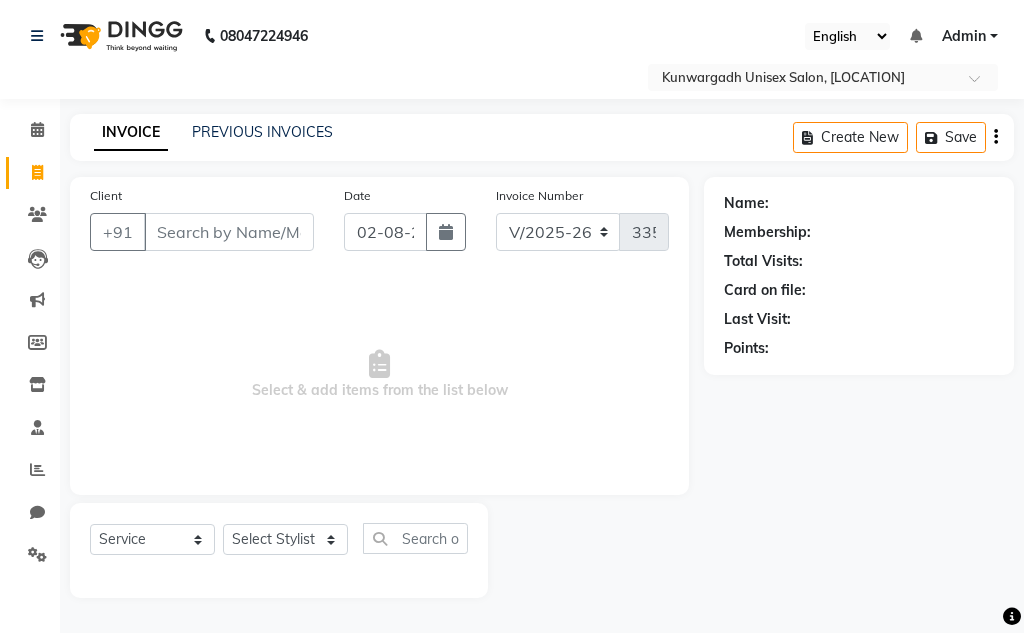 click on "Card on file:" 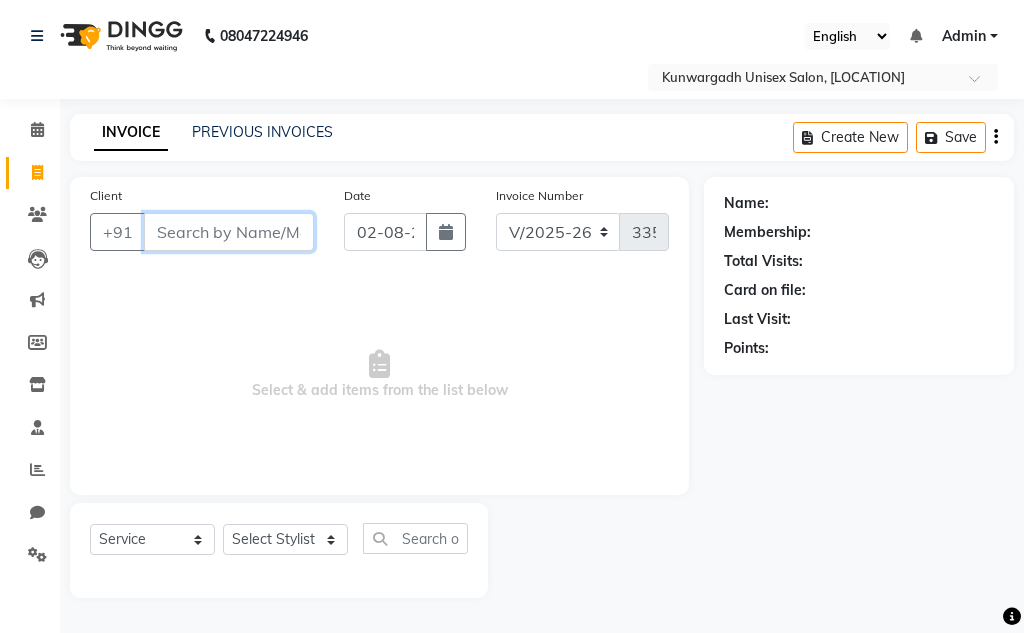 click on "Client" at bounding box center [229, 232] 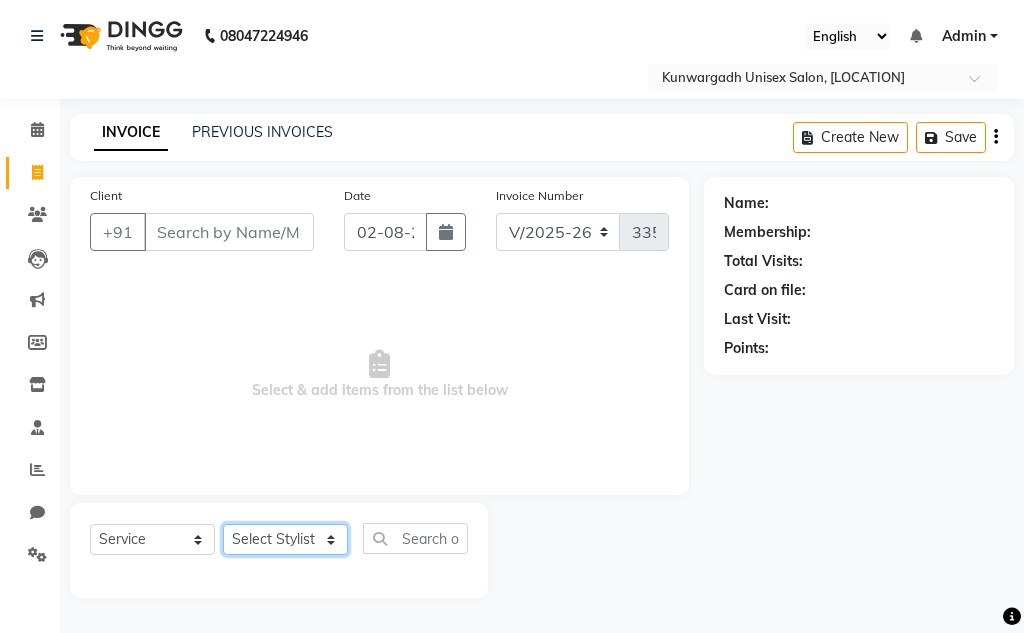 drag, startPoint x: 313, startPoint y: 544, endPoint x: 315, endPoint y: 528, distance: 16.124516 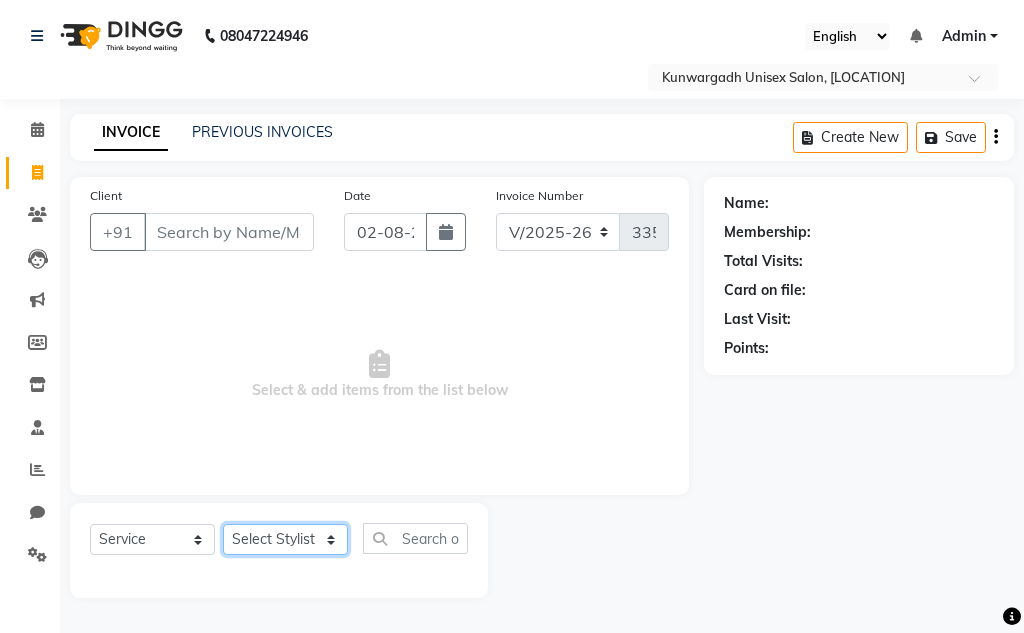 select on "82622" 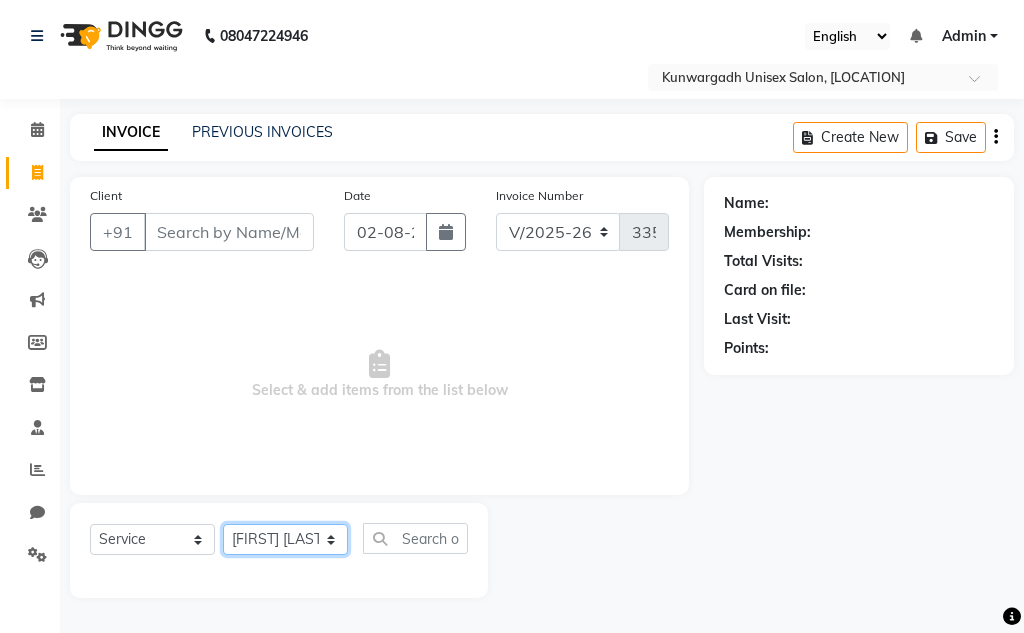 click on "Select Stylist Aarti  Ayush Sir  Chiku Sir  Dolly Thakur Gaurav soni  Gulfan Khan   Karan Sen  Muskan Sahu  Samir Khan" 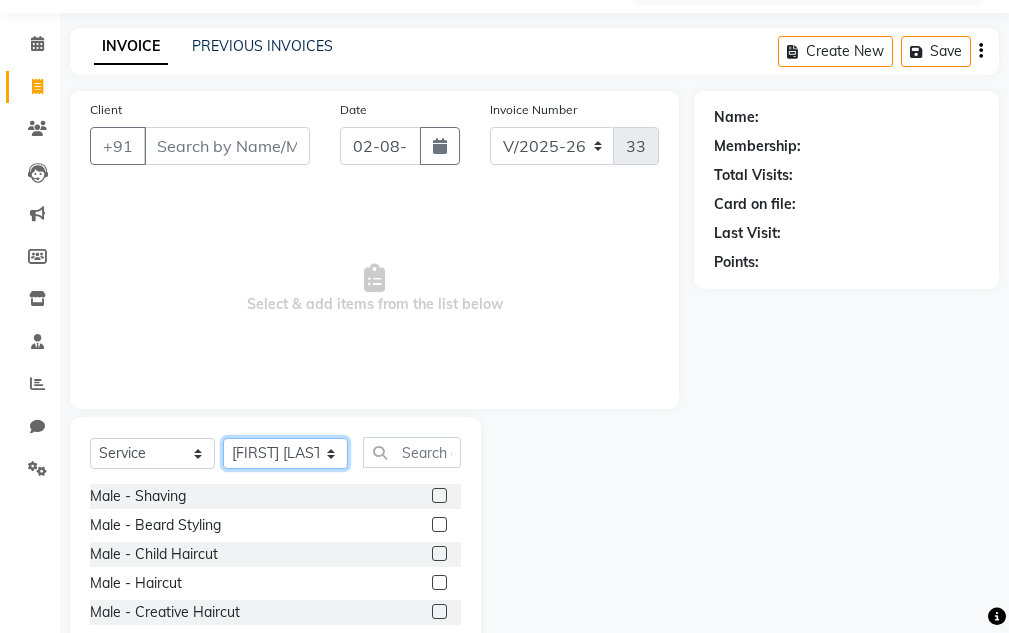 scroll, scrollTop: 195, scrollLeft: 0, axis: vertical 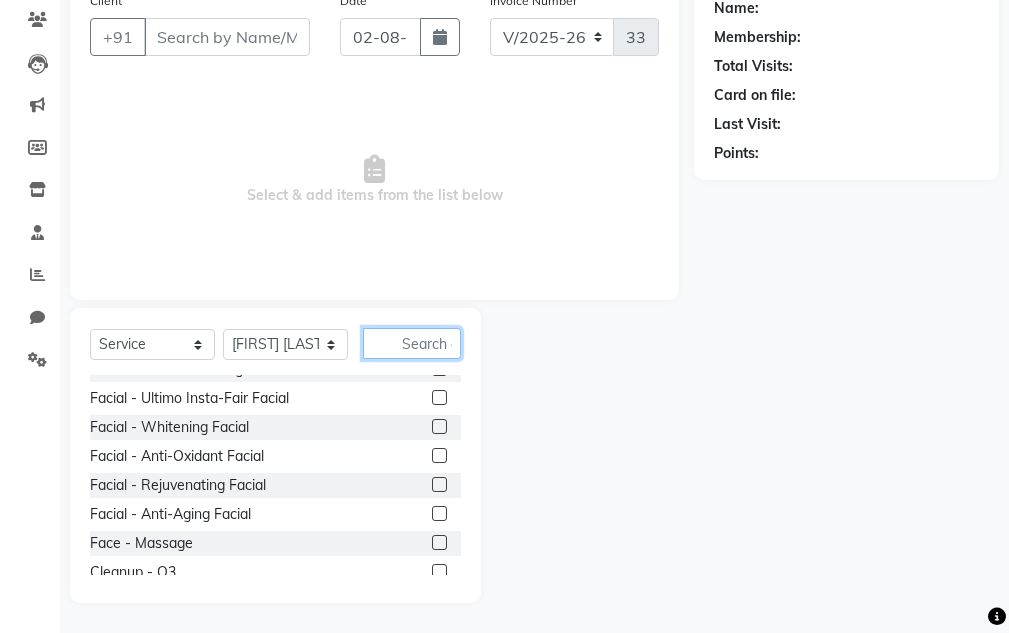 click 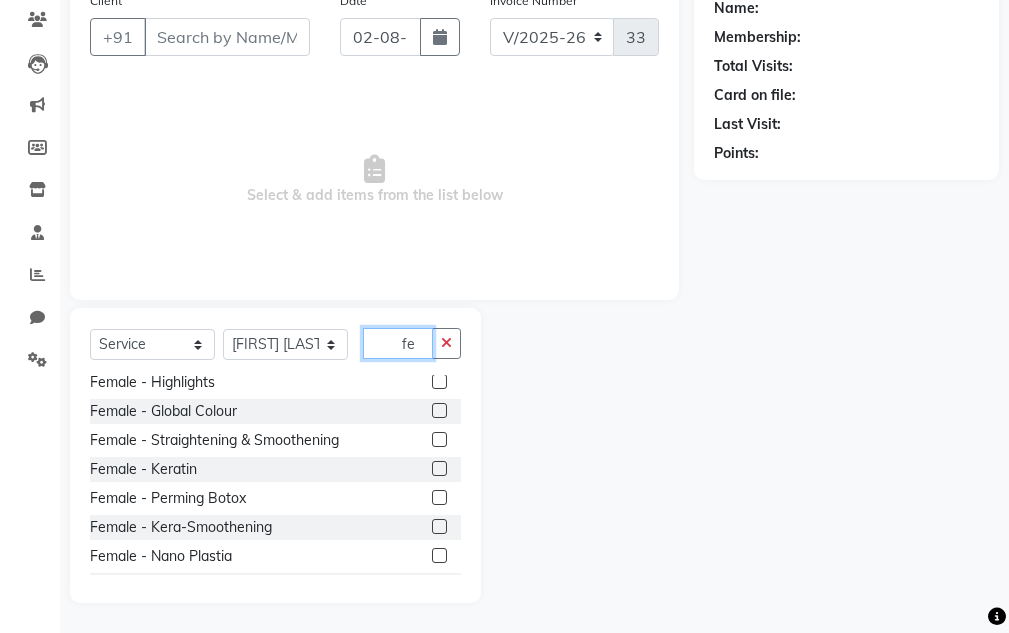 scroll, scrollTop: 182, scrollLeft: 0, axis: vertical 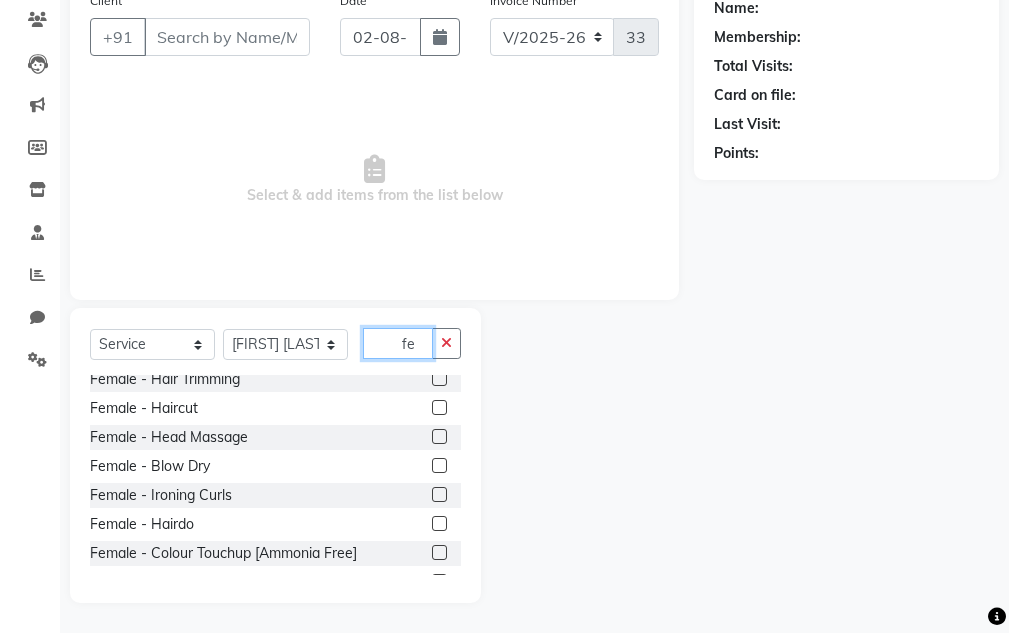 type on "fe" 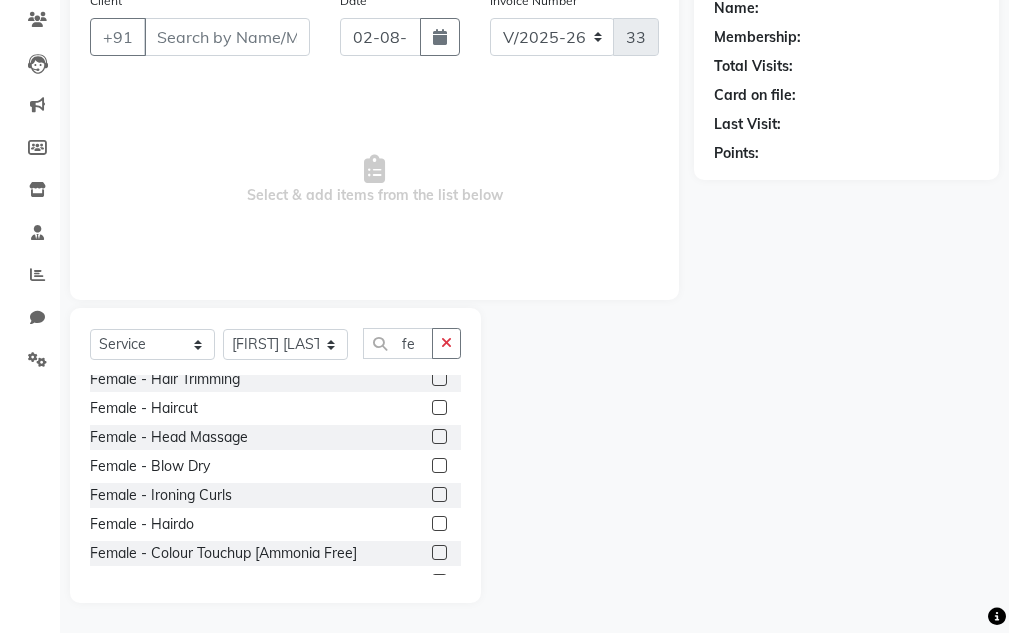 click 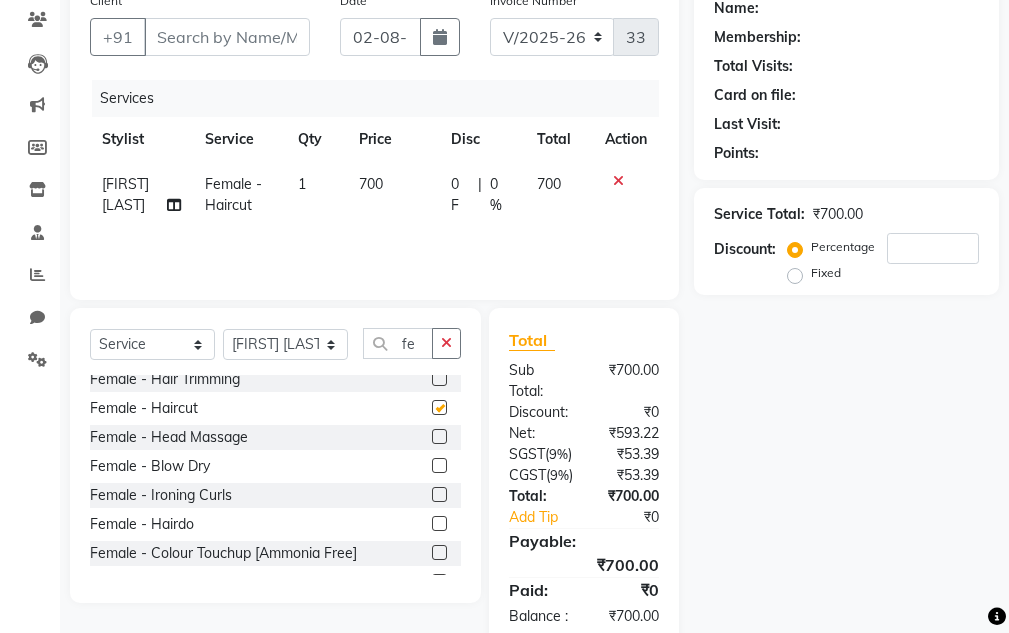 checkbox on "false" 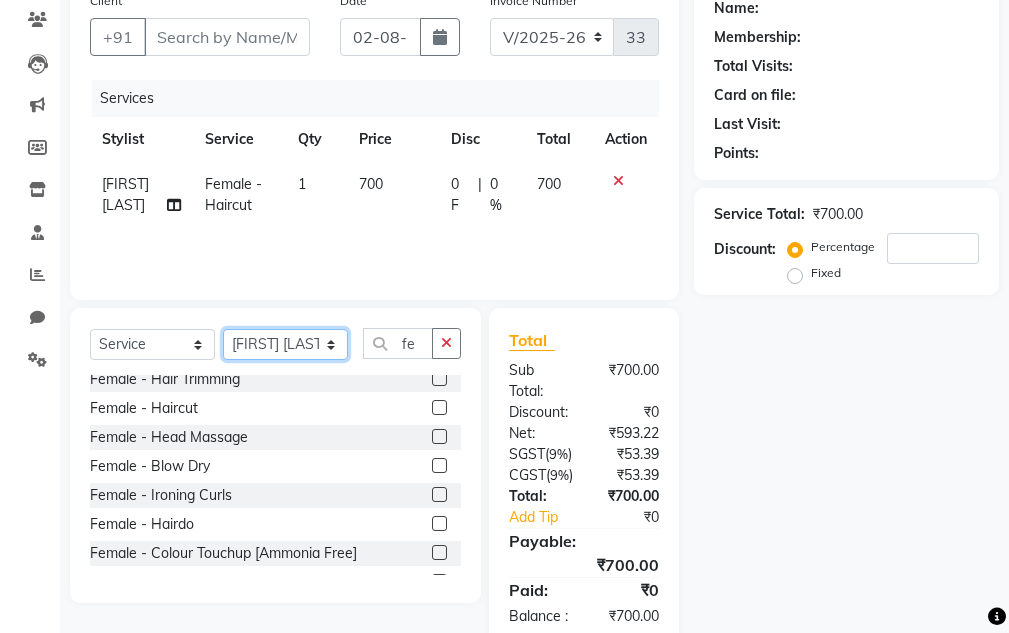 click on "Select Stylist Aarti  Ayush Sir  Chiku Sir  Dolly Thakur Gaurav soni  Gulfan Khan   Karan Sen  Muskan Sahu  Samir Khan" 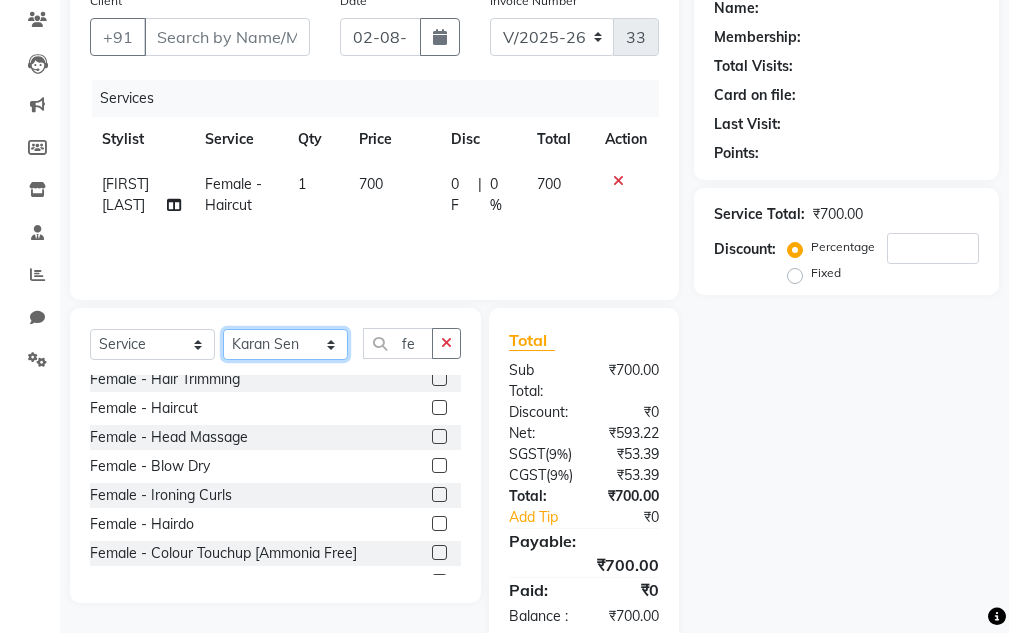 click on "Select Stylist Aarti  Ayush Sir  Chiku Sir  Dolly Thakur Gaurav soni  Gulfan Khan   Karan Sen  Muskan Sahu  Samir Khan" 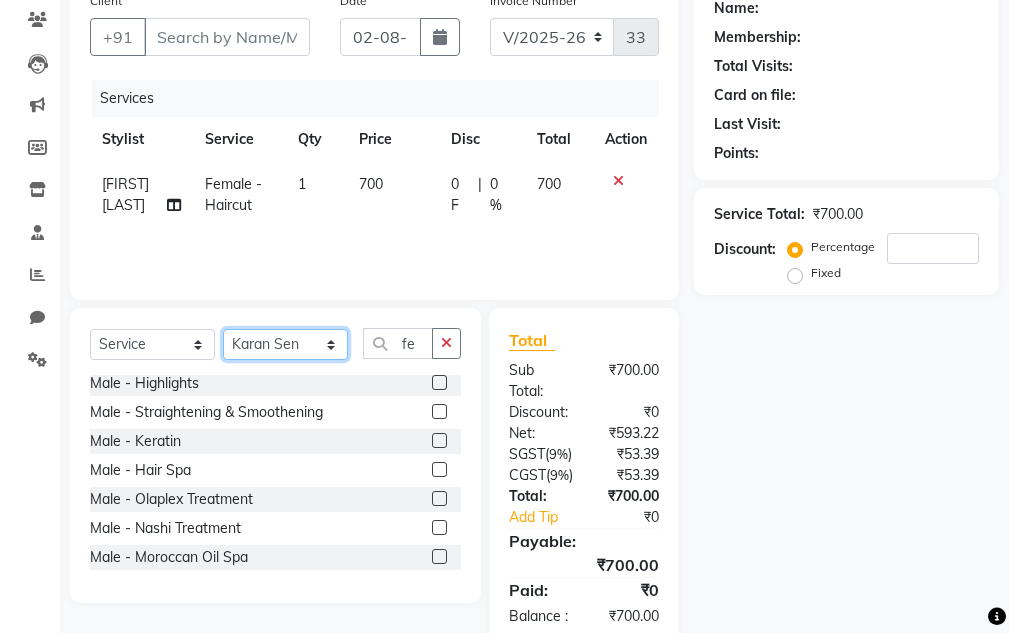 scroll, scrollTop: 482, scrollLeft: 0, axis: vertical 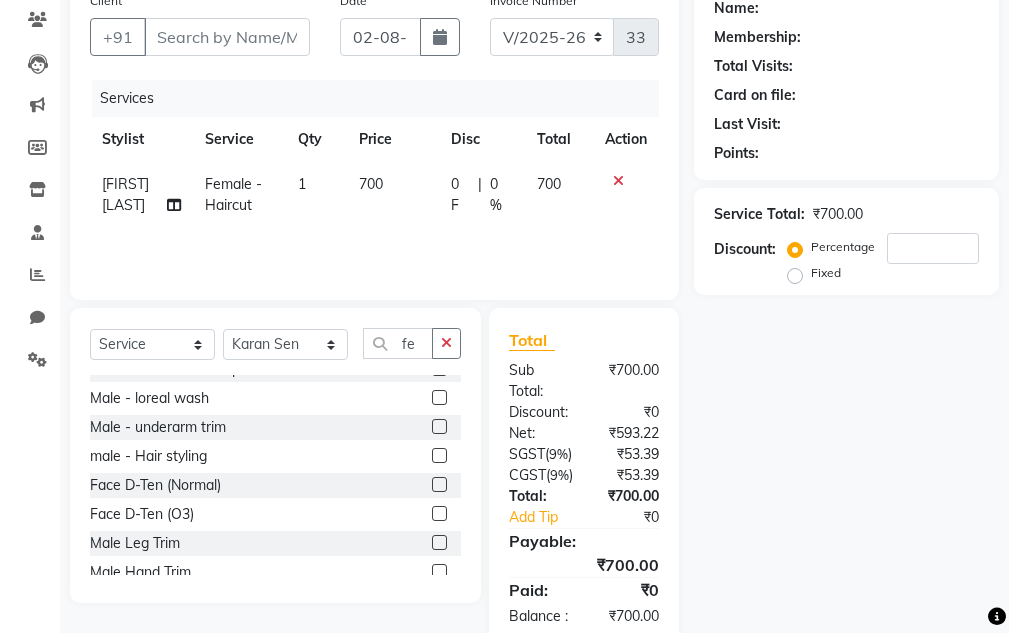 click 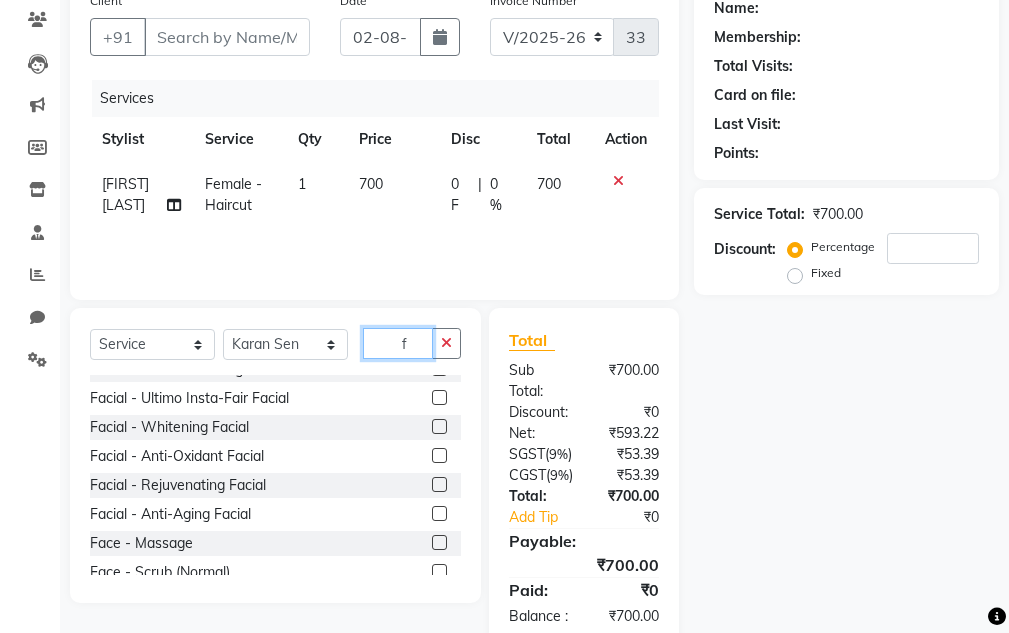 scroll, scrollTop: 0, scrollLeft: 0, axis: both 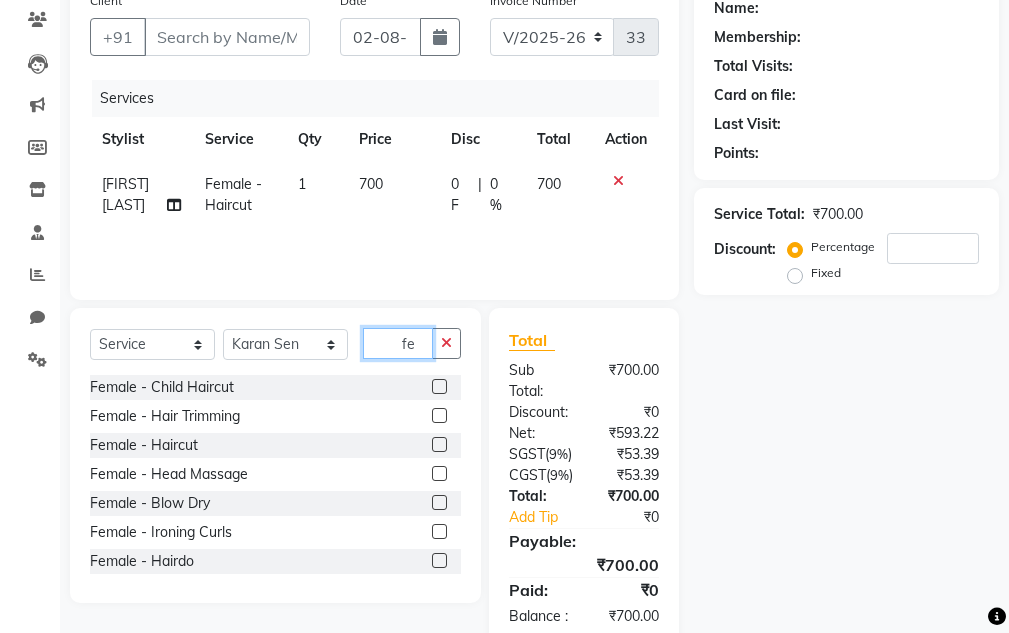 type on "f" 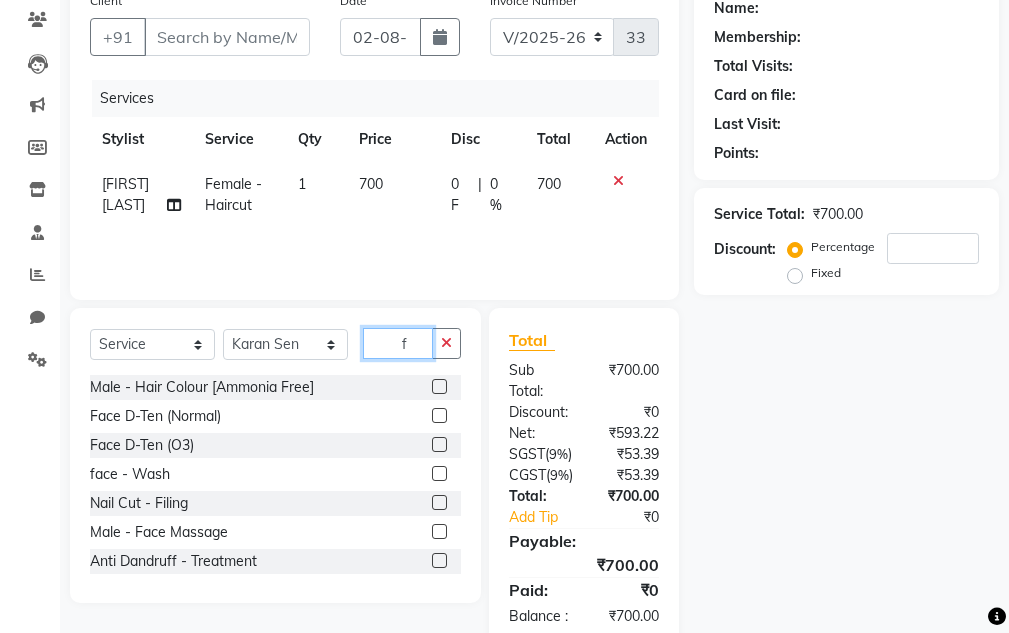 type 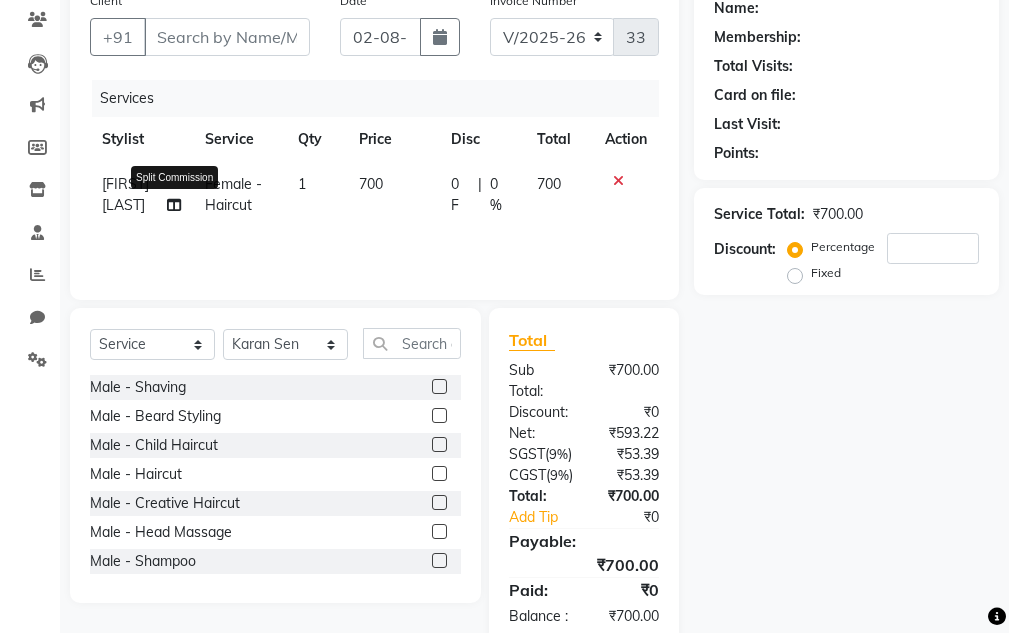 click 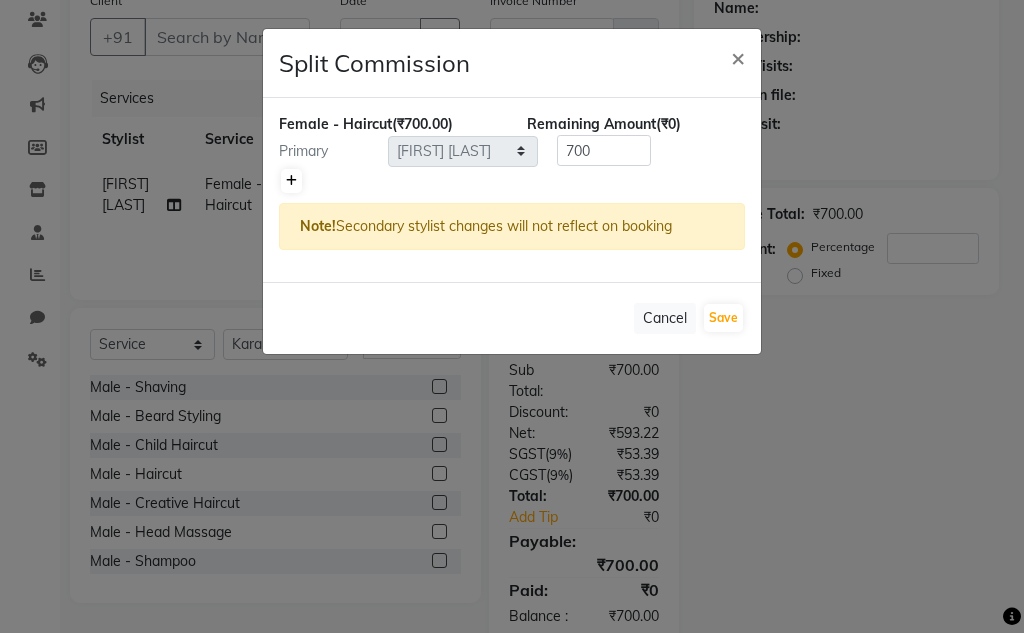 click 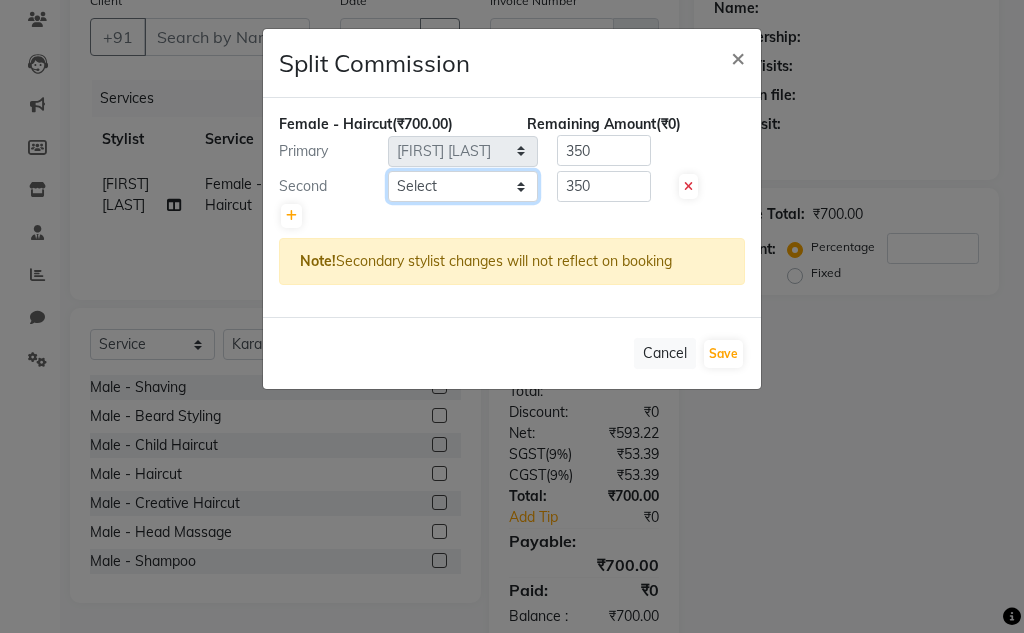 click on "Select  Aarti    Ayush Sir    Chiku Sir    Dolly Thakur   Gaurav soni    Gulfan Khan     Karan Sen    Muskan Sahu    Samir Khan" 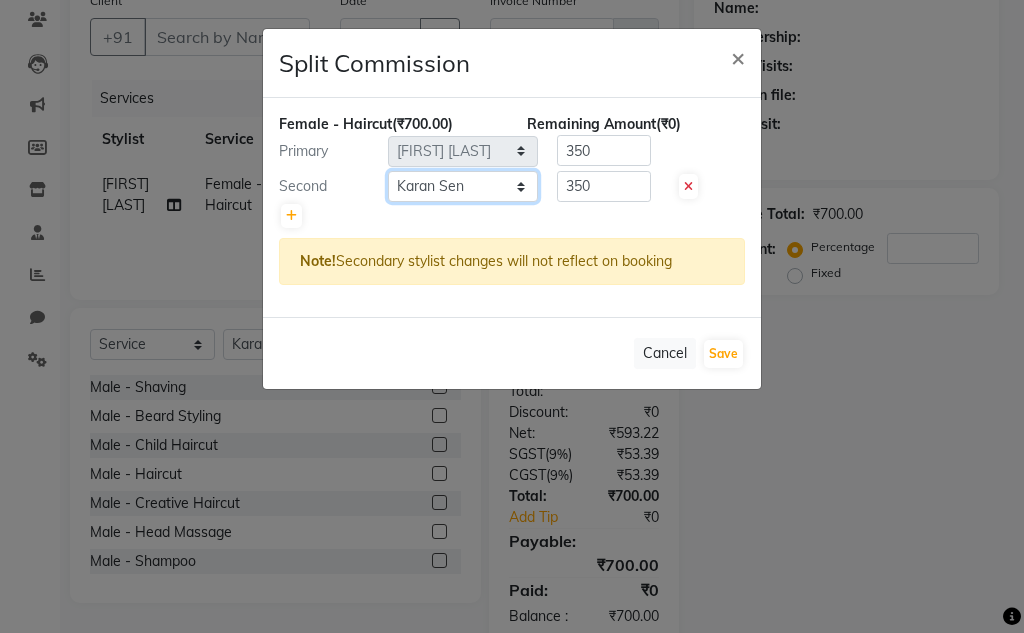 click on "Select  Aarti    Ayush Sir    Chiku Sir    Dolly Thakur   Gaurav soni    Gulfan Khan     Karan Sen    Muskan Sahu    Samir Khan" 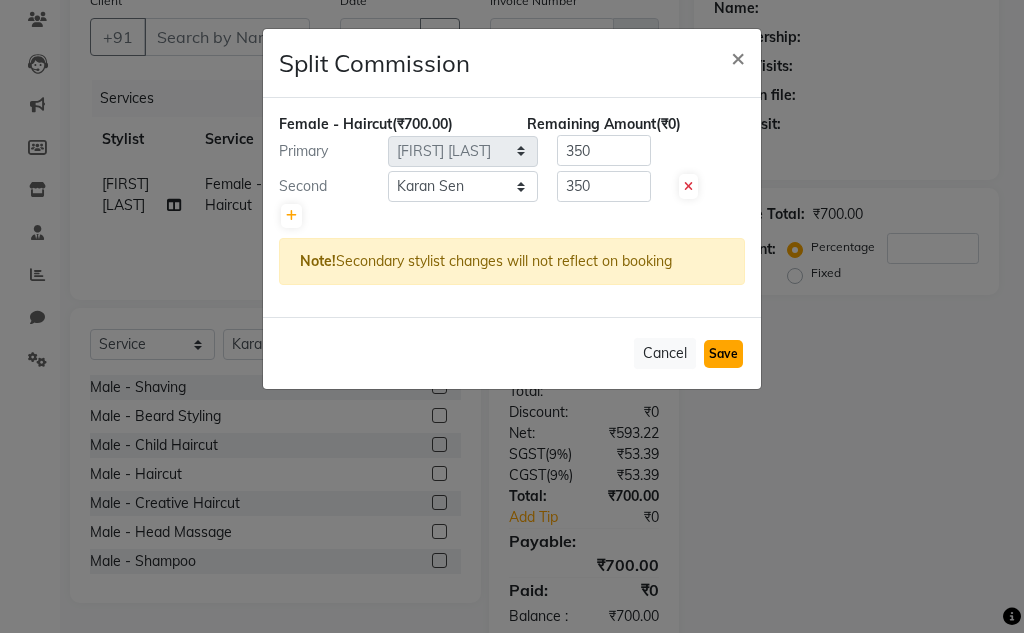click on "Save" 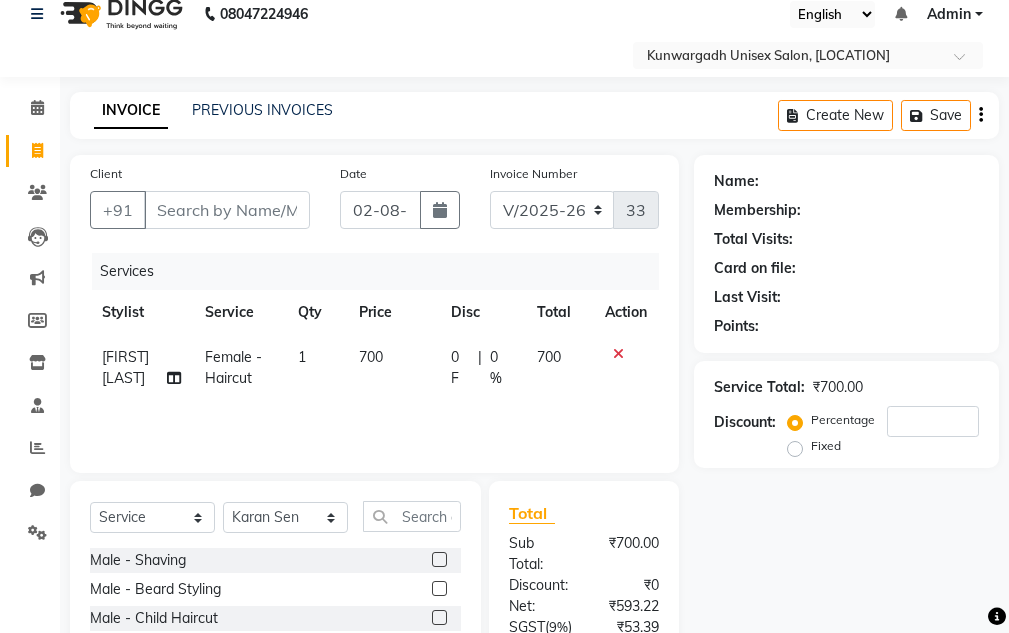 scroll, scrollTop: 0, scrollLeft: 0, axis: both 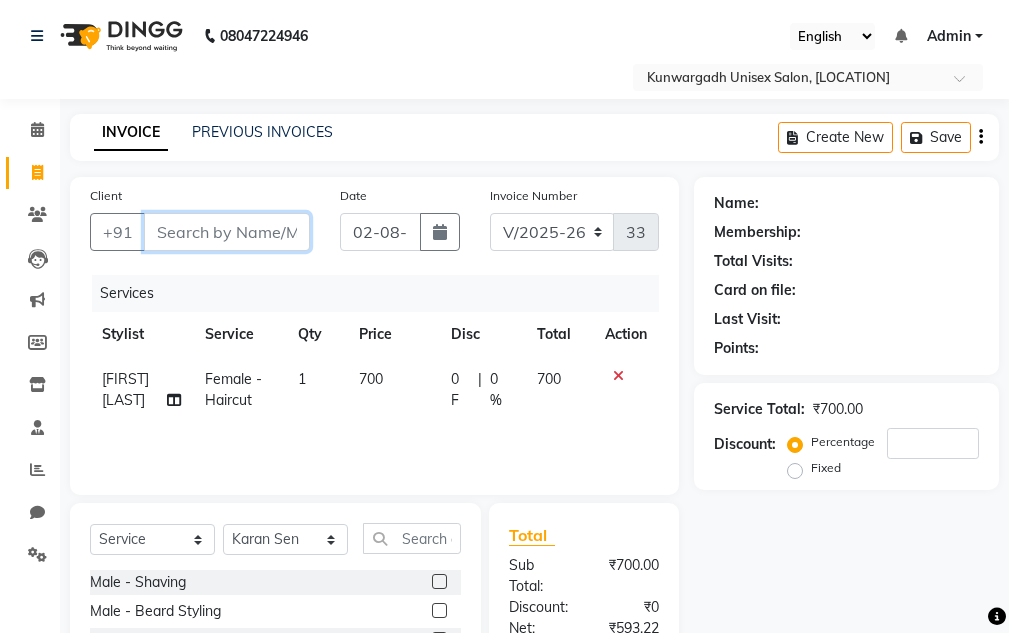 click on "Client" at bounding box center (227, 232) 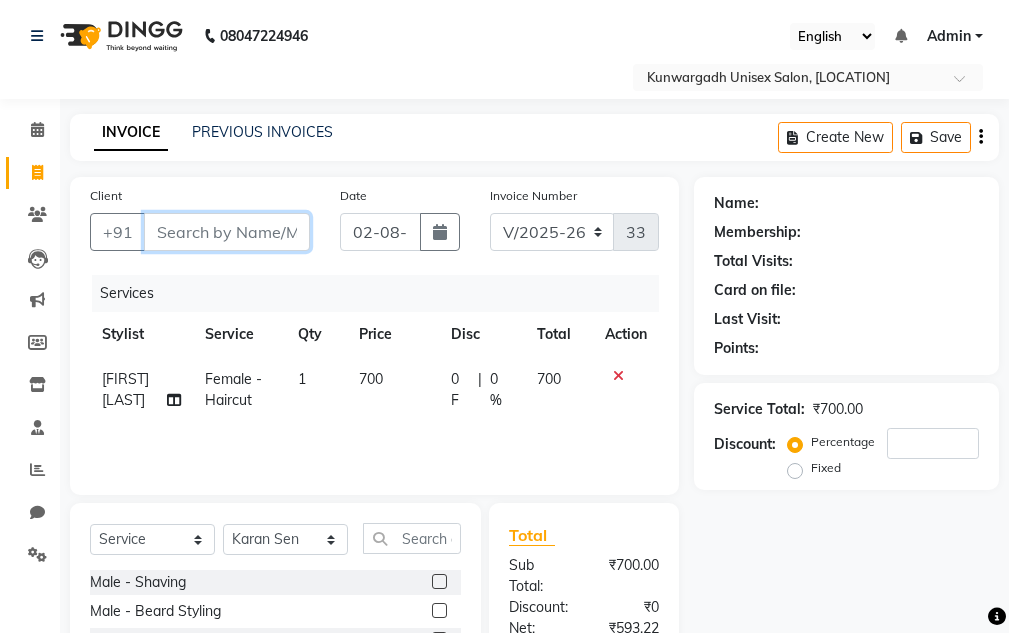 click on "Client" at bounding box center [227, 232] 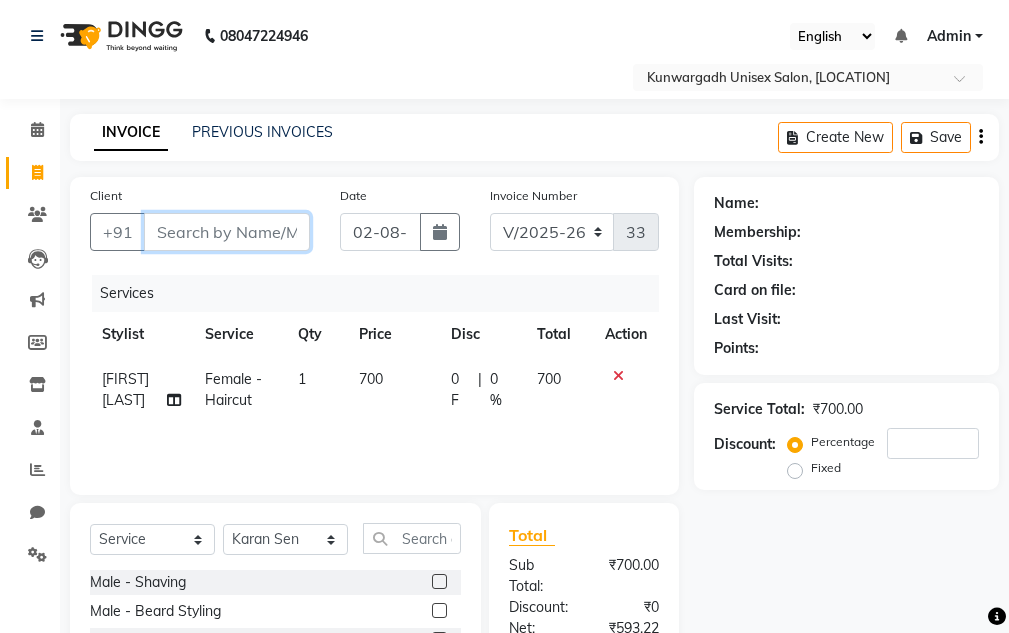 click on "Client" at bounding box center (227, 232) 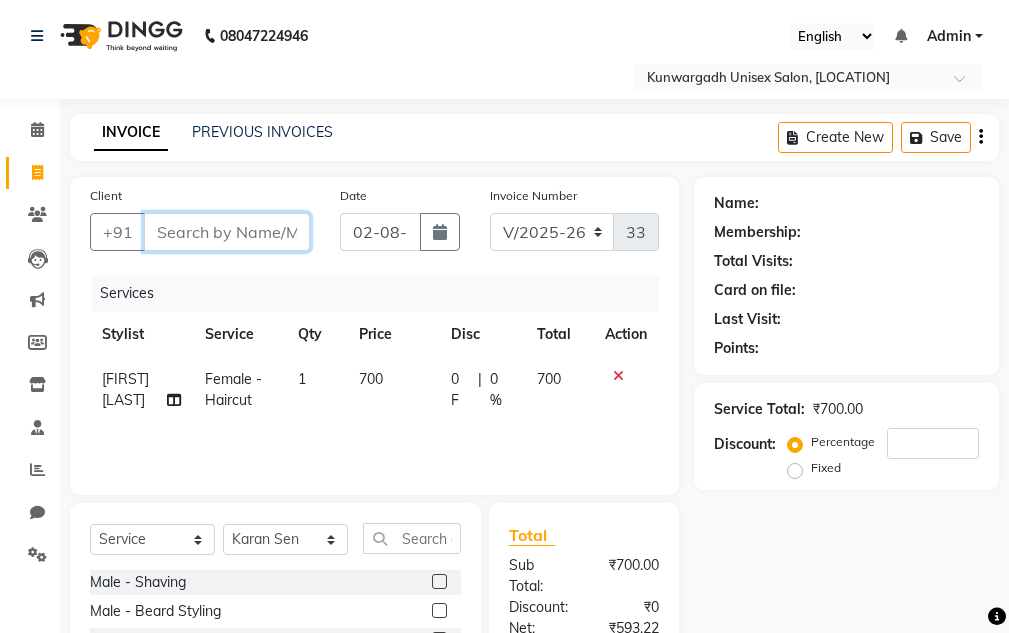 type on "9" 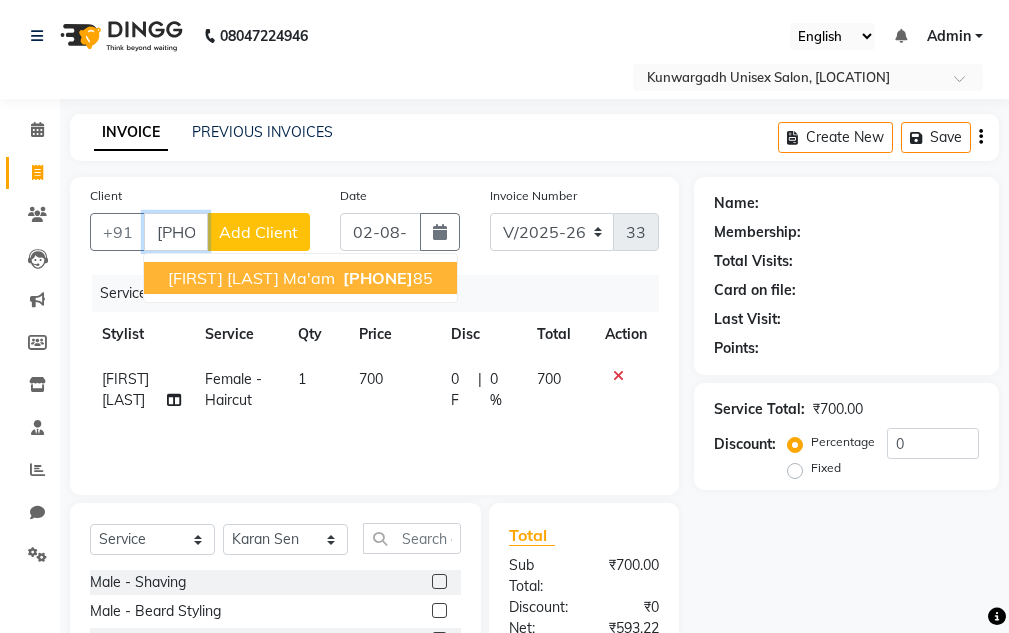 click on "[FIRST] [LAST] Ma'am" at bounding box center [251, 278] 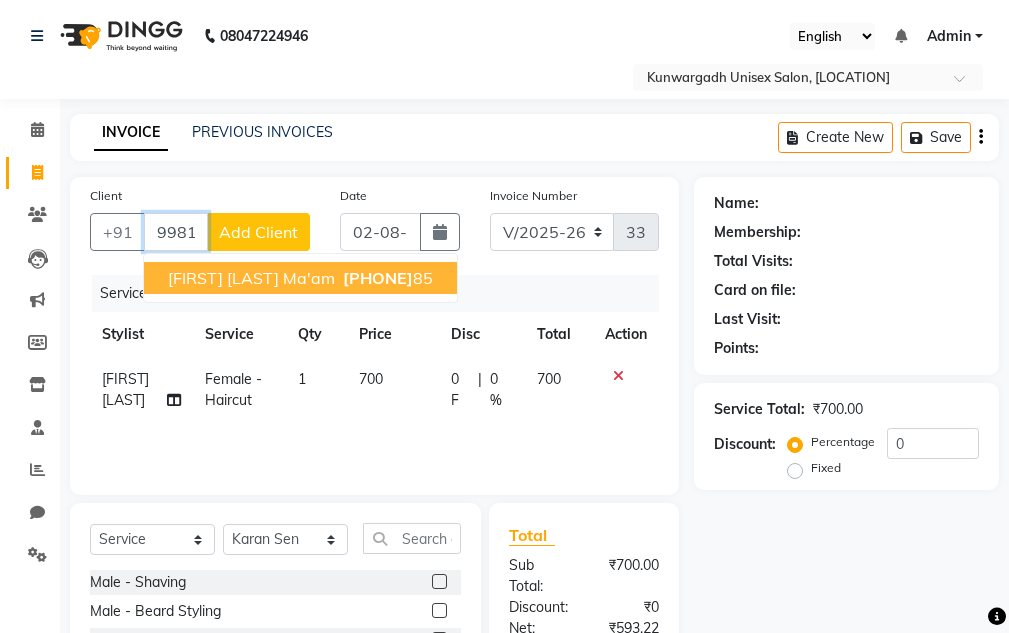 type on "9981894285" 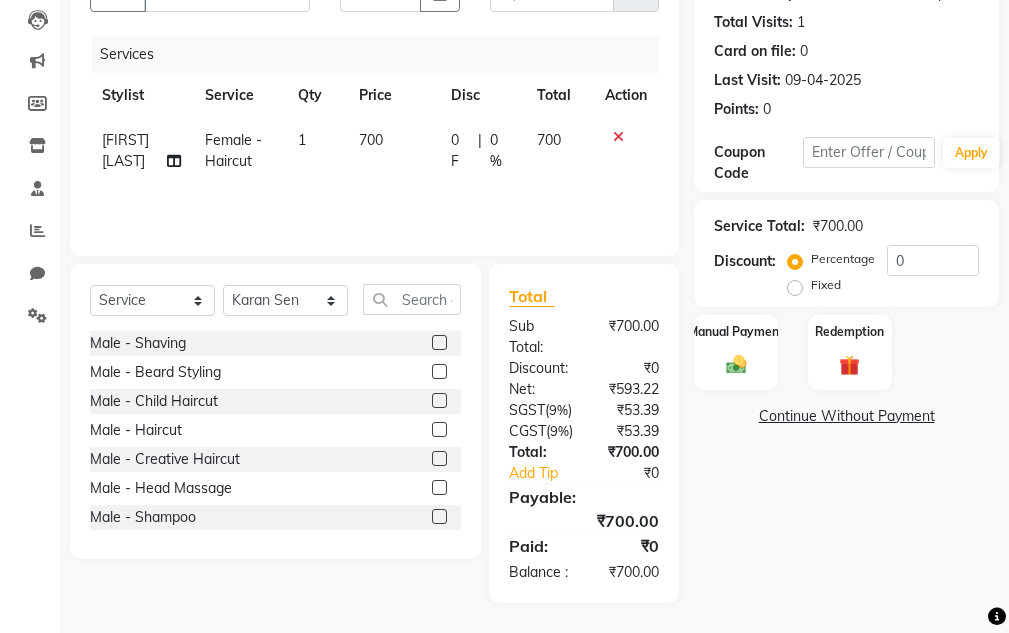 scroll, scrollTop: 302, scrollLeft: 0, axis: vertical 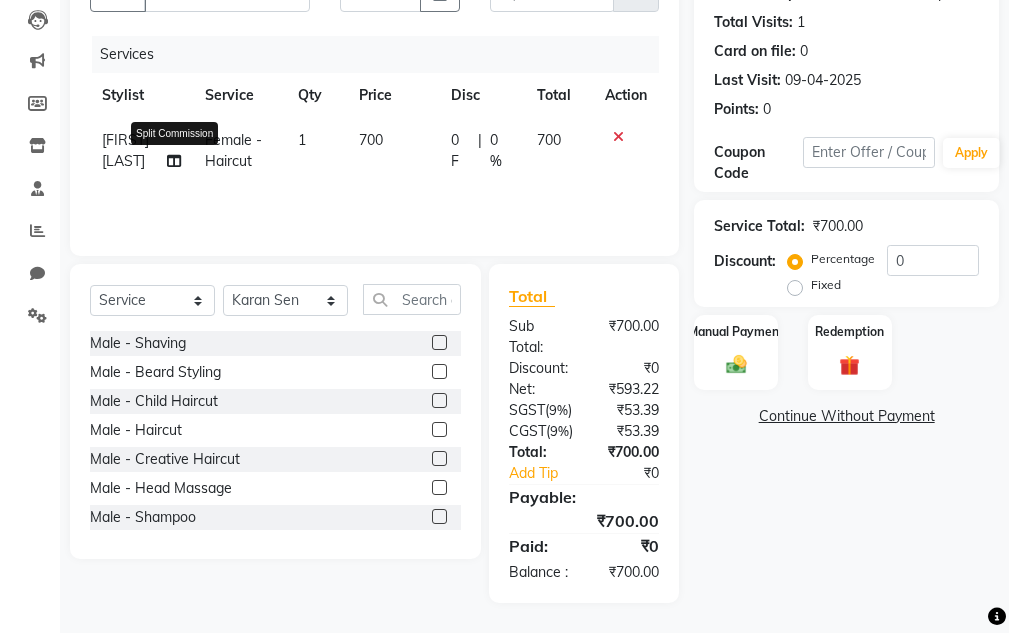 click 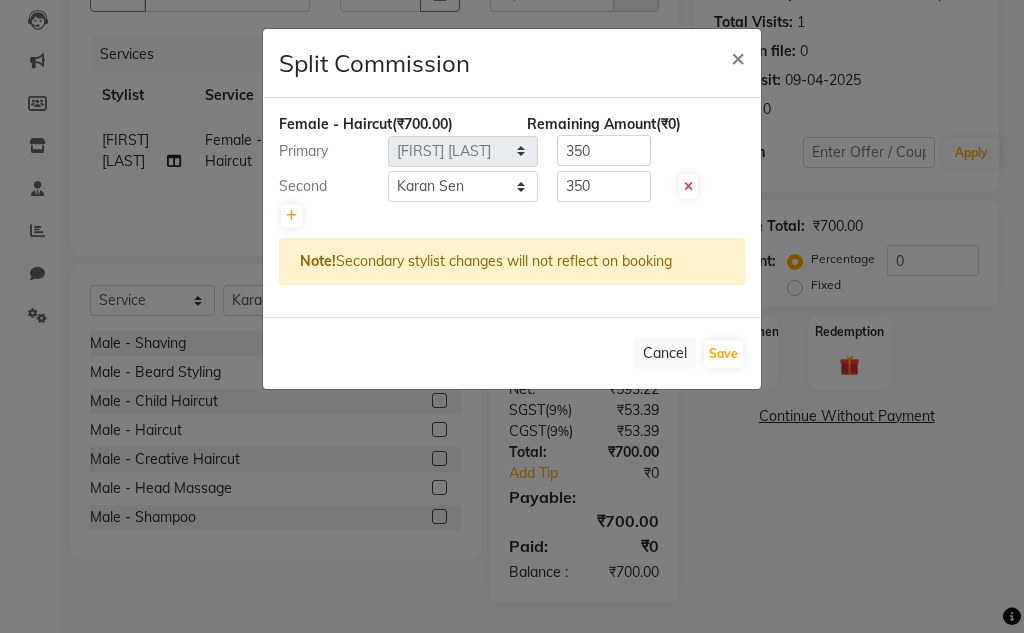 click on "Split Commission × Female - Haircut  (₹700.00) Remaining Amount  (₹0) Primary Select  Aarti    Ayush Sir    Chiku Sir    Dolly Thakur   Gaurav soni    Gulfan Khan     Karan Sen    Muskan Sahu    Samir Khan   350 Second Select  Aarti    Ayush Sir    Chiku Sir    Dolly Thakur   Gaurav soni    Gulfan Khan     Karan Sen    Muskan Sahu    Samir Khan   350 Note!  Secondary stylist changes will not reflect on booking   Cancel   Save" 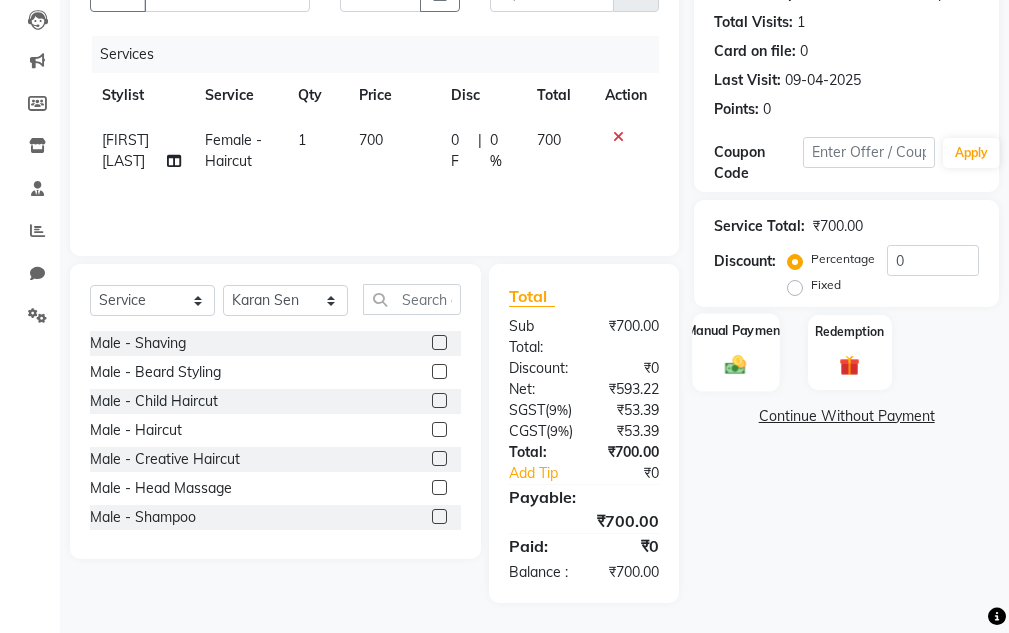 click on "Manual Payment" 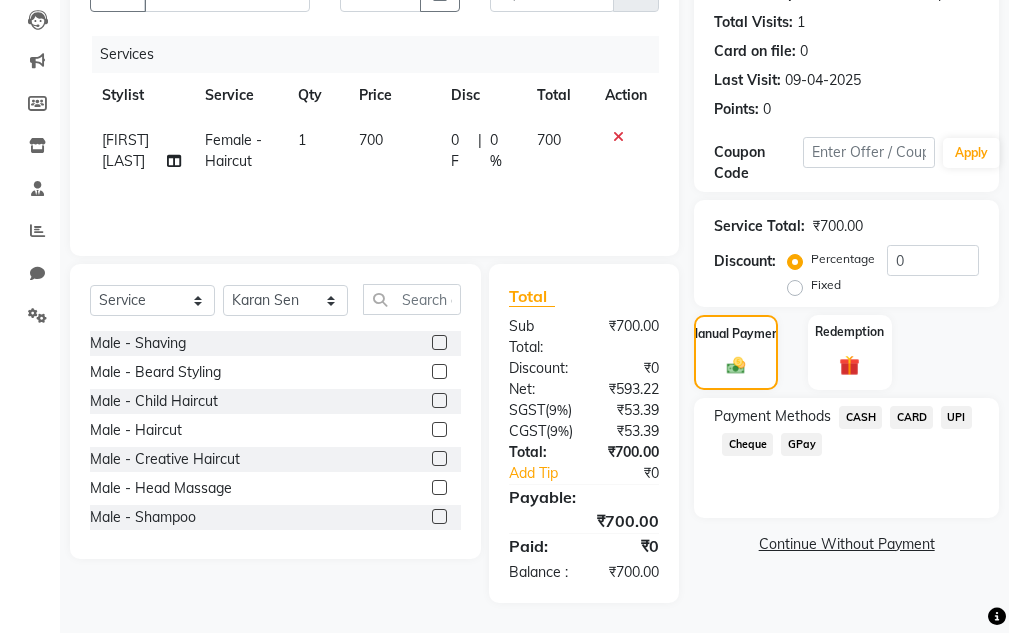 click on "UPI" 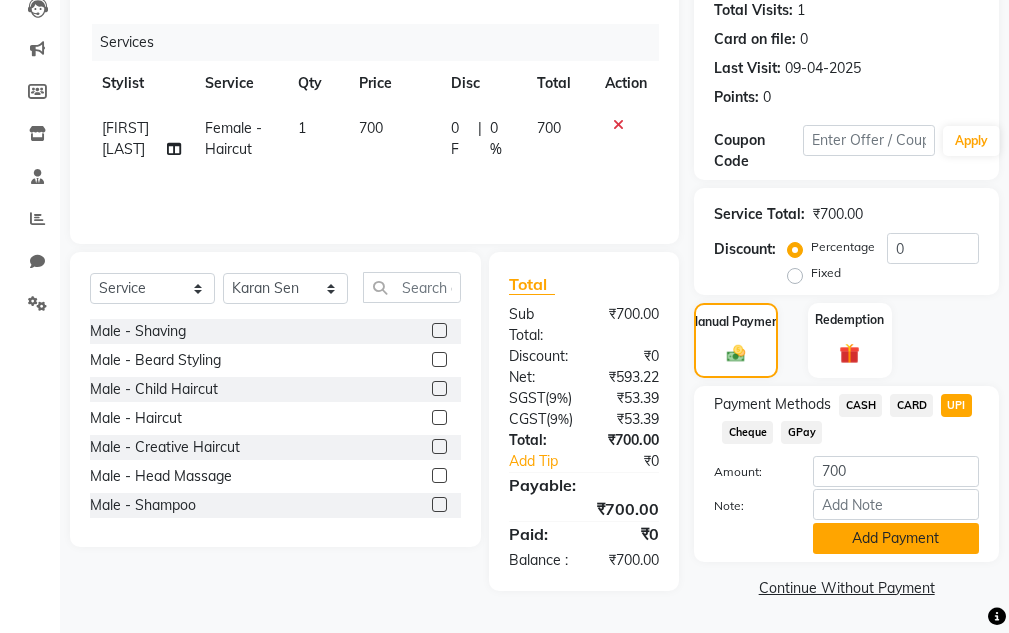 click on "Add Payment" 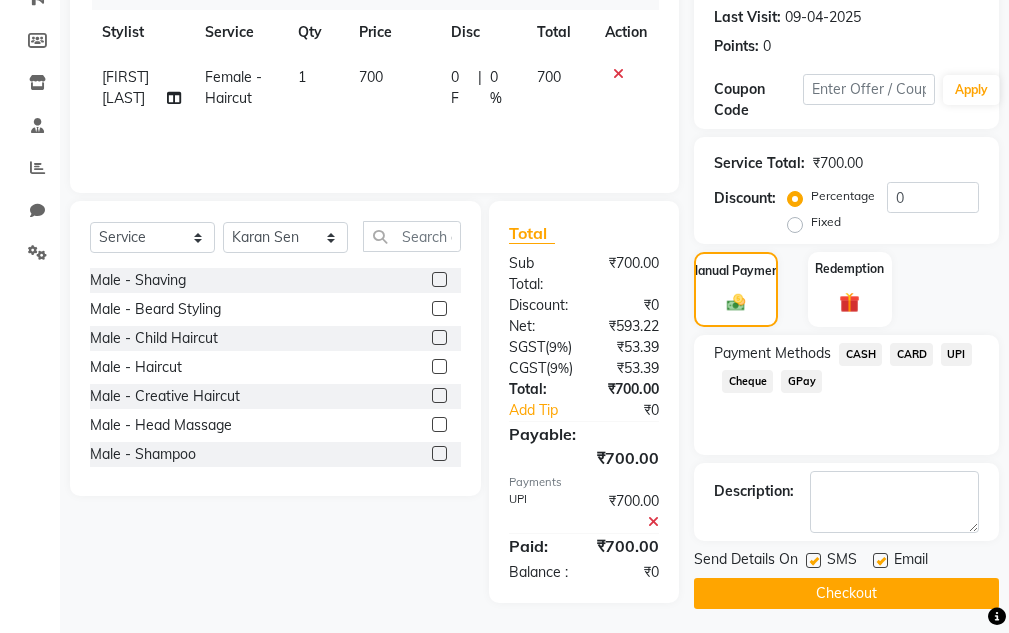 drag, startPoint x: 893, startPoint y: 591, endPoint x: 886, endPoint y: 494, distance: 97.25225 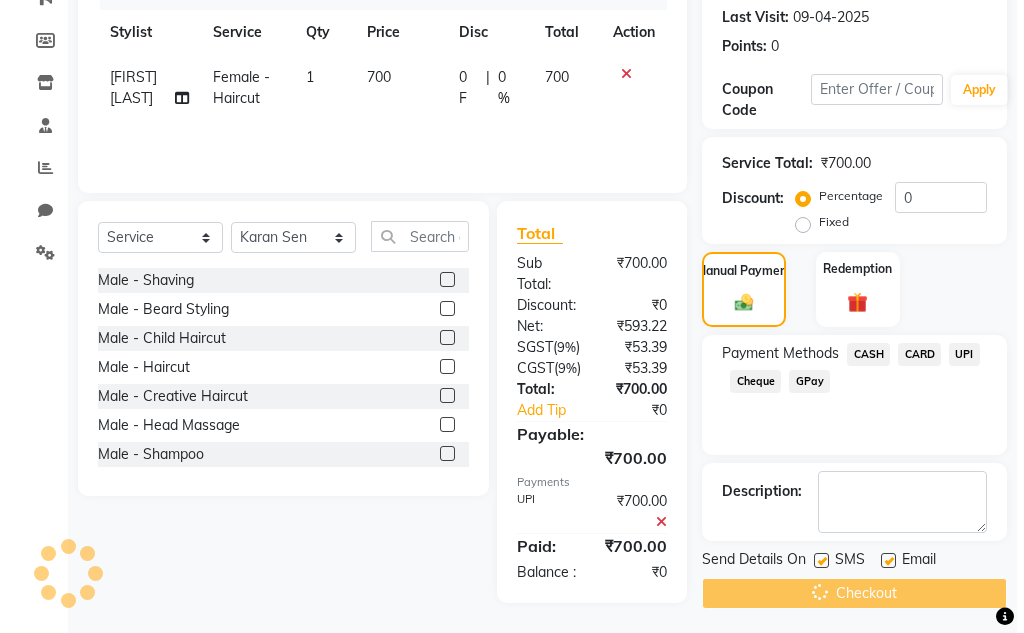 scroll, scrollTop: 0, scrollLeft: 0, axis: both 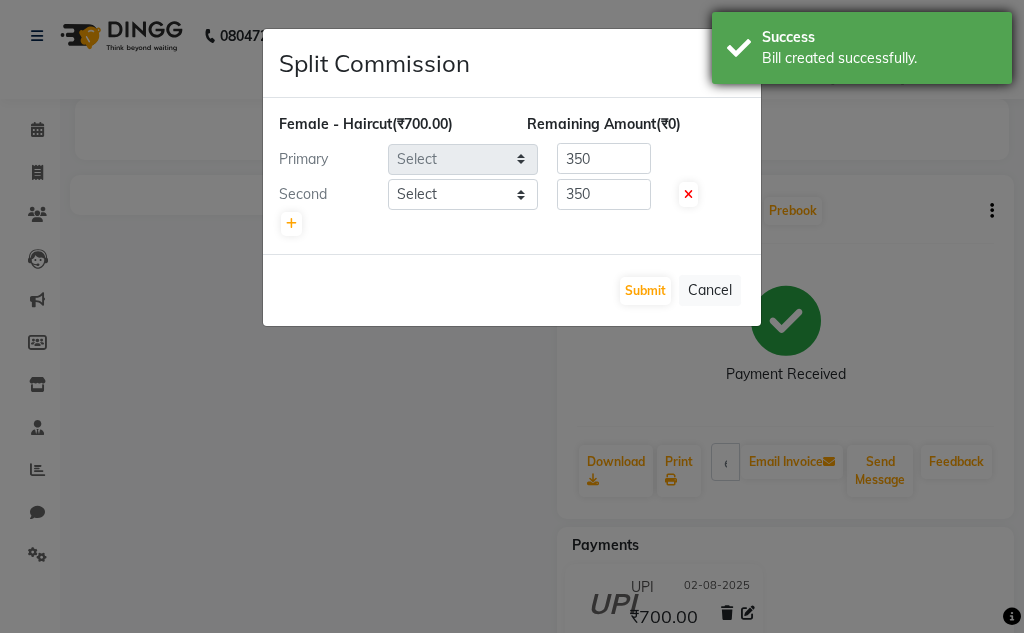 click on "Bill created successfully." at bounding box center (879, 58) 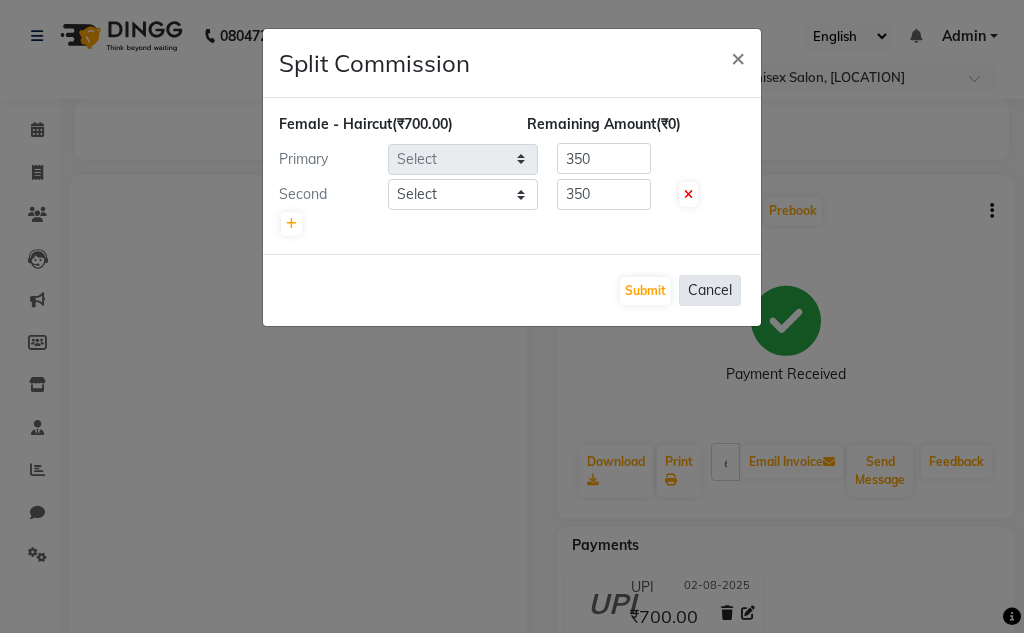 select on "82622" 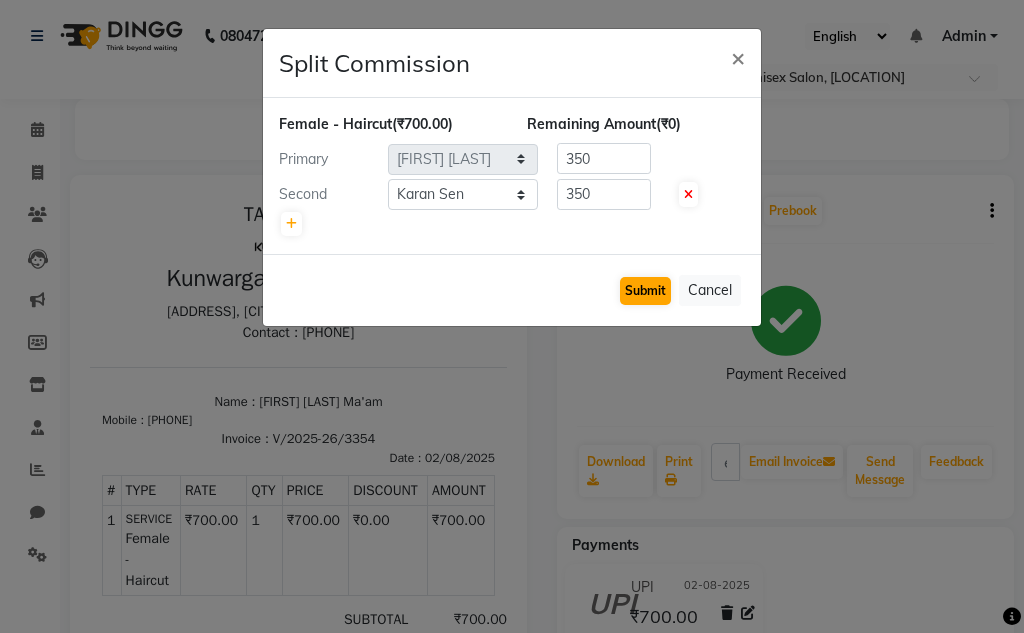 scroll, scrollTop: 0, scrollLeft: 0, axis: both 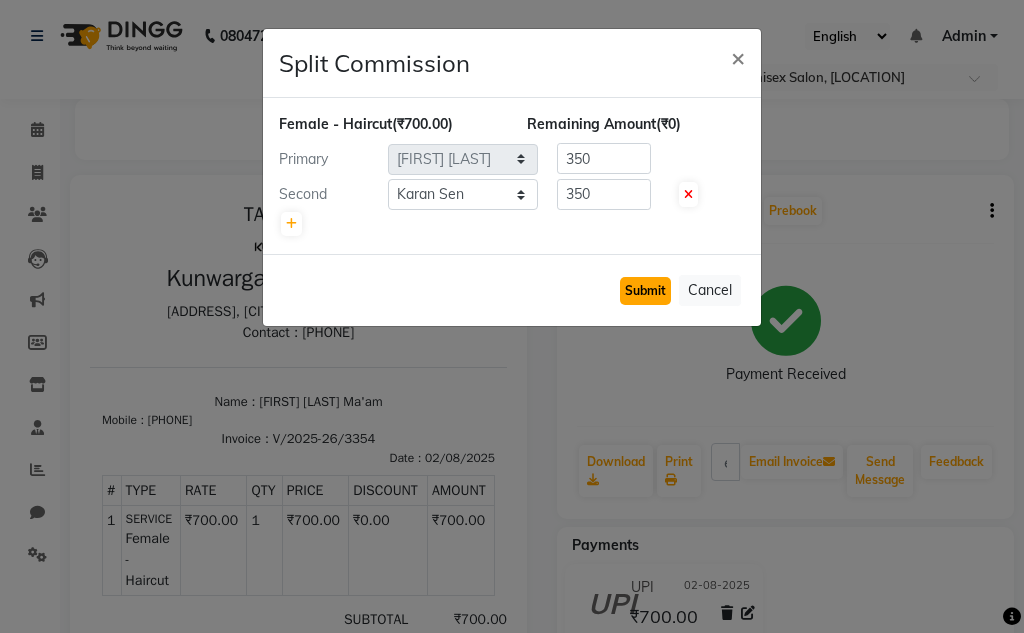 click on "Submit" 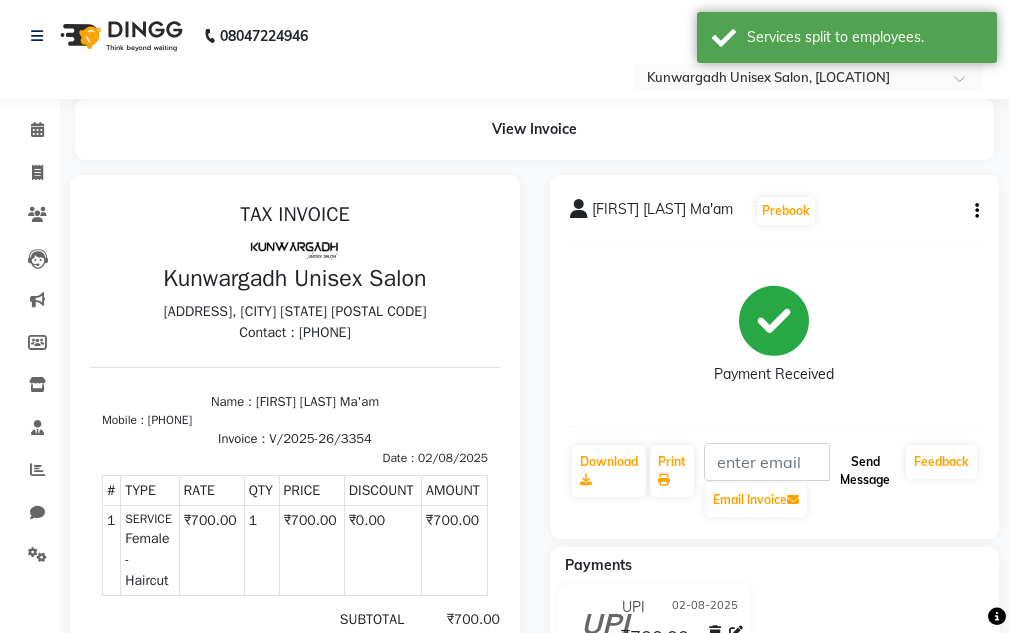 click on "Send Message" 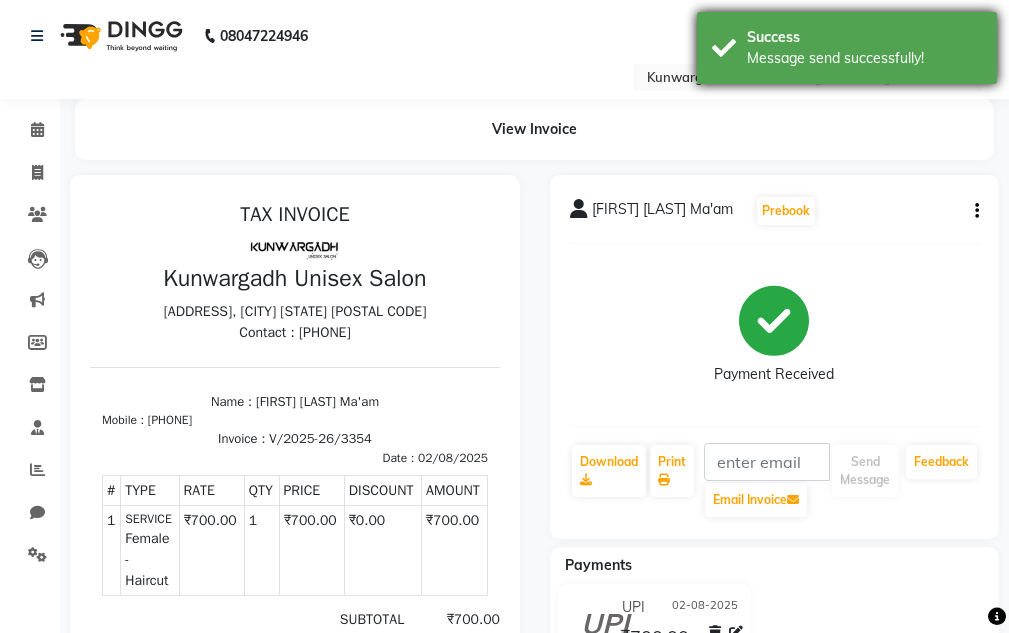 click on "Message send successfully!" at bounding box center [864, 58] 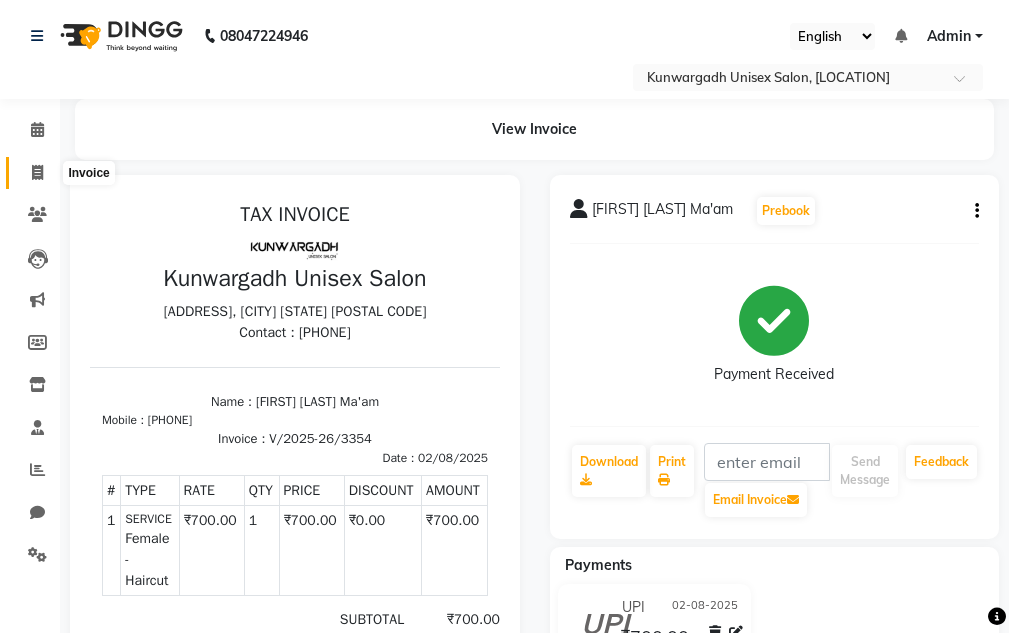 click 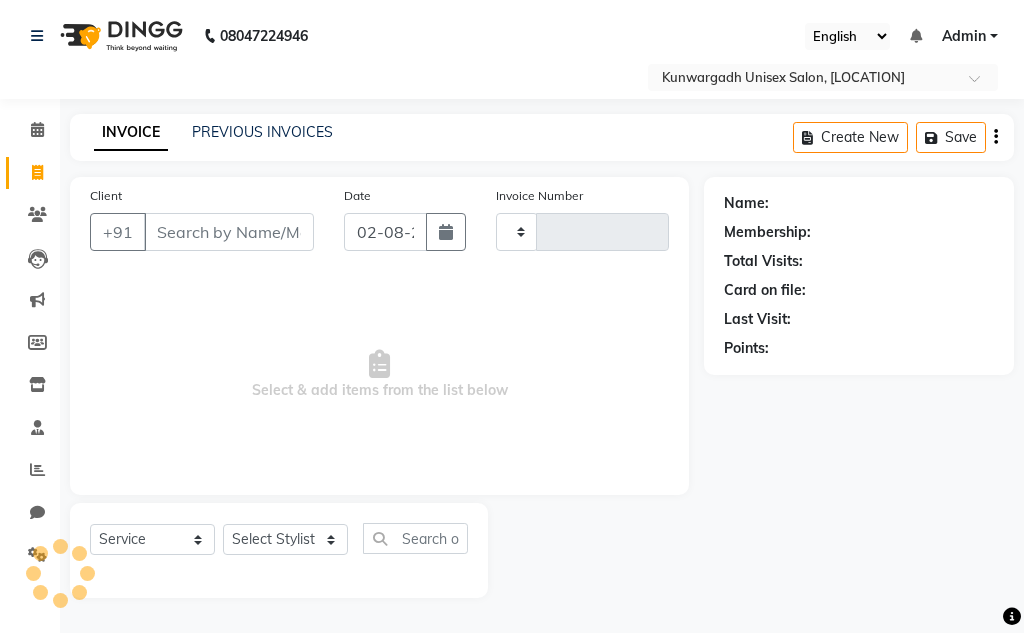 type on "3355" 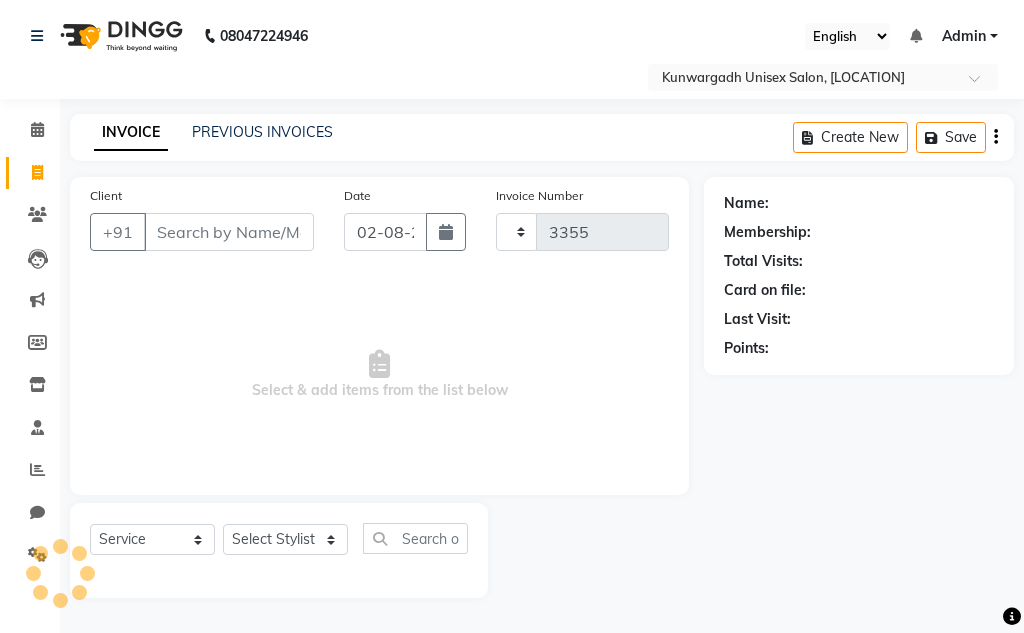 select on "7931" 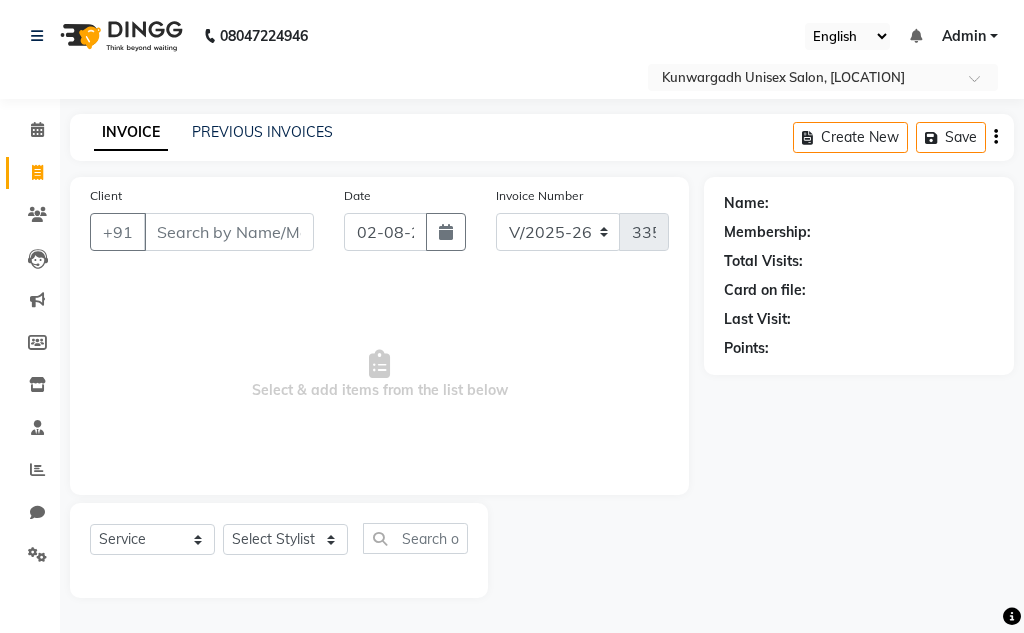 drag, startPoint x: 0, startPoint y: 524, endPoint x: 666, endPoint y: 466, distance: 668.52075 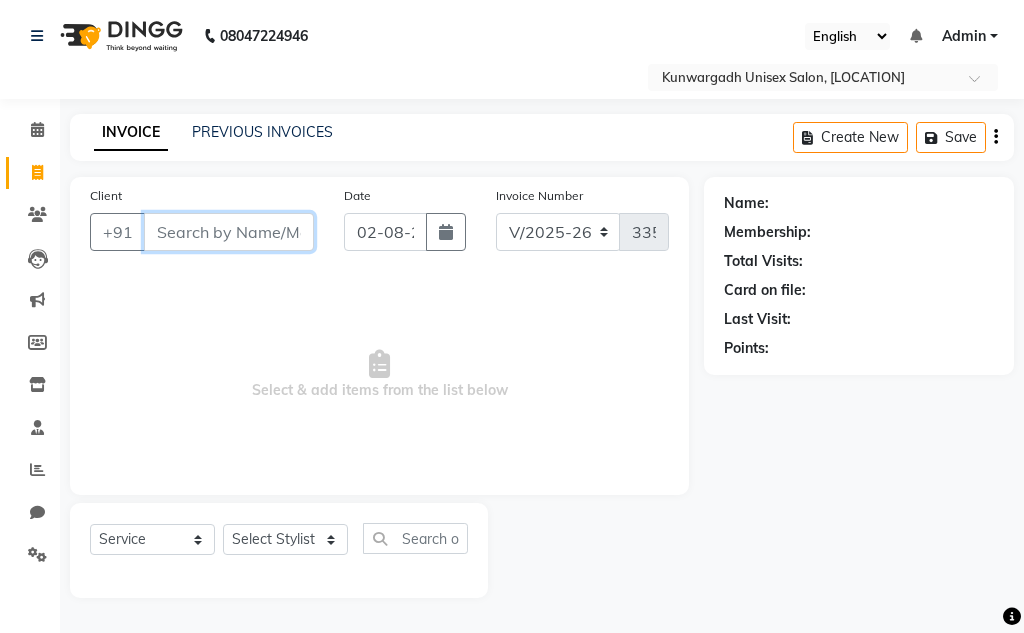 click on "Client" at bounding box center [229, 232] 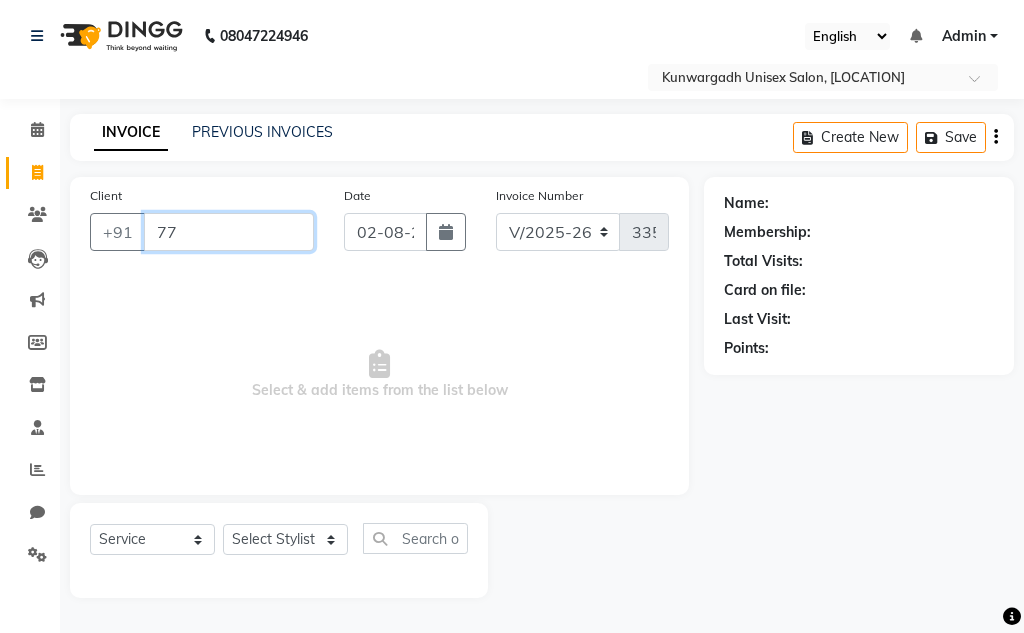 type on "7" 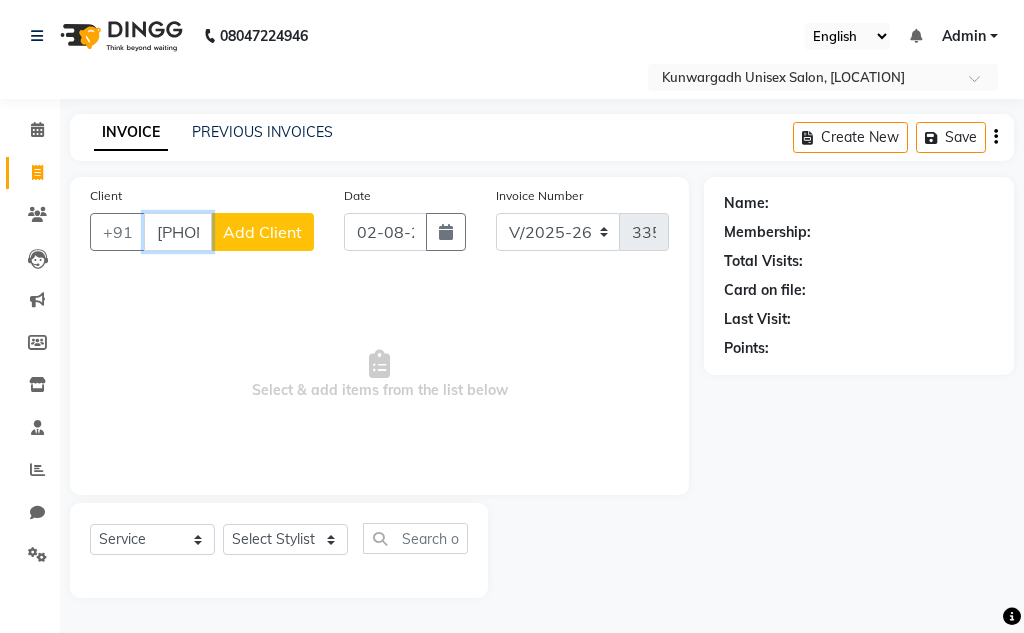 type on "[PHONE]" 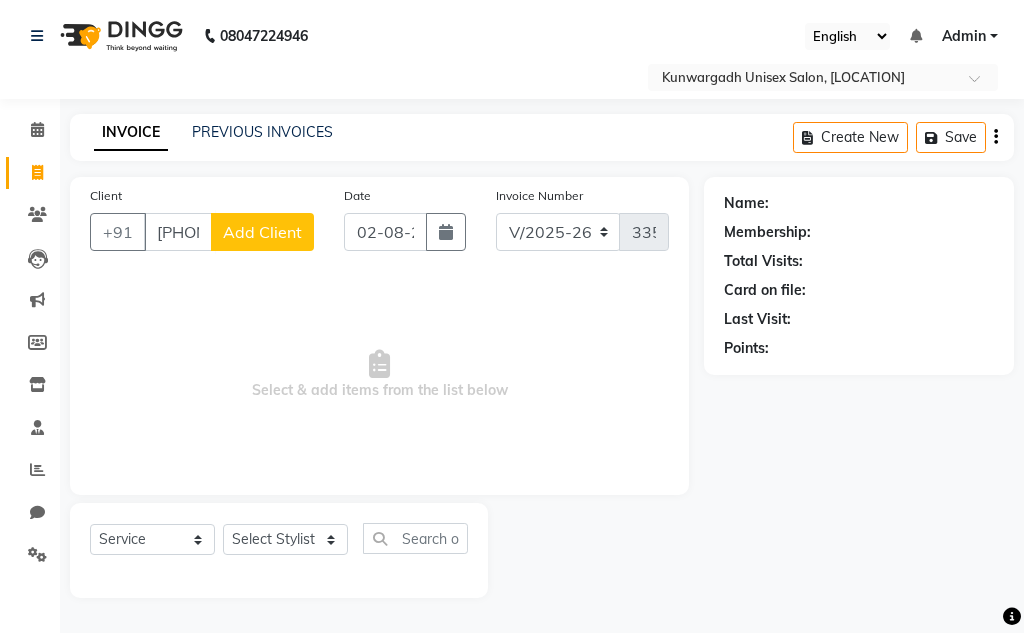 click on "Add Client" 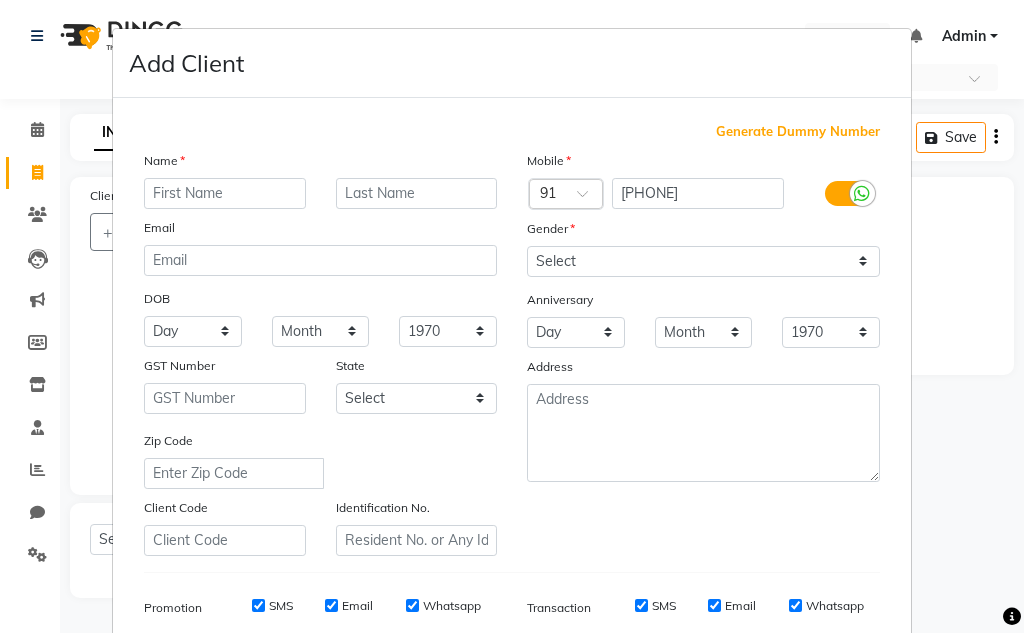 click at bounding box center (225, 193) 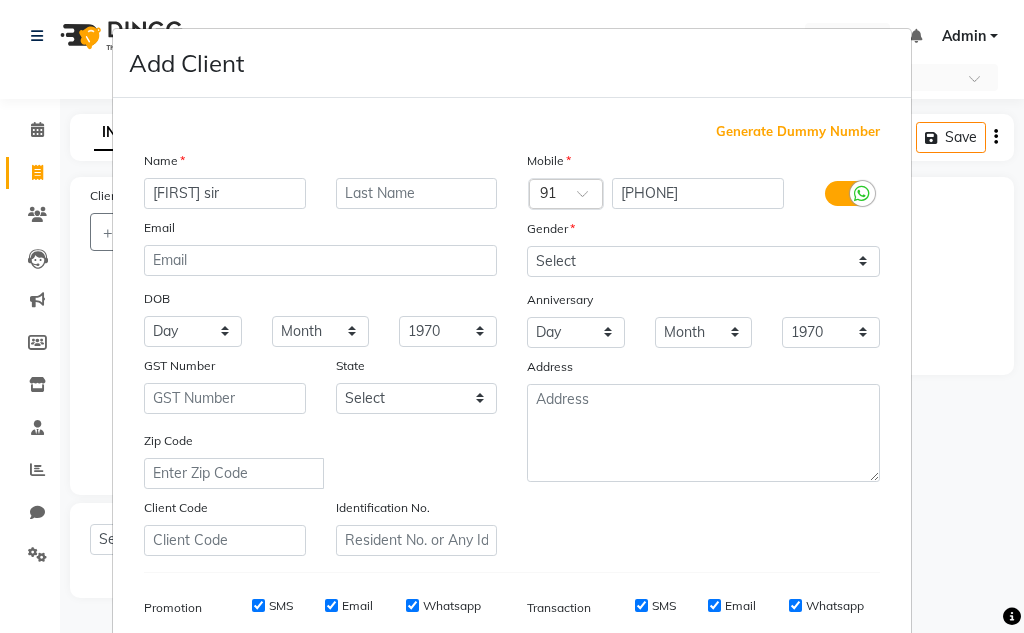 type on "[FIRST] sir" 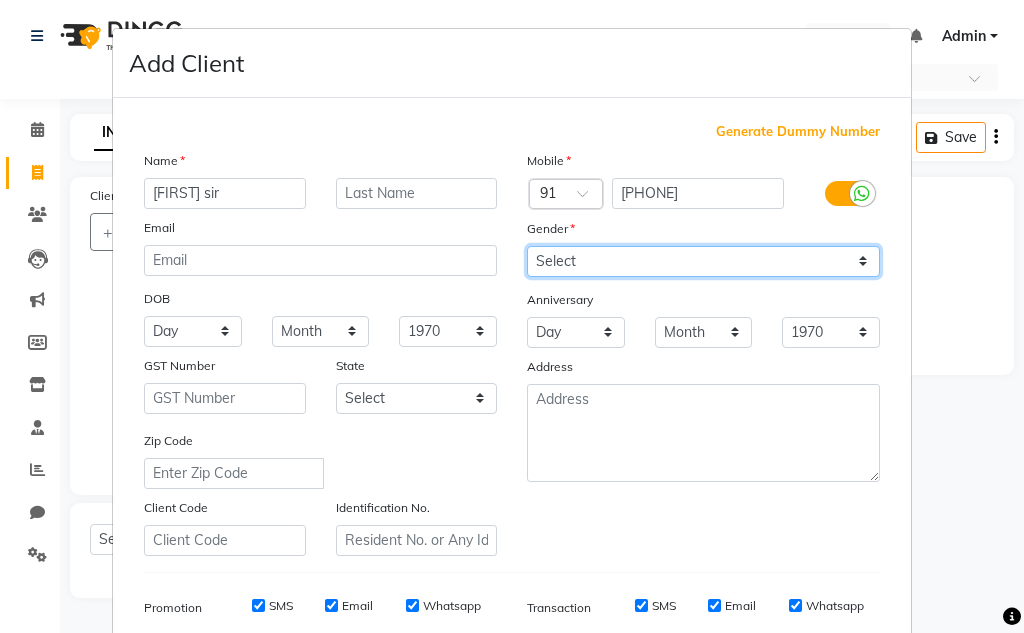 drag, startPoint x: 621, startPoint y: 264, endPoint x: 621, endPoint y: 275, distance: 11 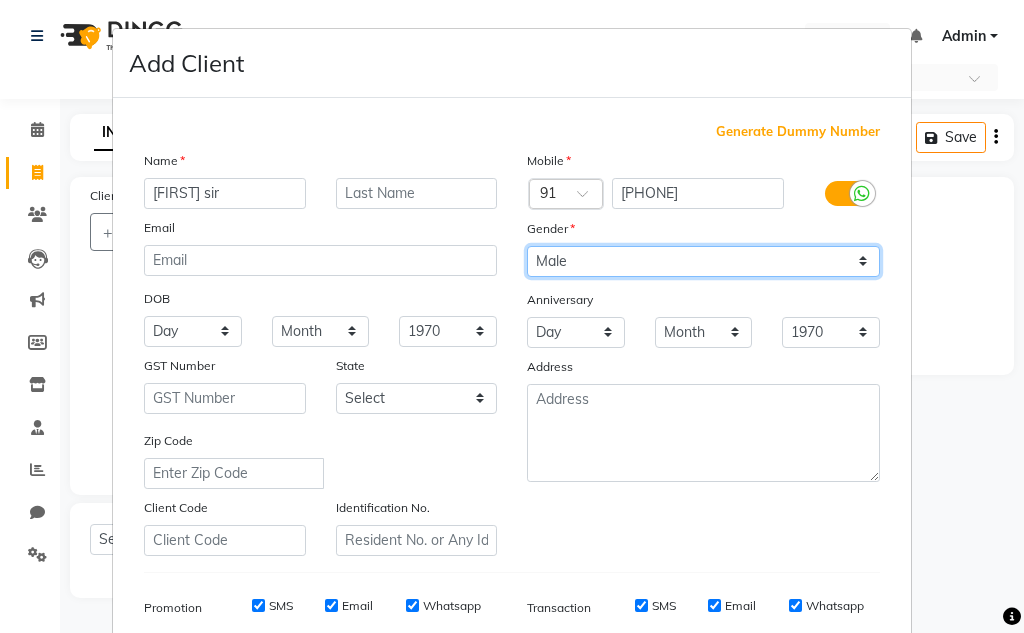 click on "Select Male Female Other Prefer Not To Say" at bounding box center (703, 261) 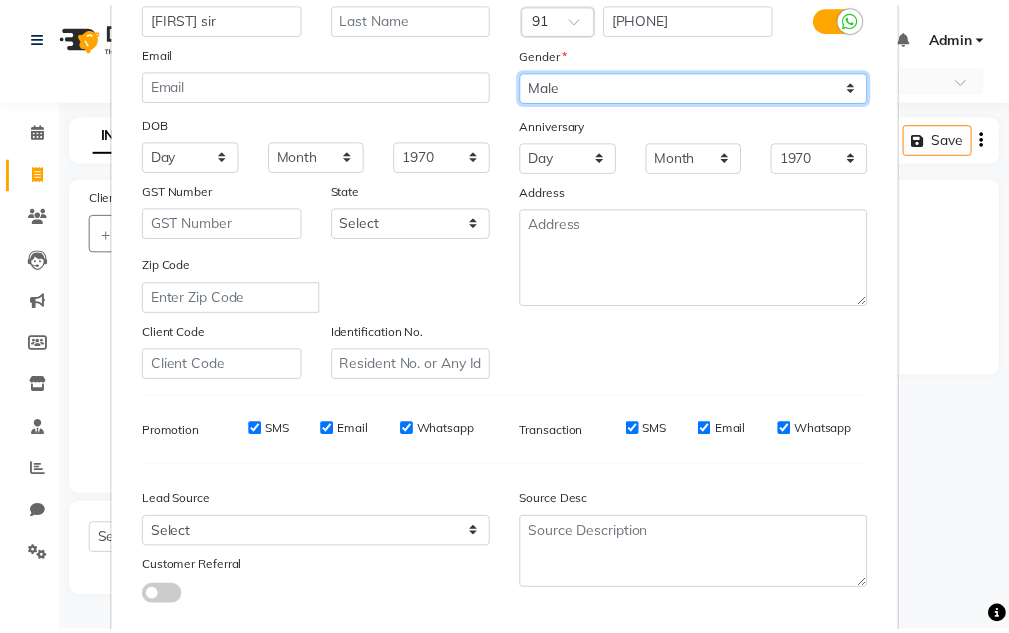 scroll, scrollTop: 290, scrollLeft: 0, axis: vertical 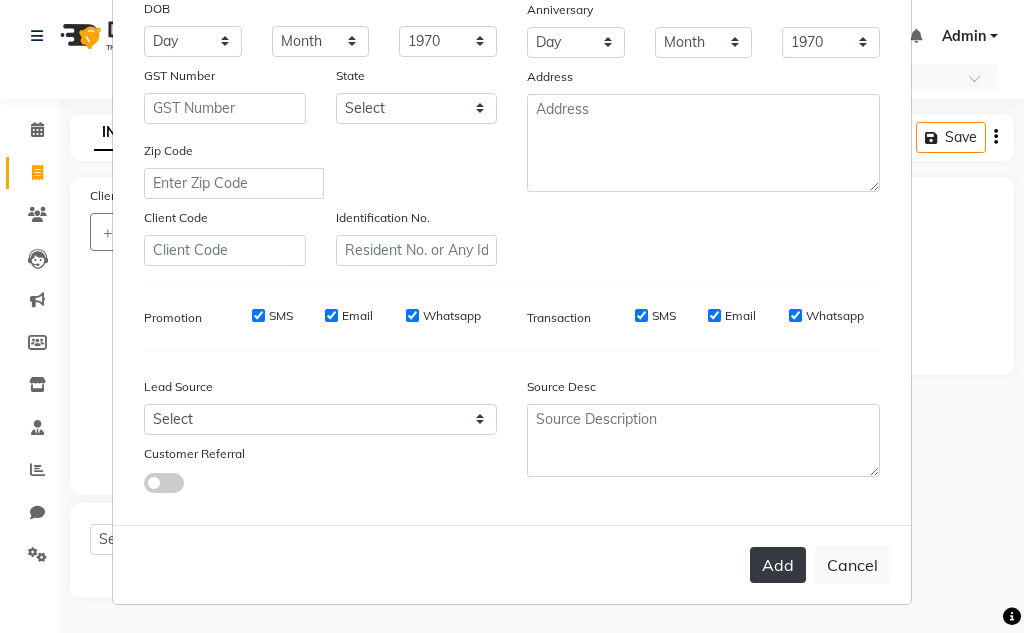 drag, startPoint x: 778, startPoint y: 569, endPoint x: 695, endPoint y: 480, distance: 121.69634 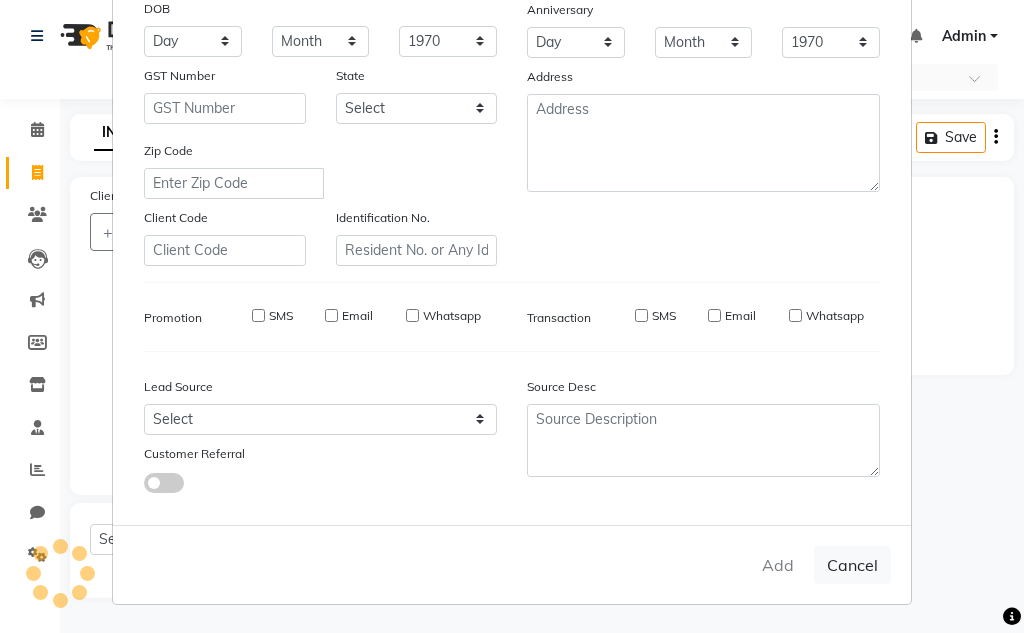 type 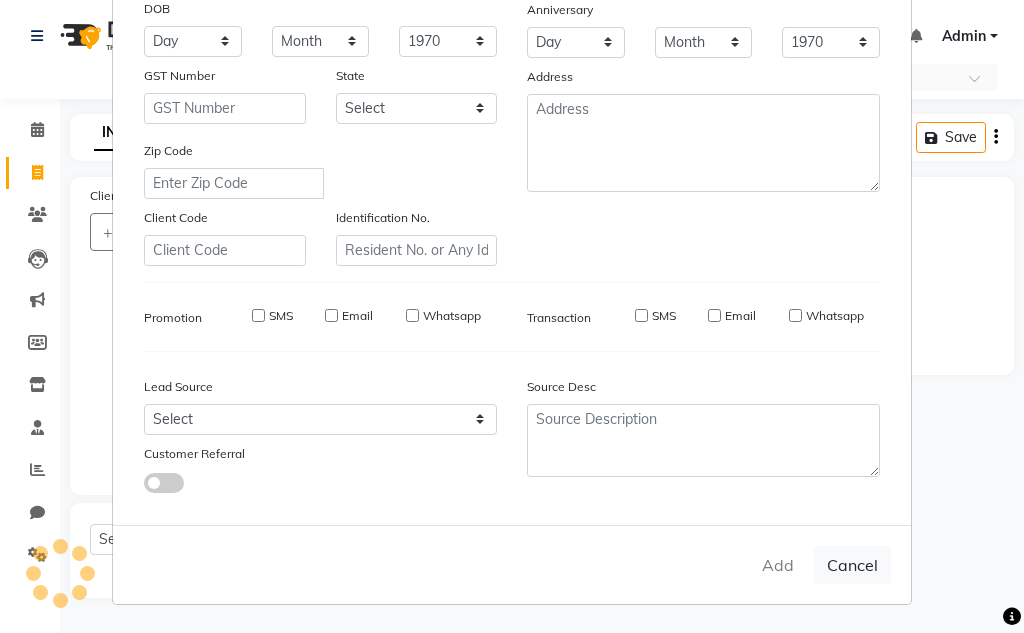 select 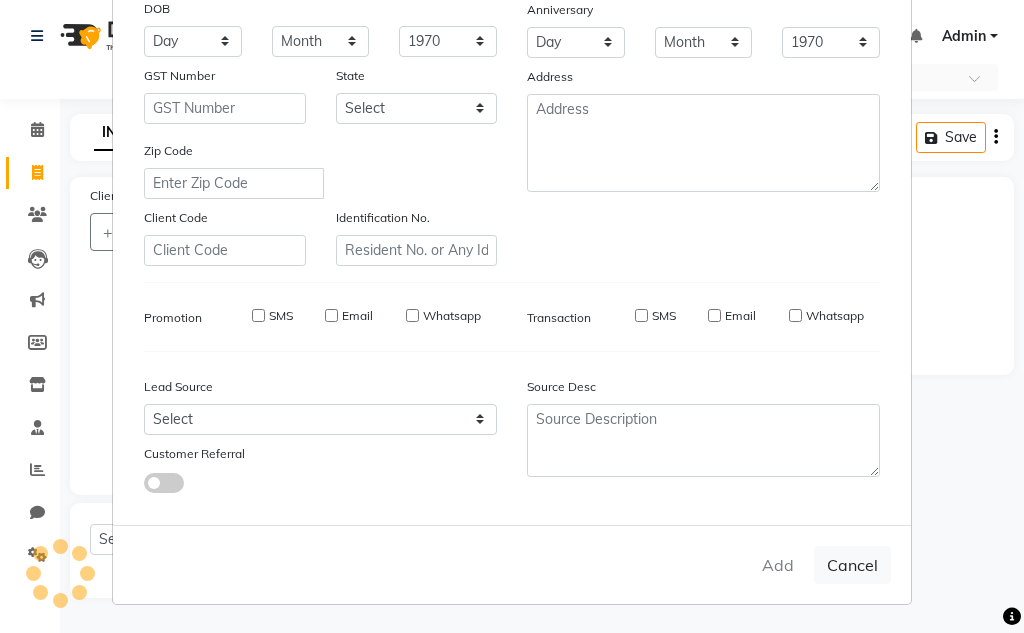 select 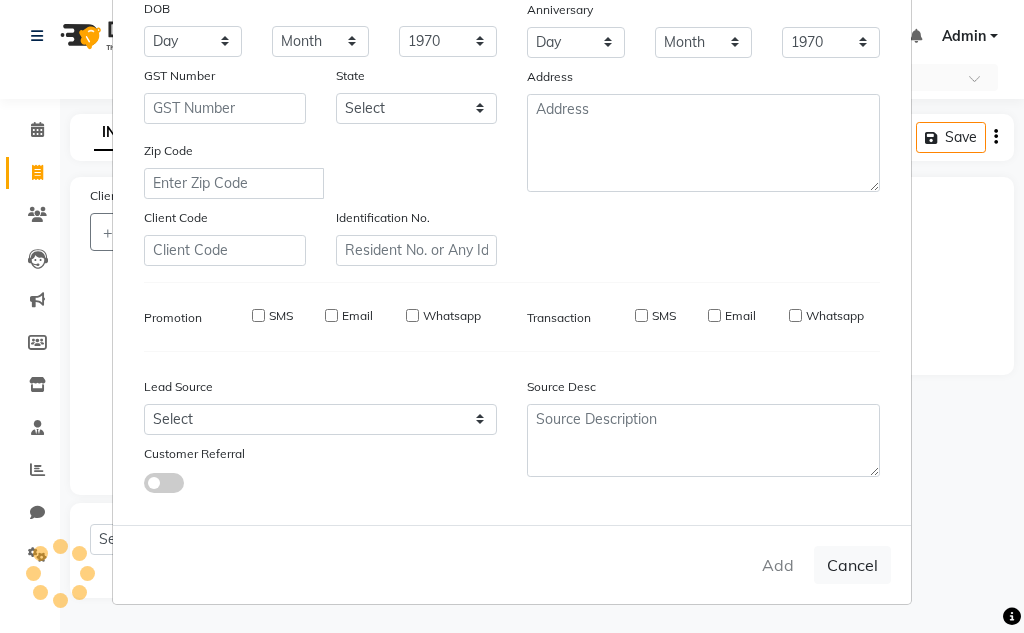checkbox on "false" 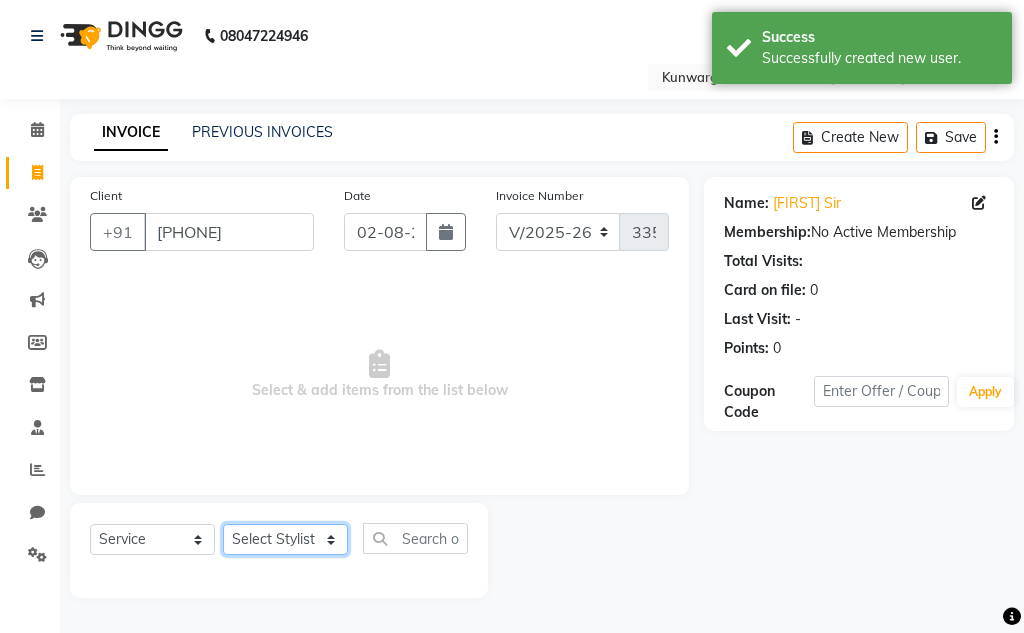 click on "Select Stylist Aarti  Ayush Sir  Chiku Sir  Dolly Thakur Gaurav soni  Gulfan Khan   Karan Sen  Muskan Sahu  Samir Khan" 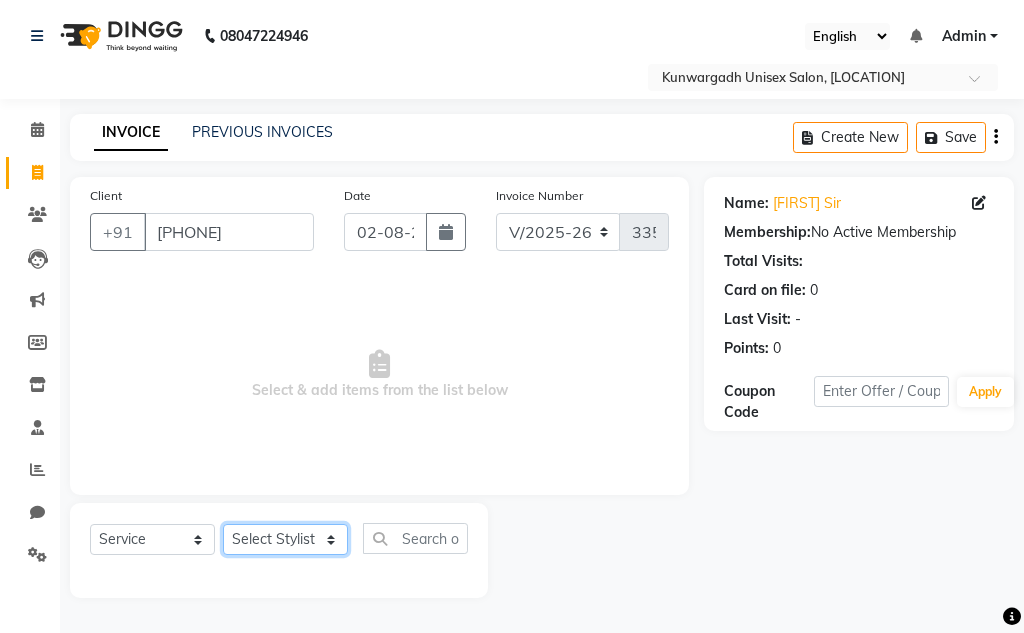 select on "85604" 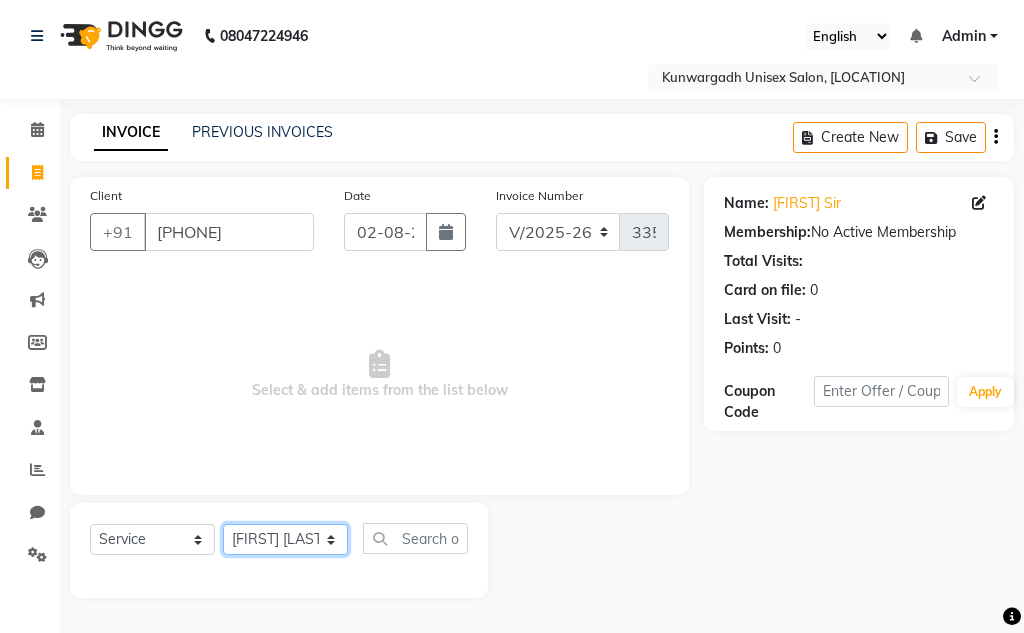 click on "Select Stylist Aarti  Ayush Sir  Chiku Sir  Dolly Thakur Gaurav soni  Gulfan Khan   Karan Sen  Muskan Sahu  Samir Khan" 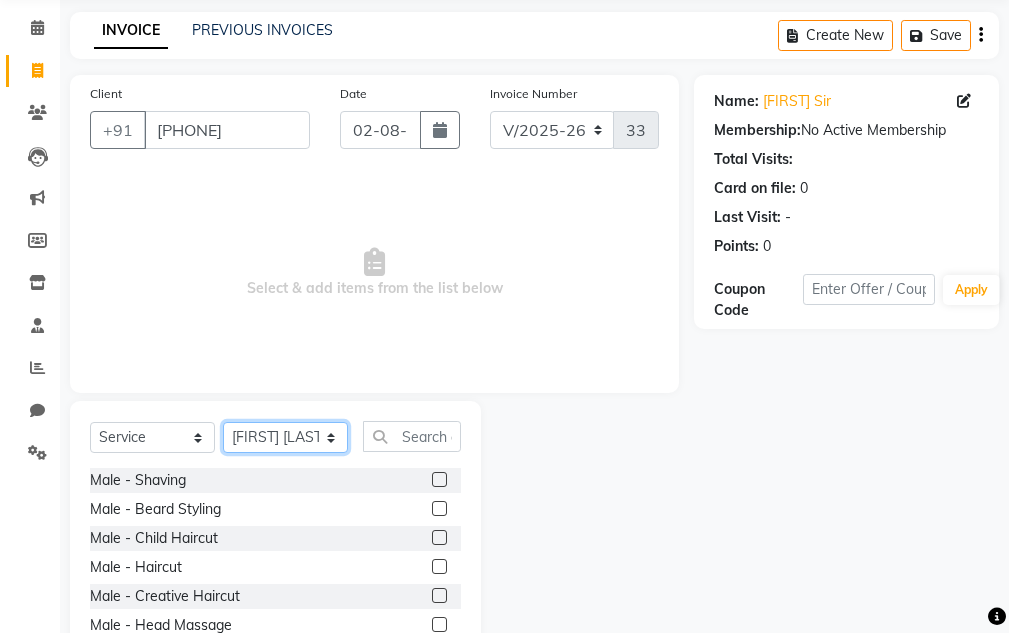 scroll, scrollTop: 195, scrollLeft: 0, axis: vertical 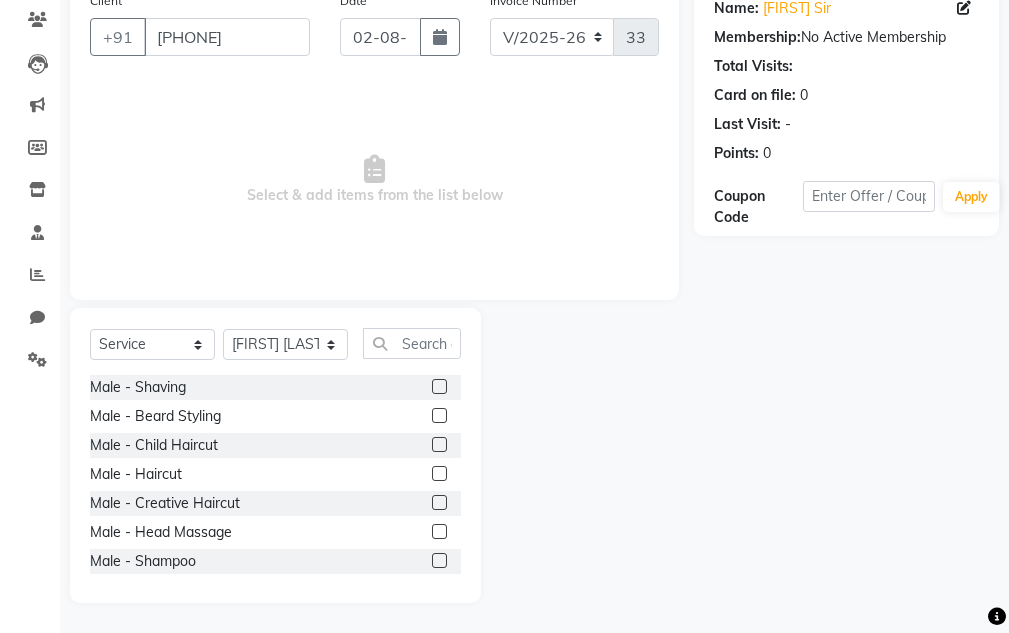 click 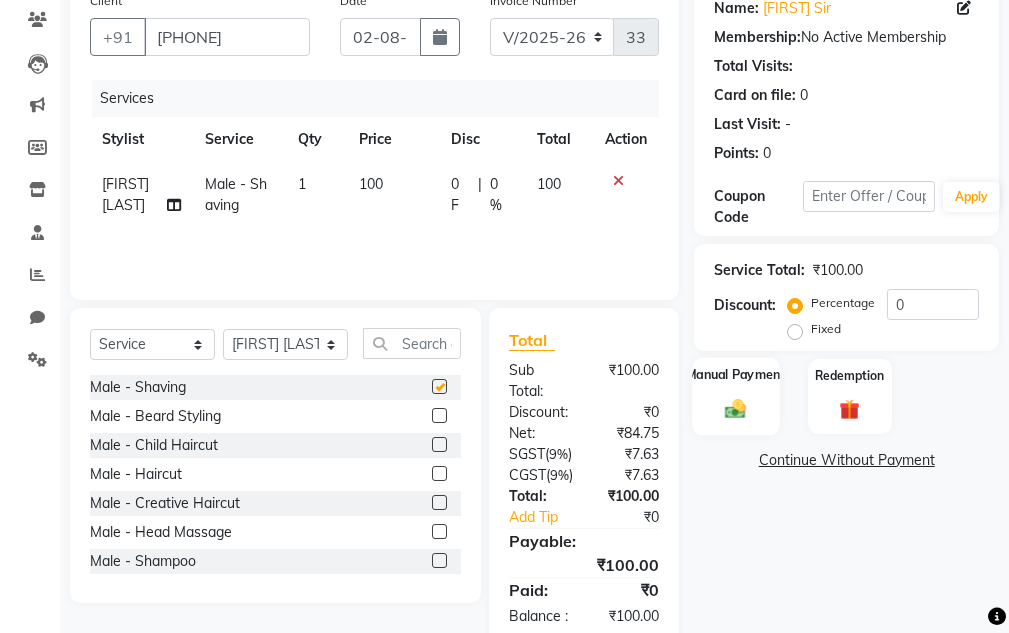 checkbox on "false" 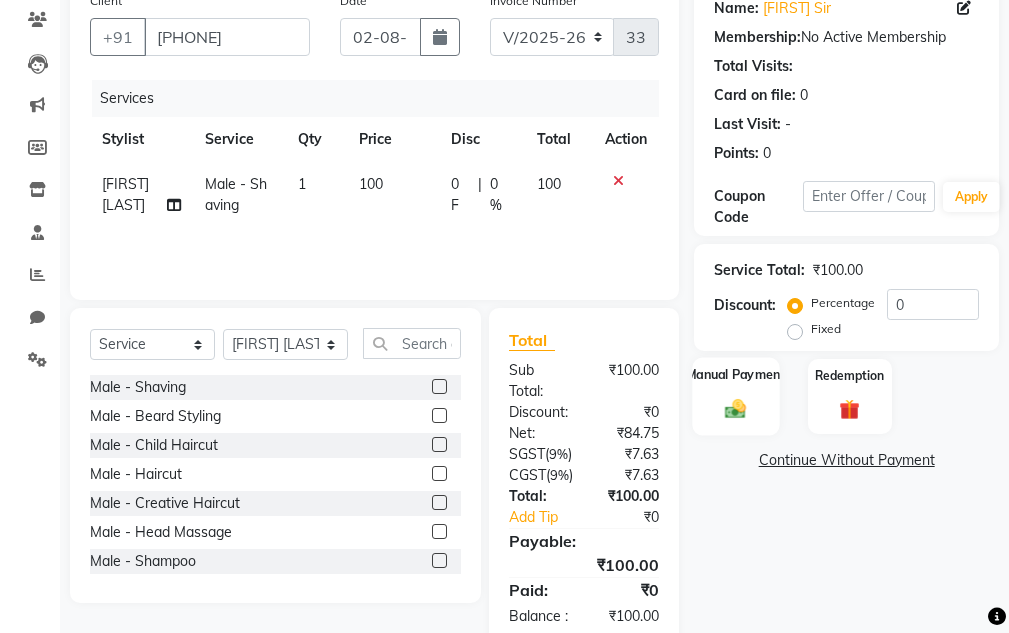click 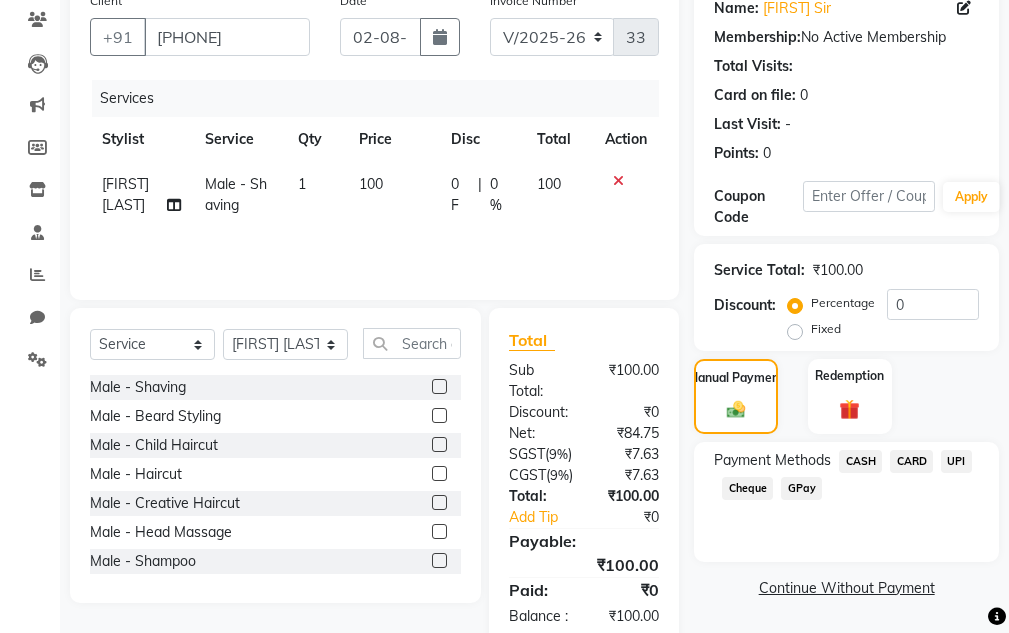 click on "UPI" 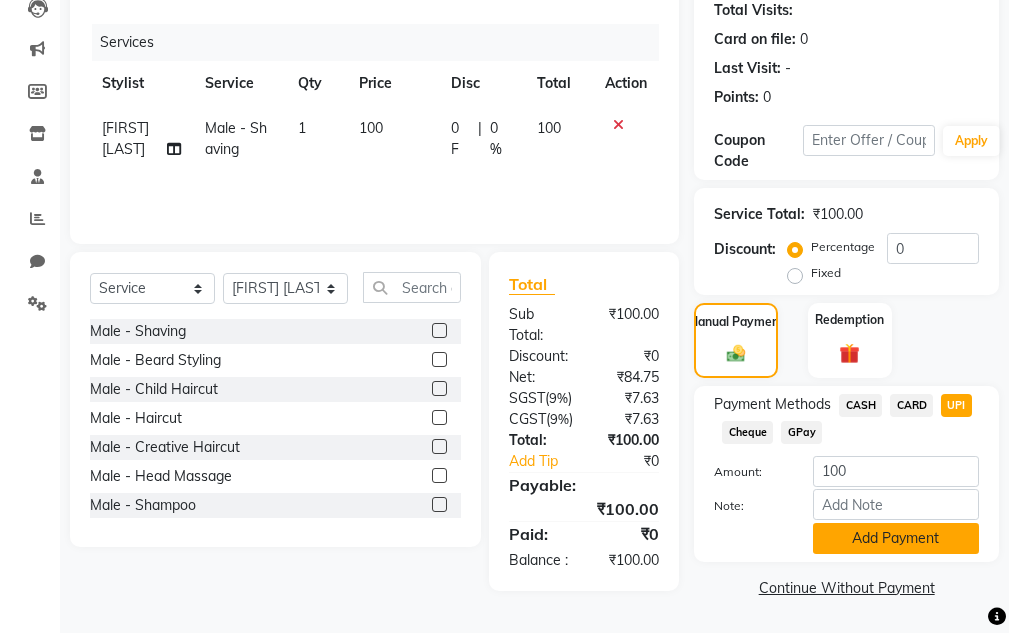 scroll, scrollTop: 302, scrollLeft: 0, axis: vertical 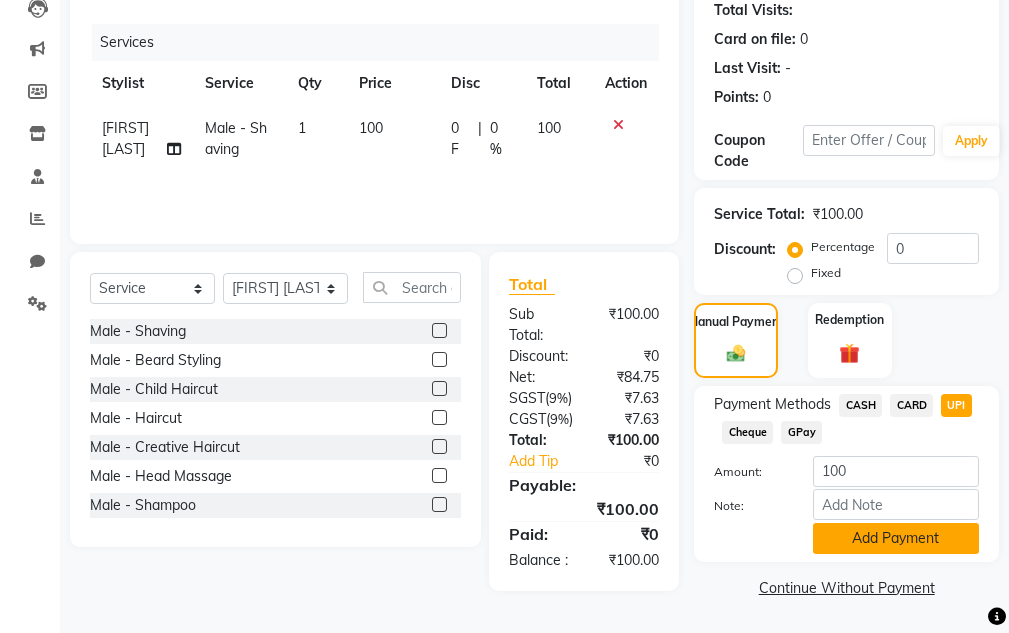 click on "Add Payment" 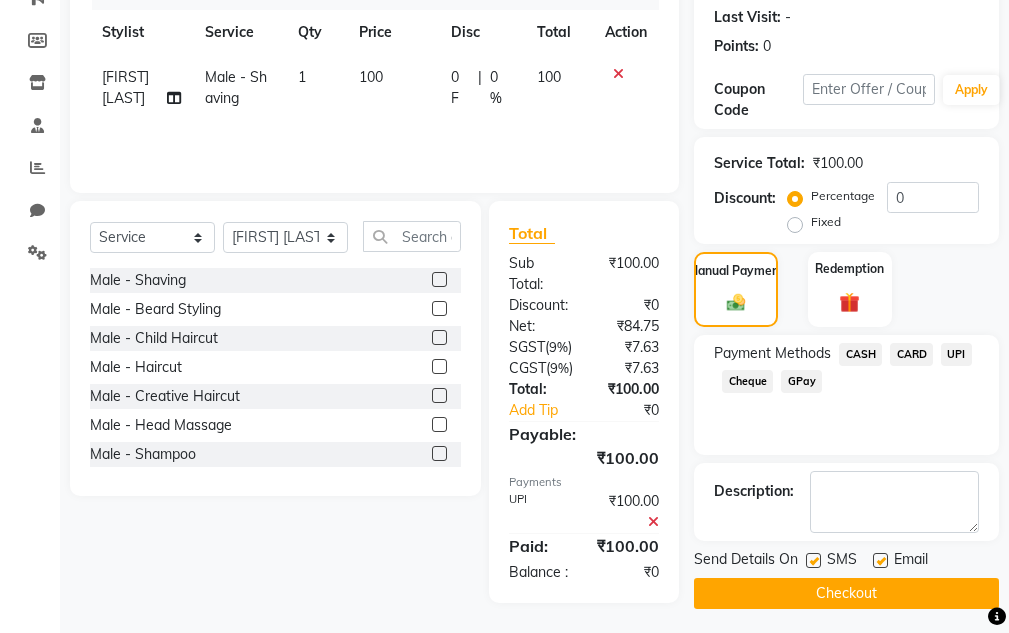 drag, startPoint x: 902, startPoint y: 597, endPoint x: 910, endPoint y: 436, distance: 161.19864 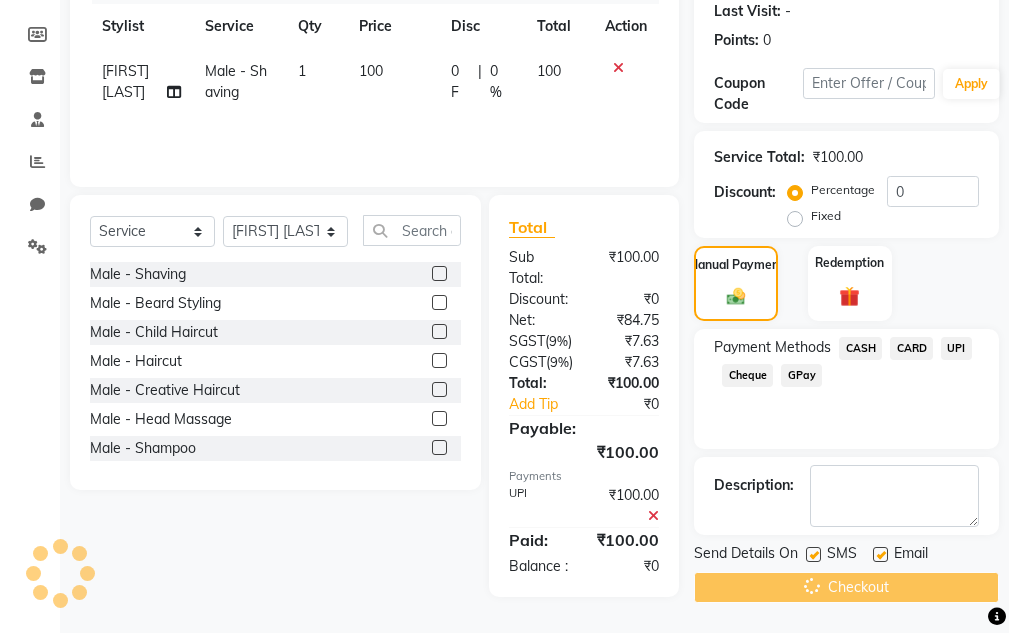 scroll, scrollTop: 365, scrollLeft: 0, axis: vertical 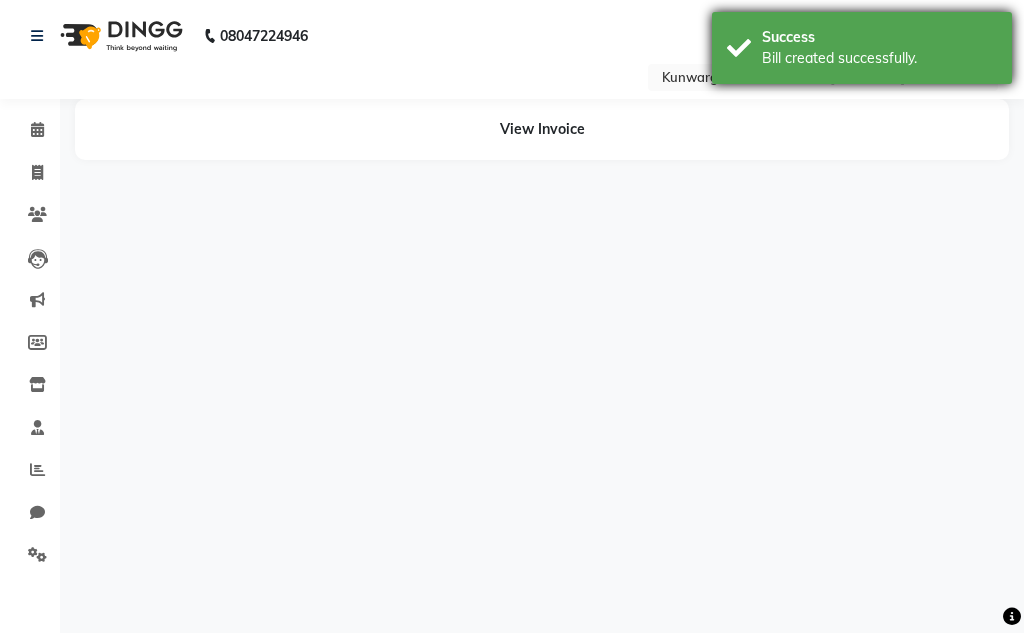 click on "Bill created successfully." at bounding box center [879, 58] 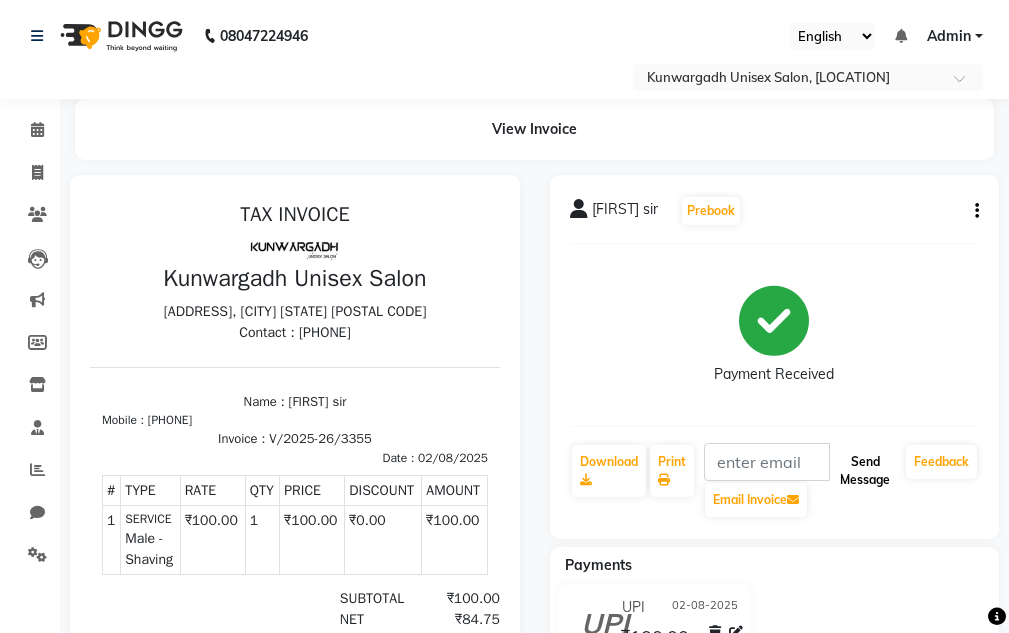 click on "Send Message" 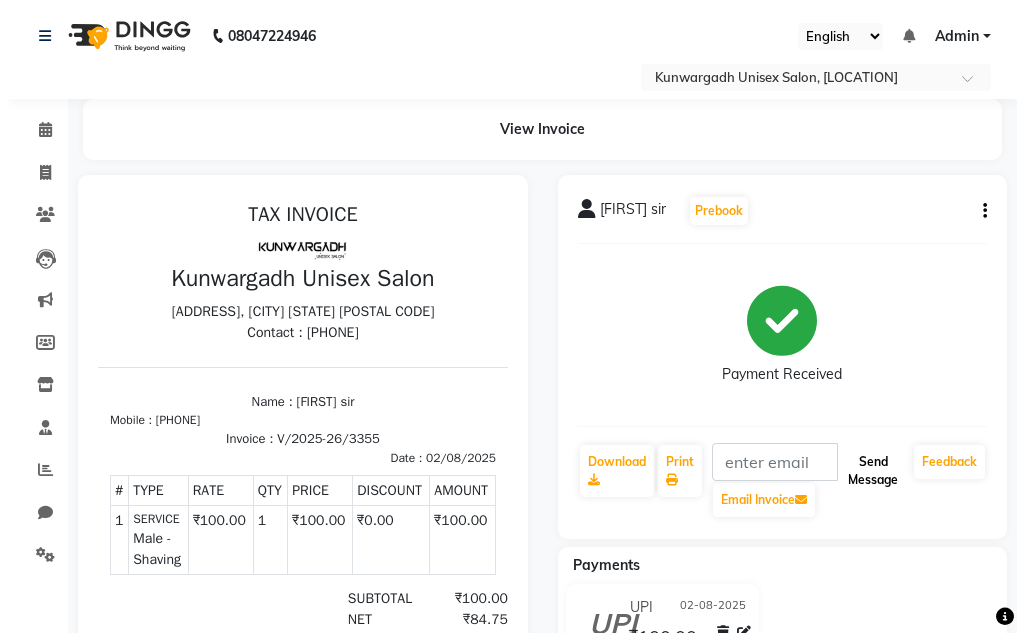 scroll, scrollTop: 0, scrollLeft: 0, axis: both 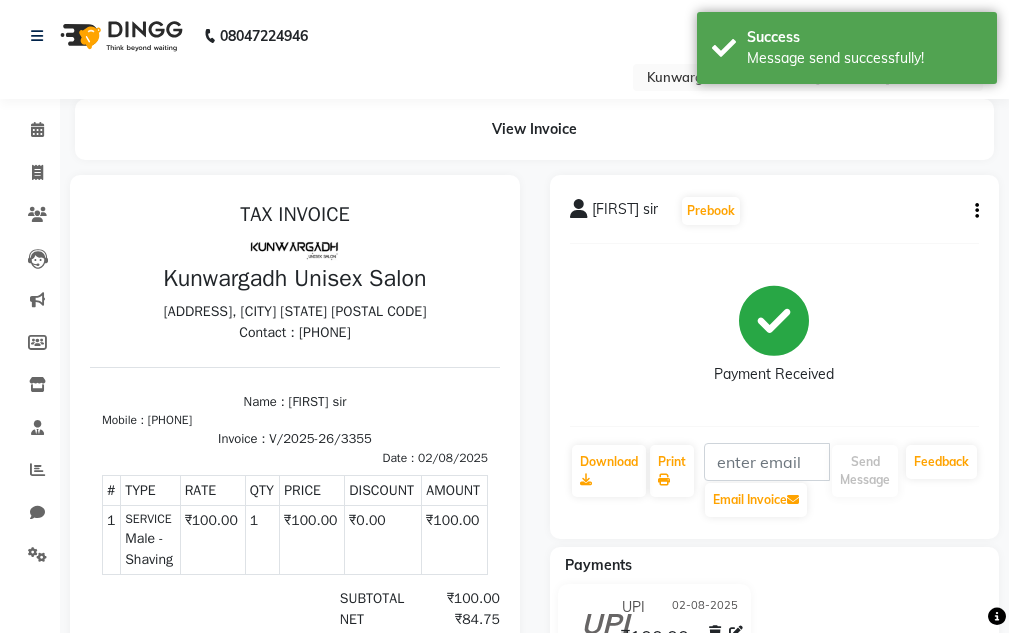 drag, startPoint x: 783, startPoint y: 66, endPoint x: 217, endPoint y: 129, distance: 569.49536 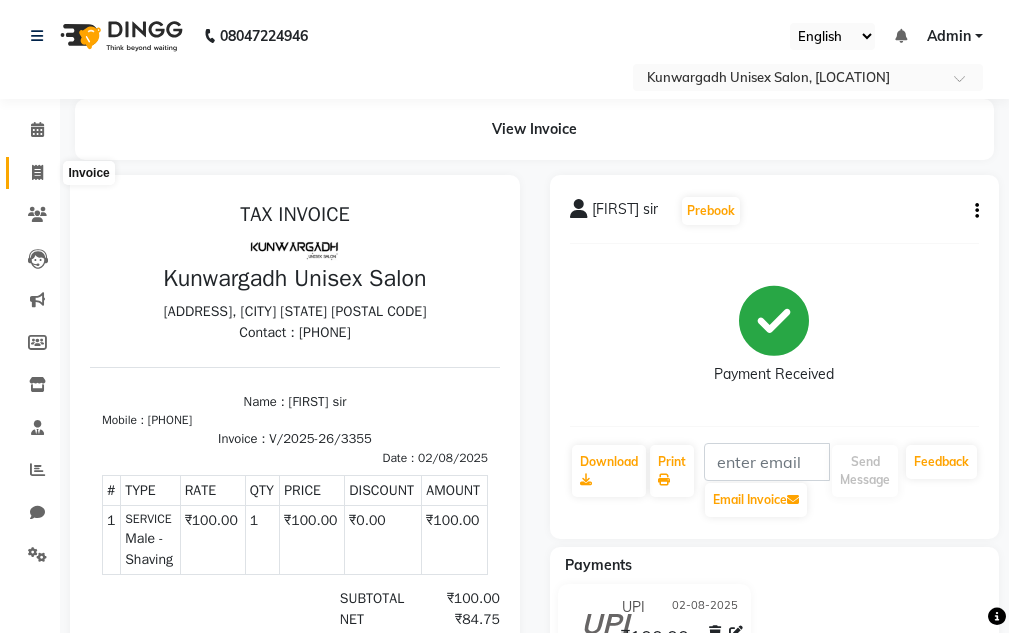 click 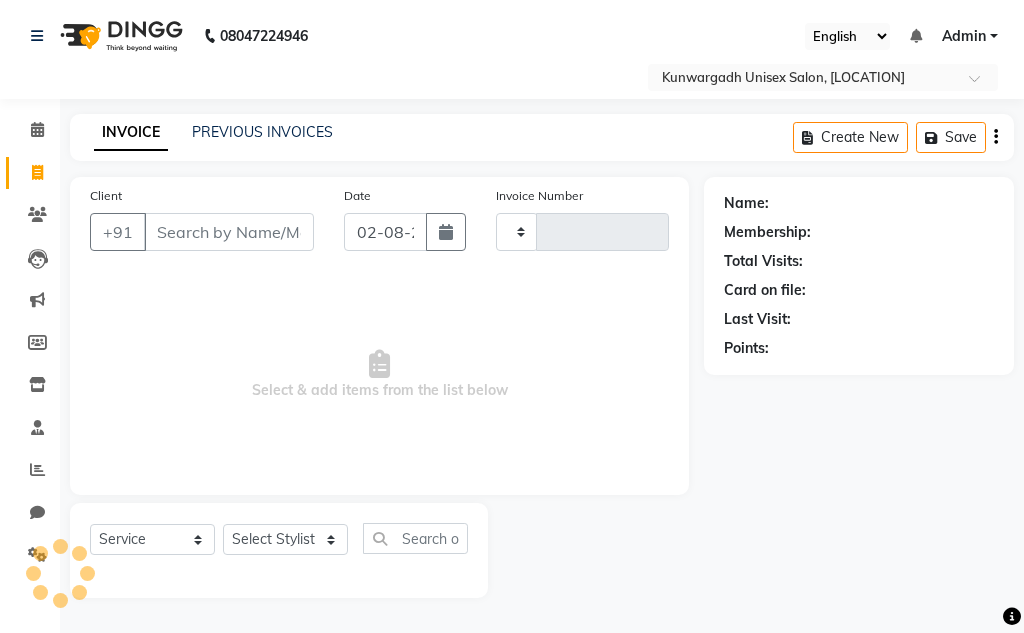 type on "3356" 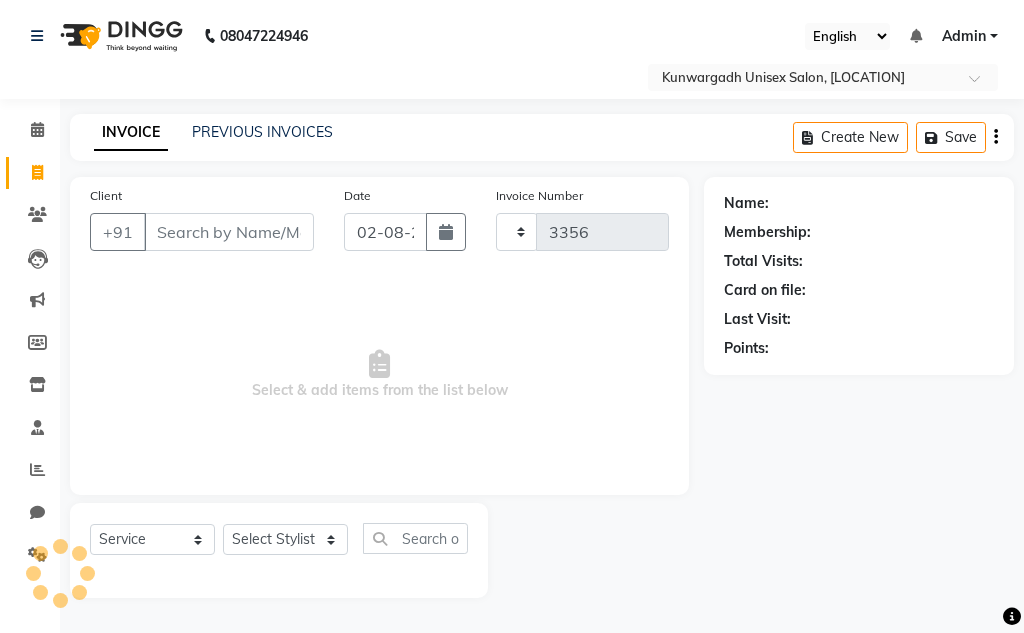 select on "7931" 